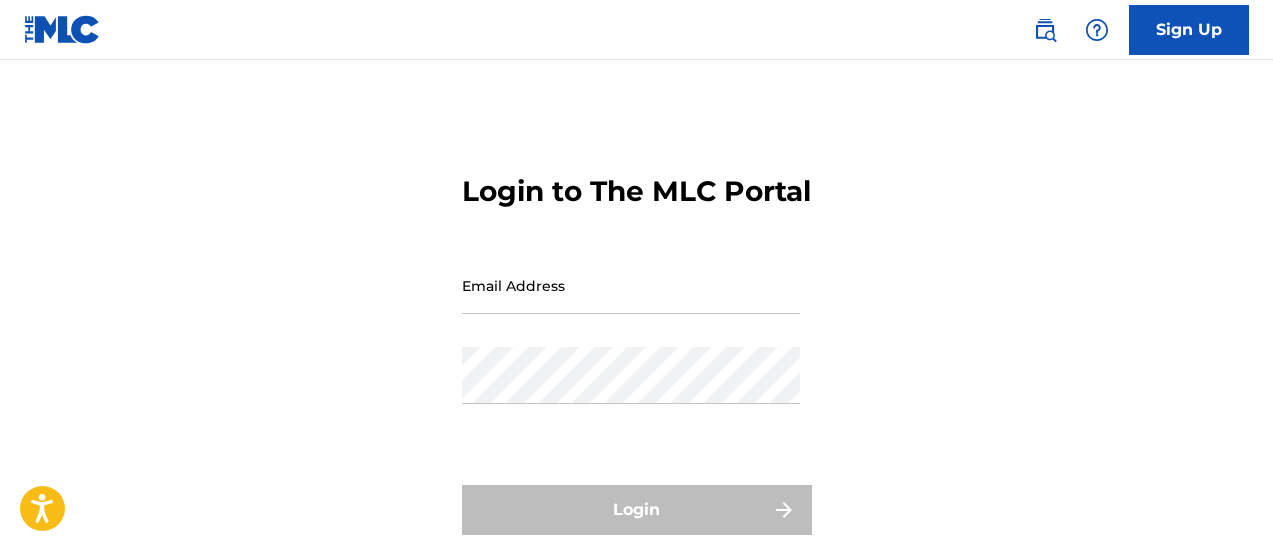 scroll, scrollTop: 0, scrollLeft: 0, axis: both 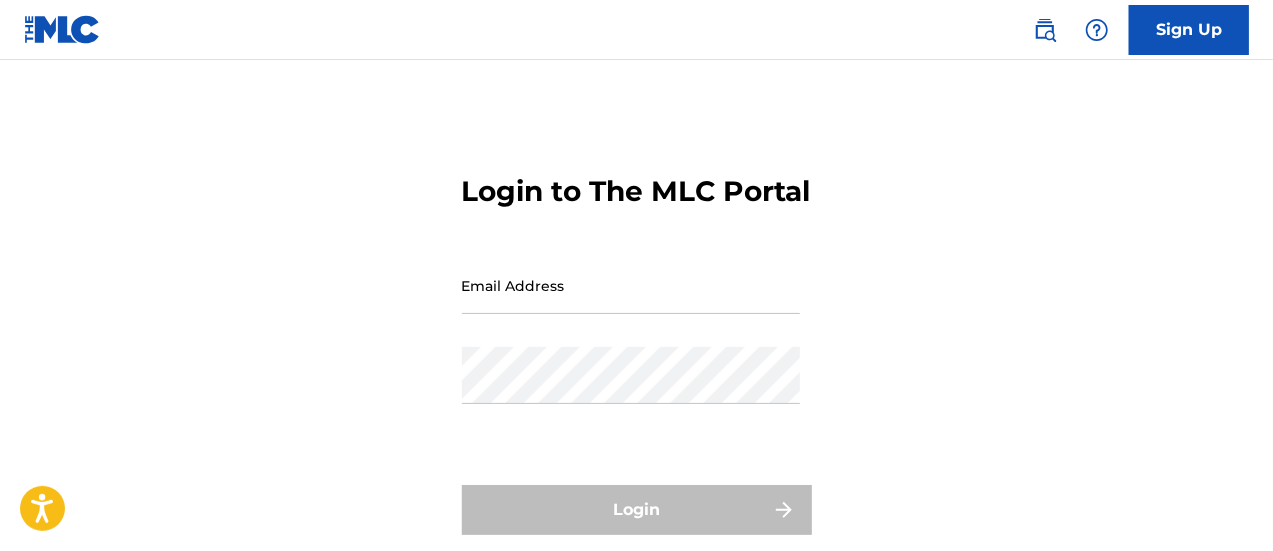type on "[EMAIL]" 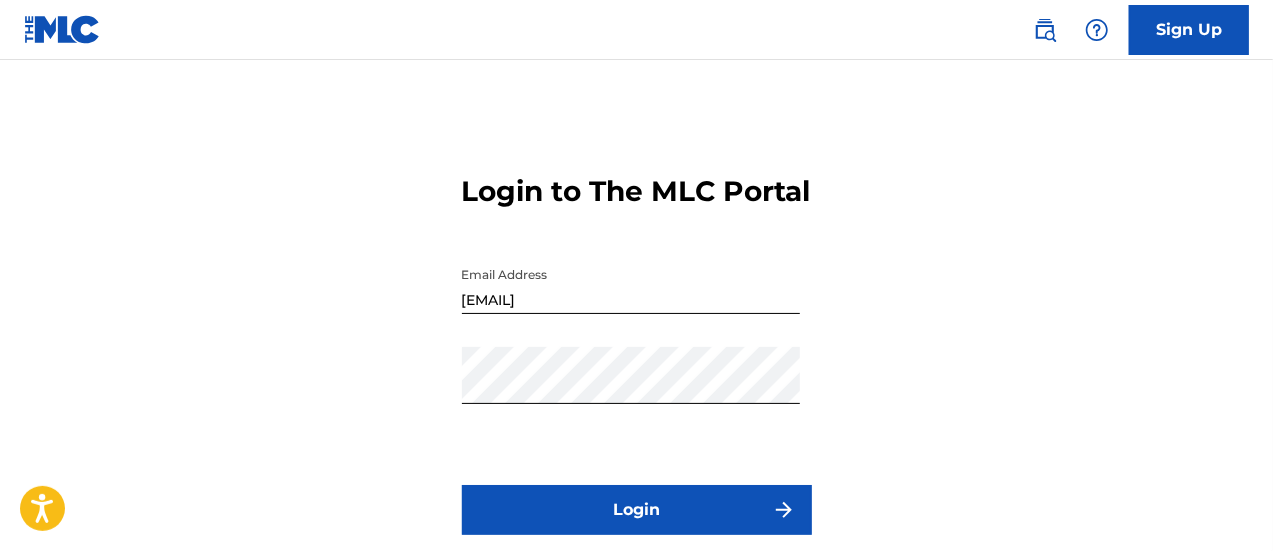 click on "Login" at bounding box center [637, 510] 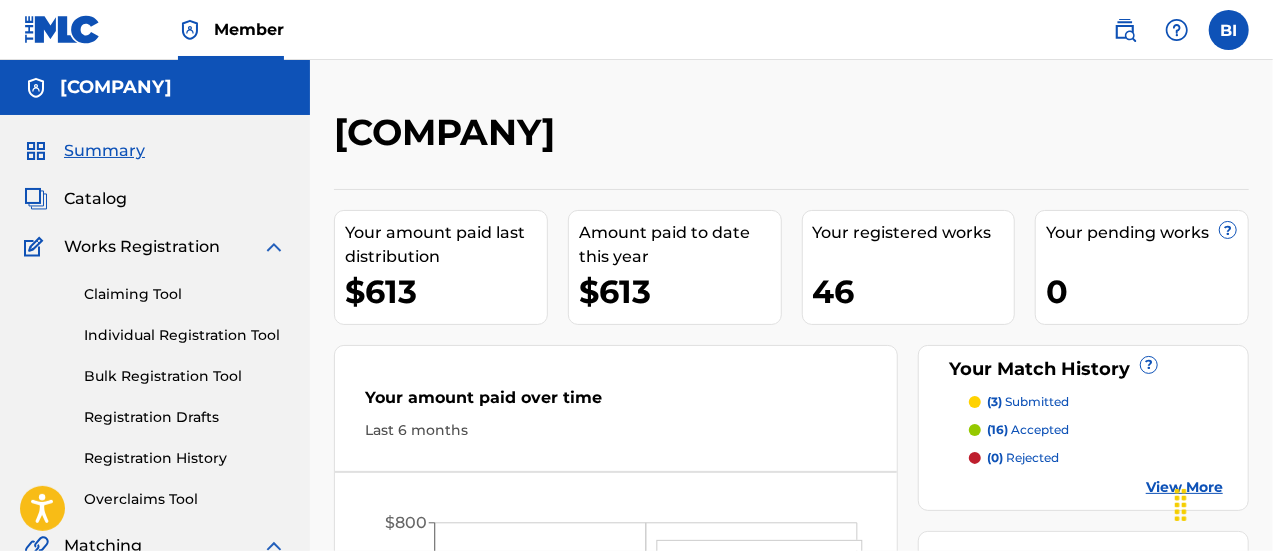 scroll, scrollTop: 0, scrollLeft: 0, axis: both 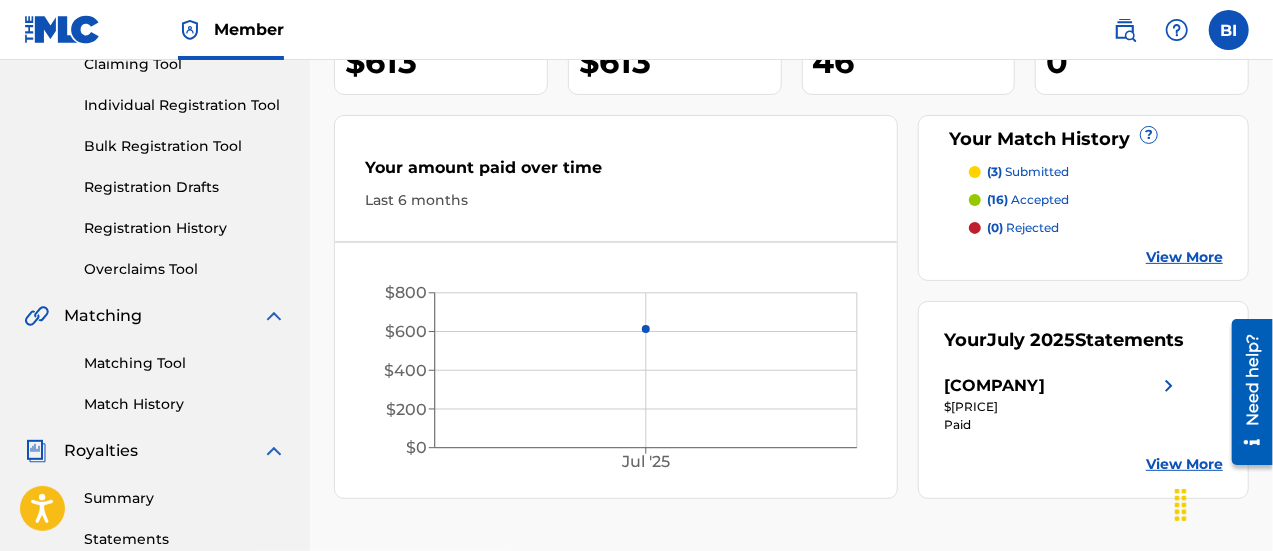 click on "Registration History" at bounding box center (185, 228) 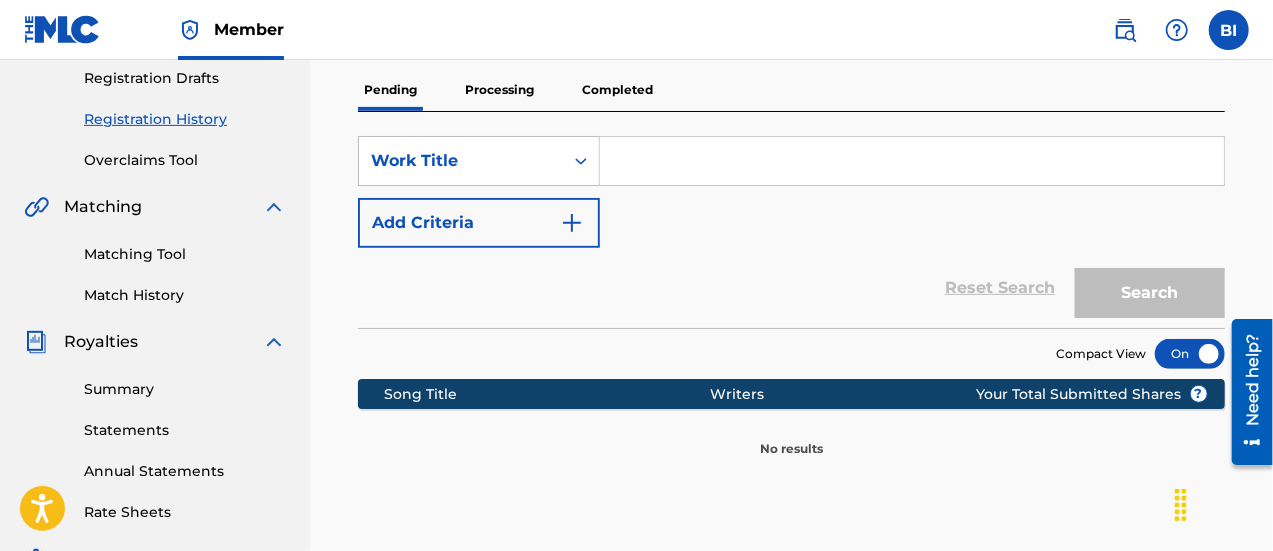 scroll, scrollTop: 338, scrollLeft: 0, axis: vertical 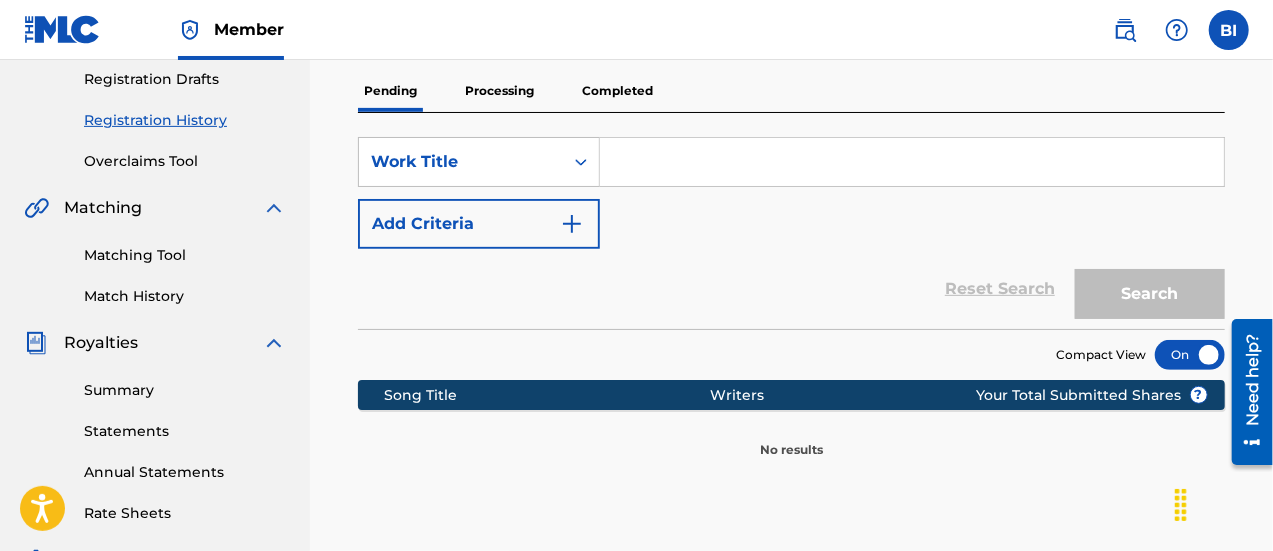 click on "Processing" at bounding box center (499, 91) 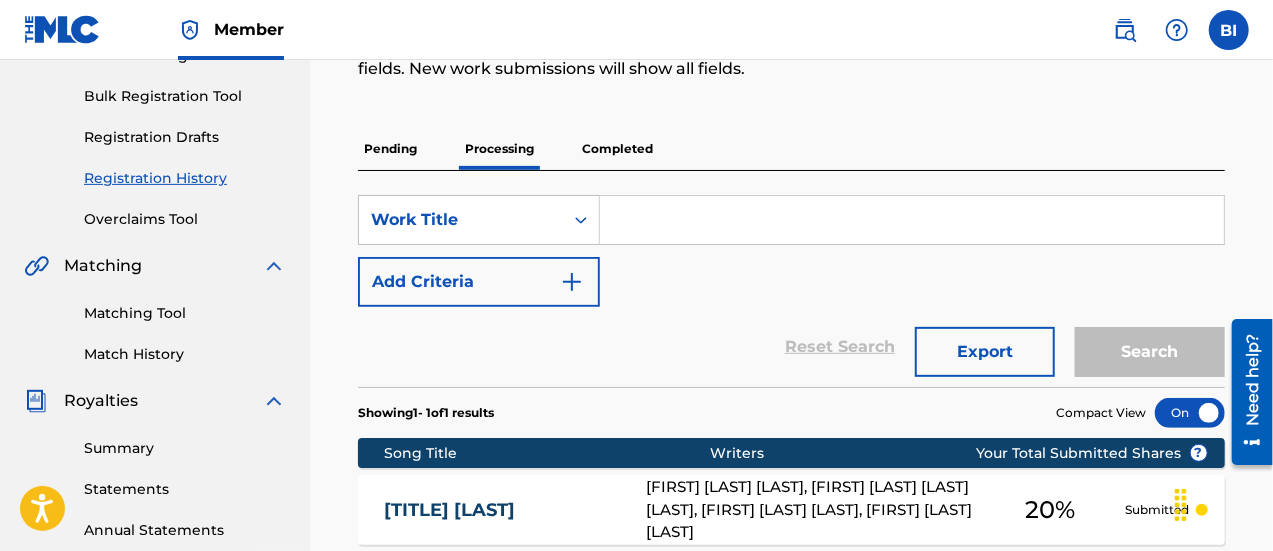 scroll, scrollTop: 300, scrollLeft: 0, axis: vertical 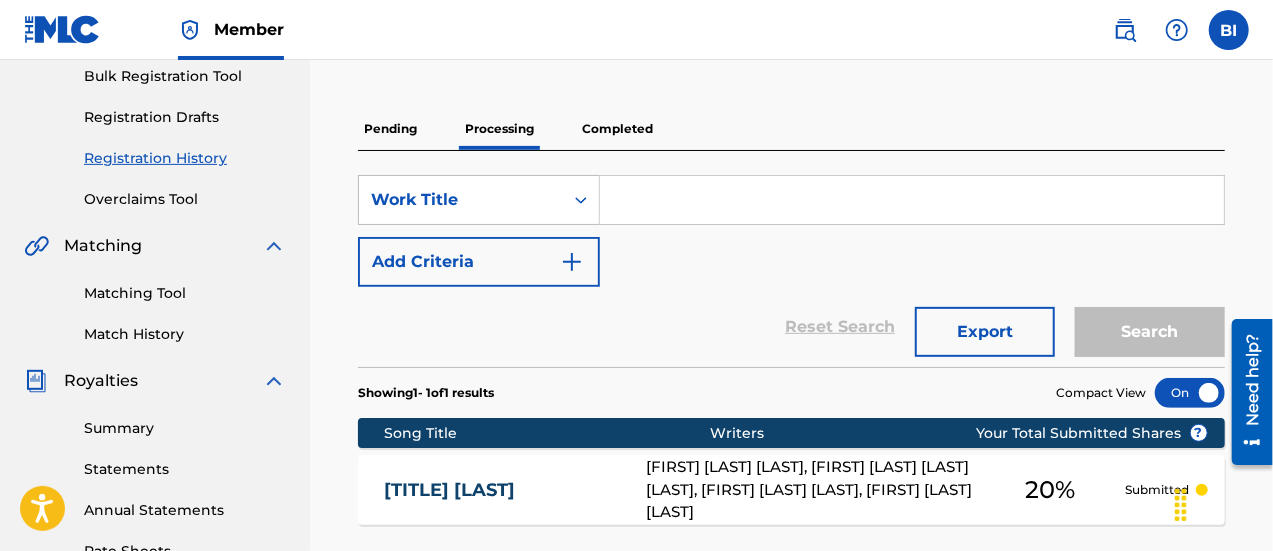 click on "Match History" at bounding box center (185, 334) 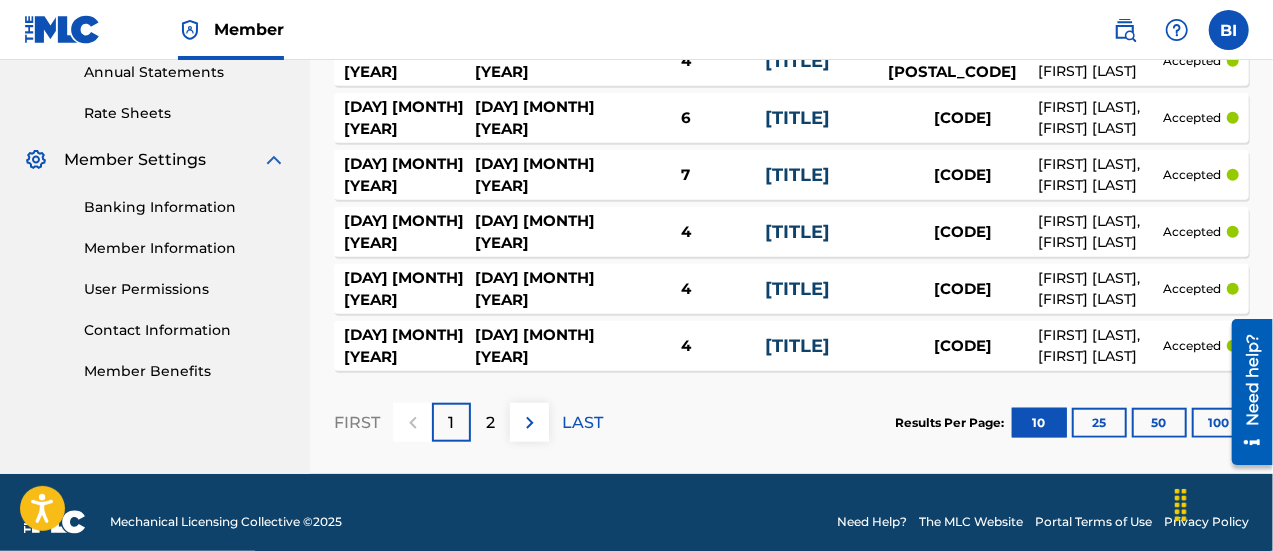 scroll, scrollTop: 756, scrollLeft: 0, axis: vertical 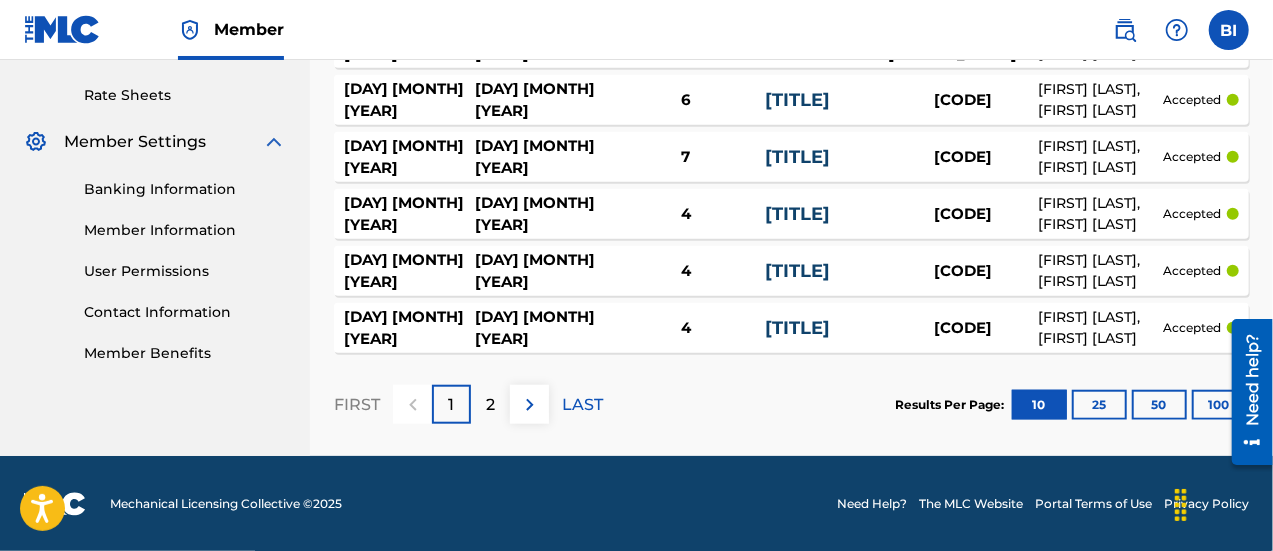 click on "[CODE]" at bounding box center (963, 271) 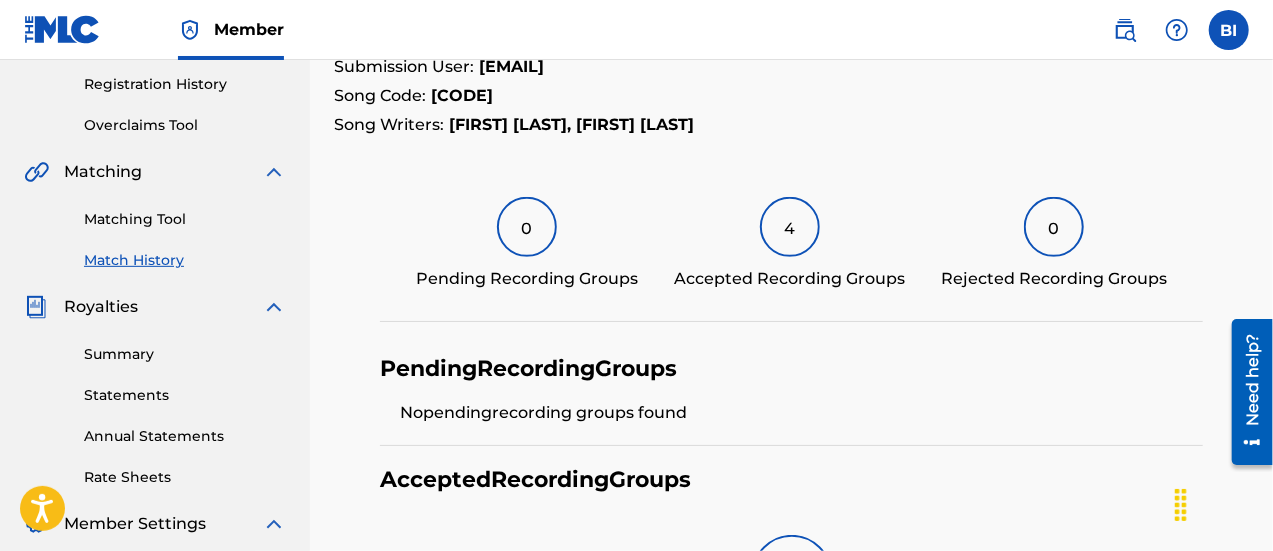scroll, scrollTop: 368, scrollLeft: 0, axis: vertical 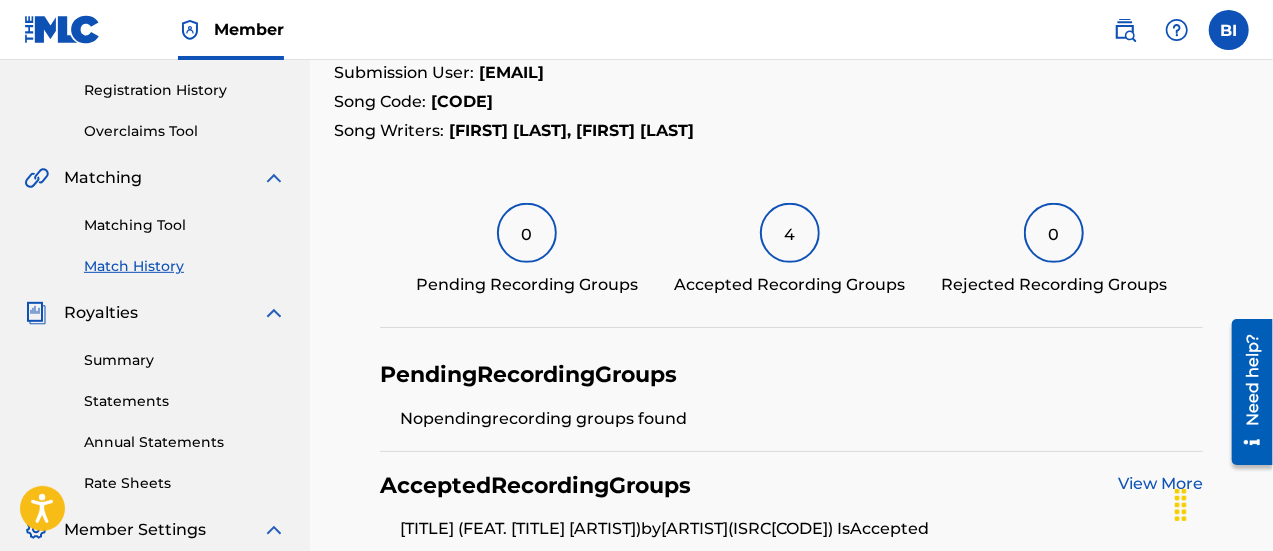 click on "Registration History" at bounding box center (185, 90) 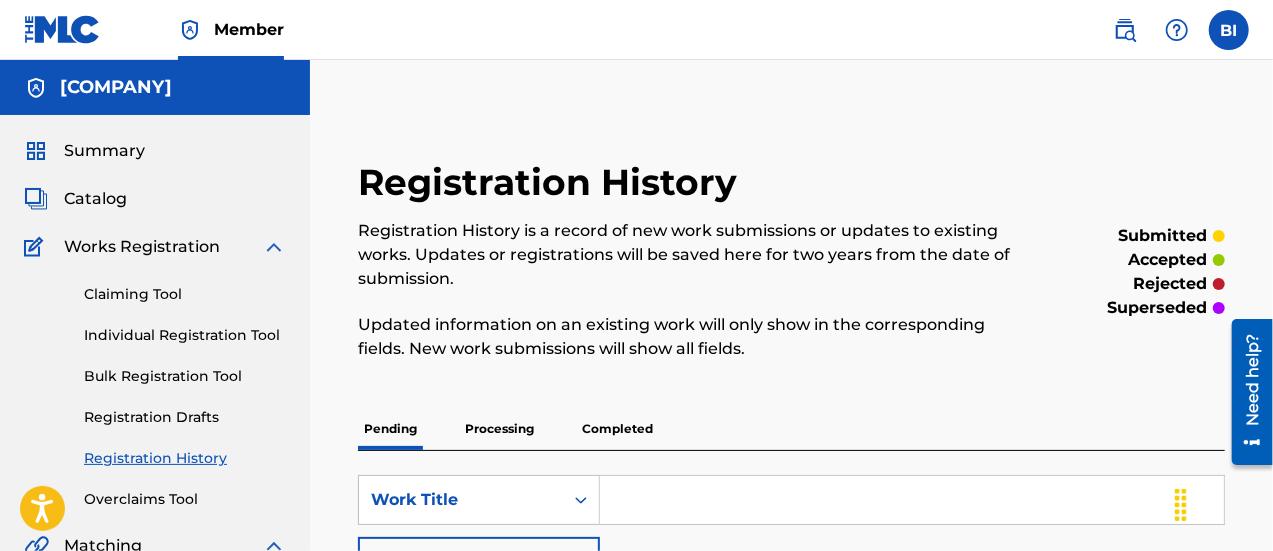click on "Completed" at bounding box center [617, 429] 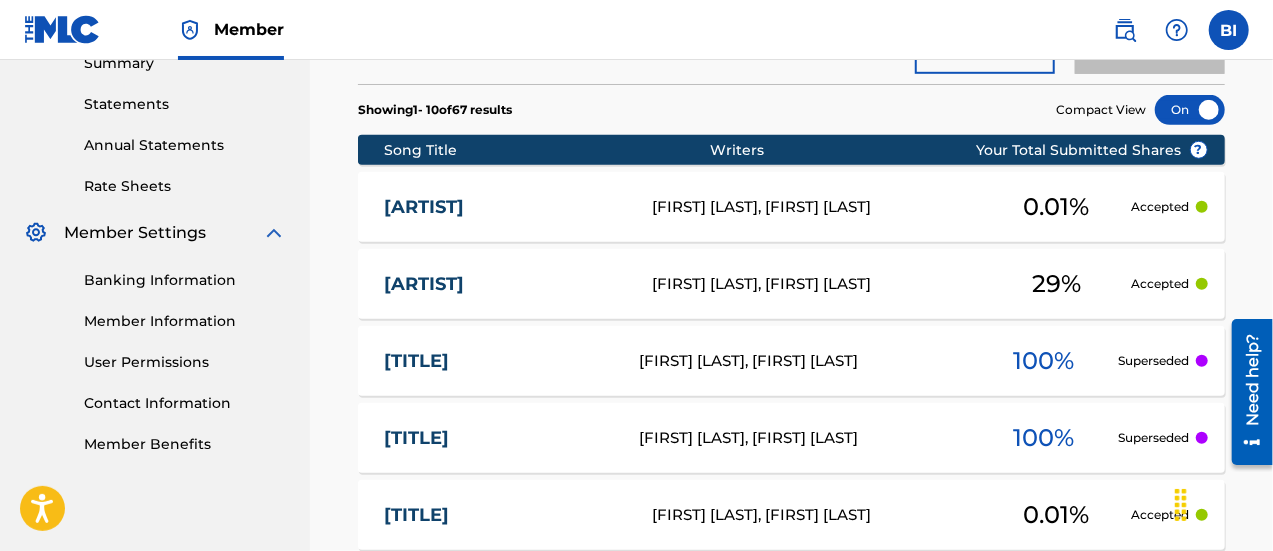 scroll, scrollTop: 671, scrollLeft: 0, axis: vertical 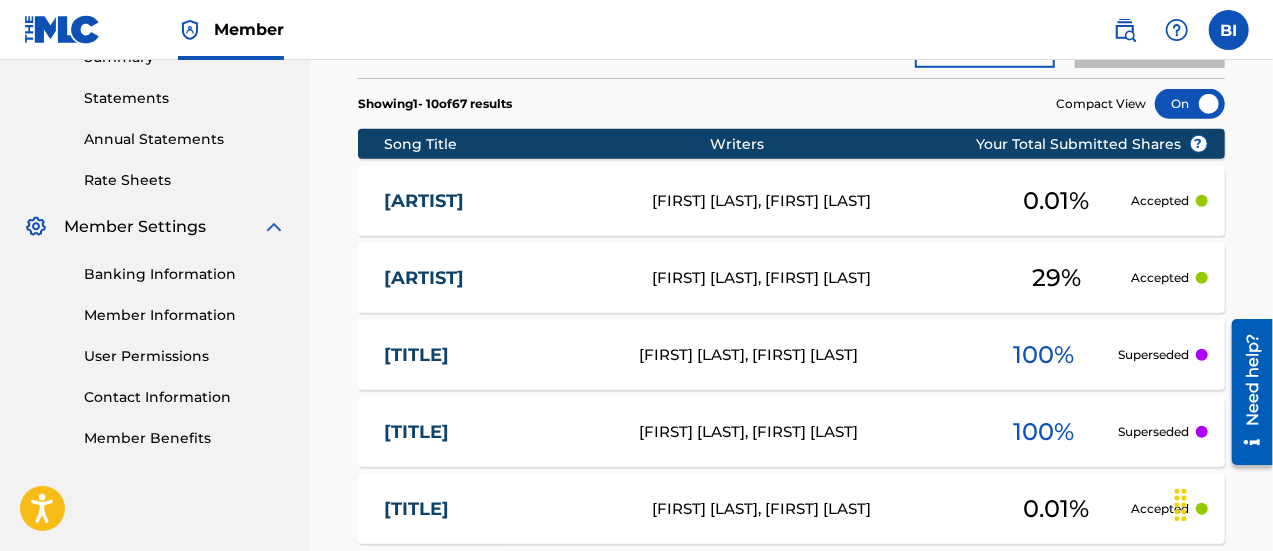 click on "[FIRST] [LAST], [FIRST] [LAST]" at bounding box center (816, 278) 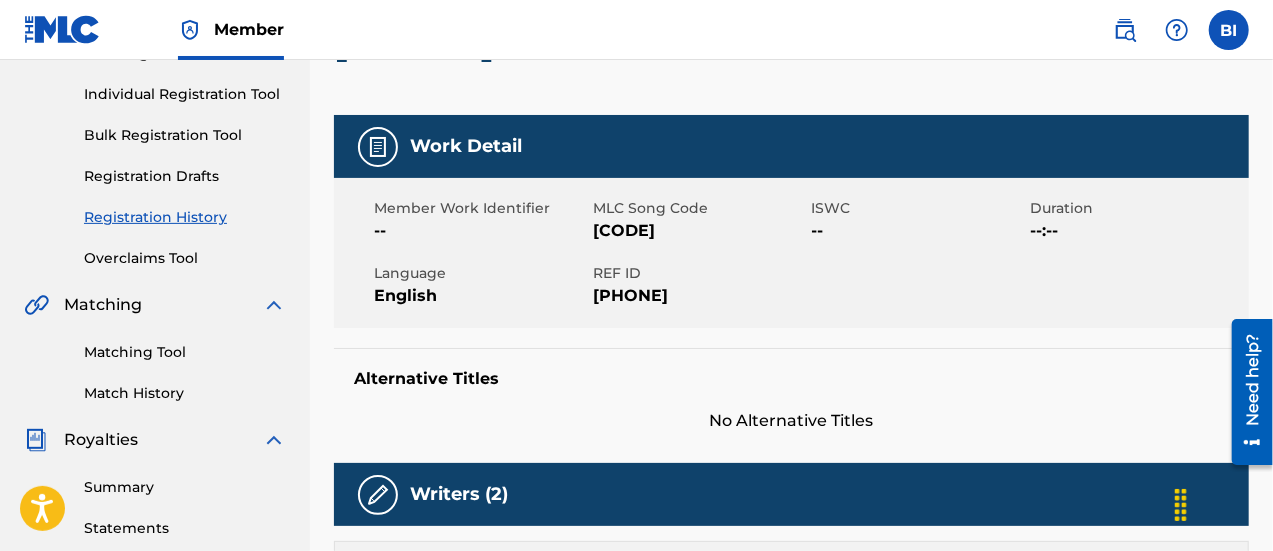scroll, scrollTop: 0, scrollLeft: 0, axis: both 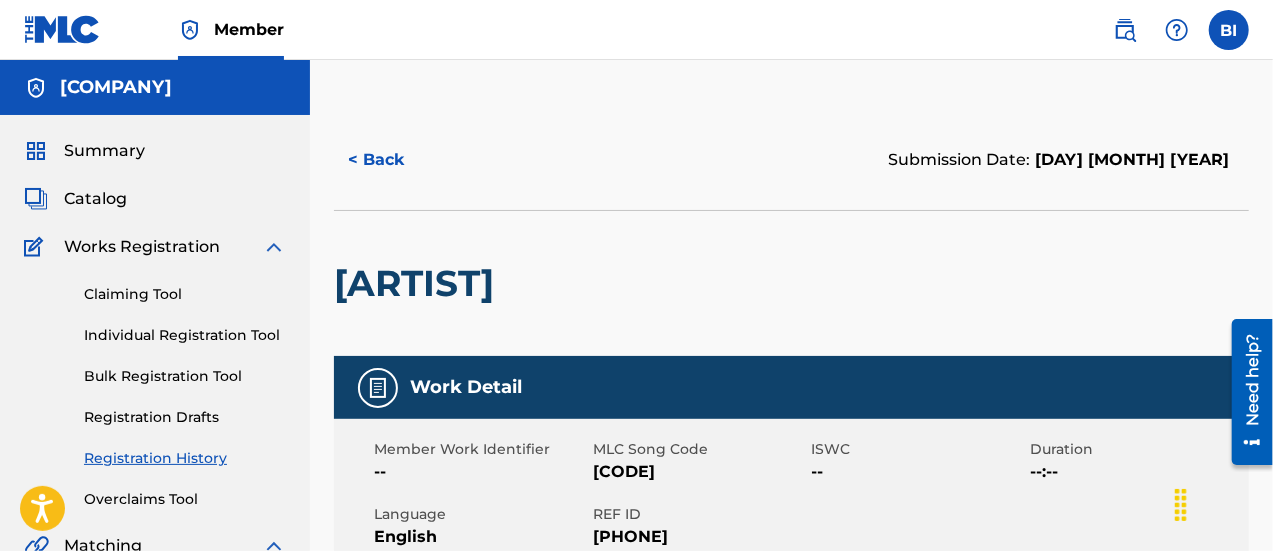 click on "< Back" at bounding box center (394, 160) 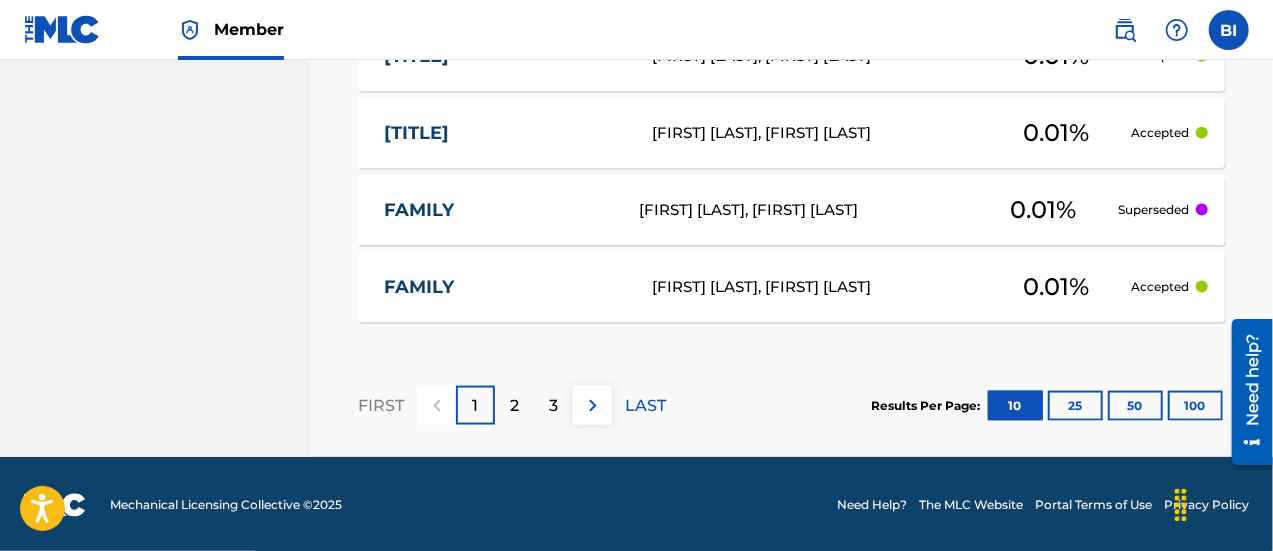 scroll, scrollTop: 1278, scrollLeft: 0, axis: vertical 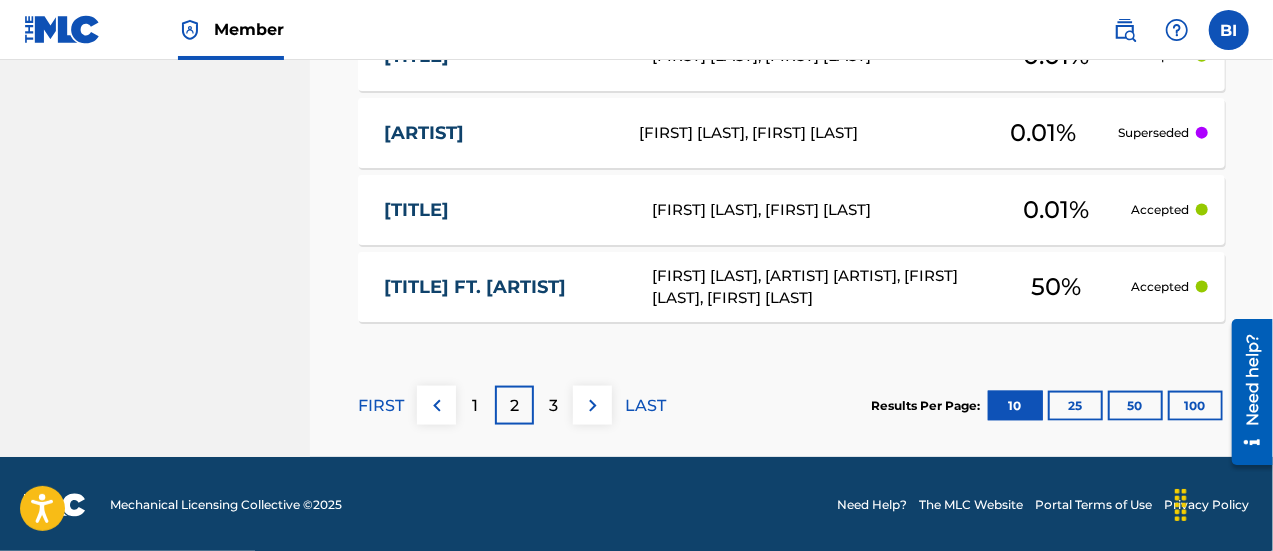 click on "3" at bounding box center [553, 405] 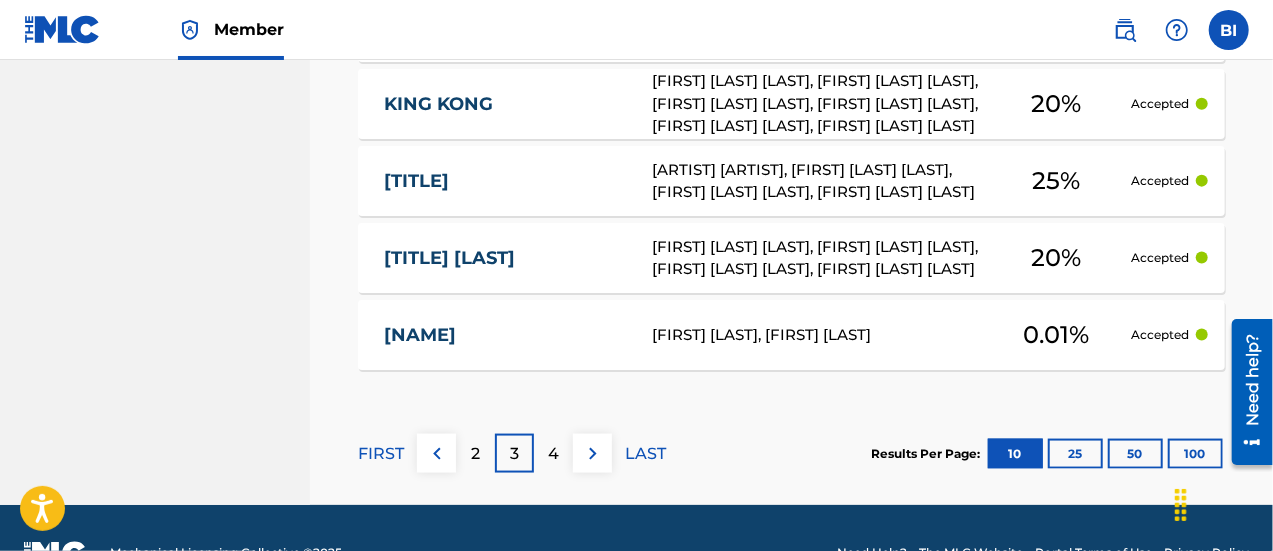 scroll, scrollTop: 1228, scrollLeft: 0, axis: vertical 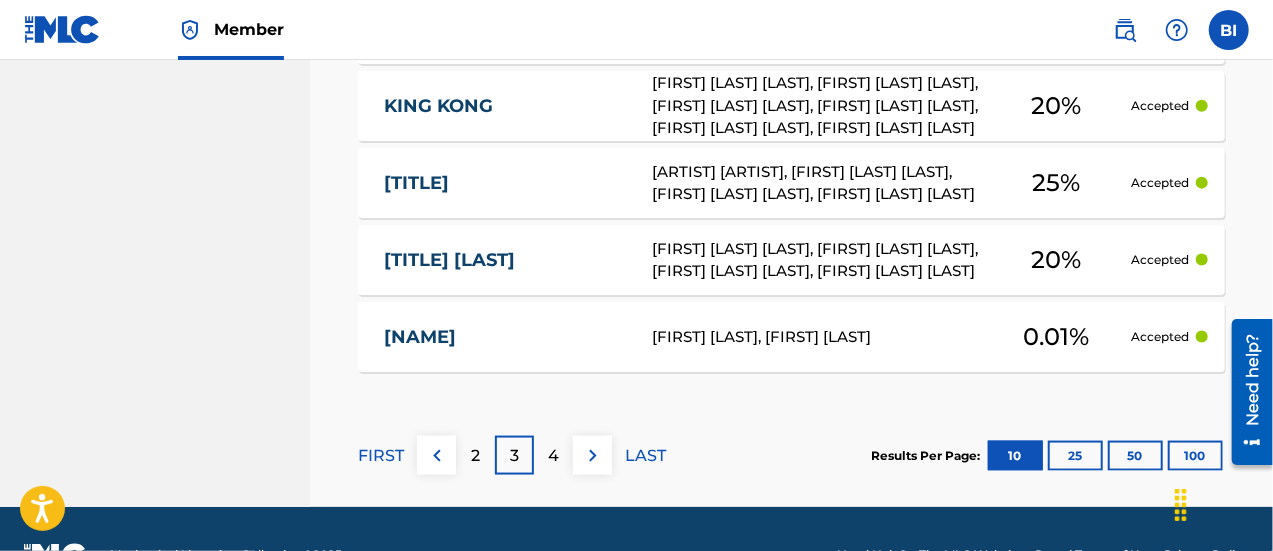 click on "4" at bounding box center (553, 456) 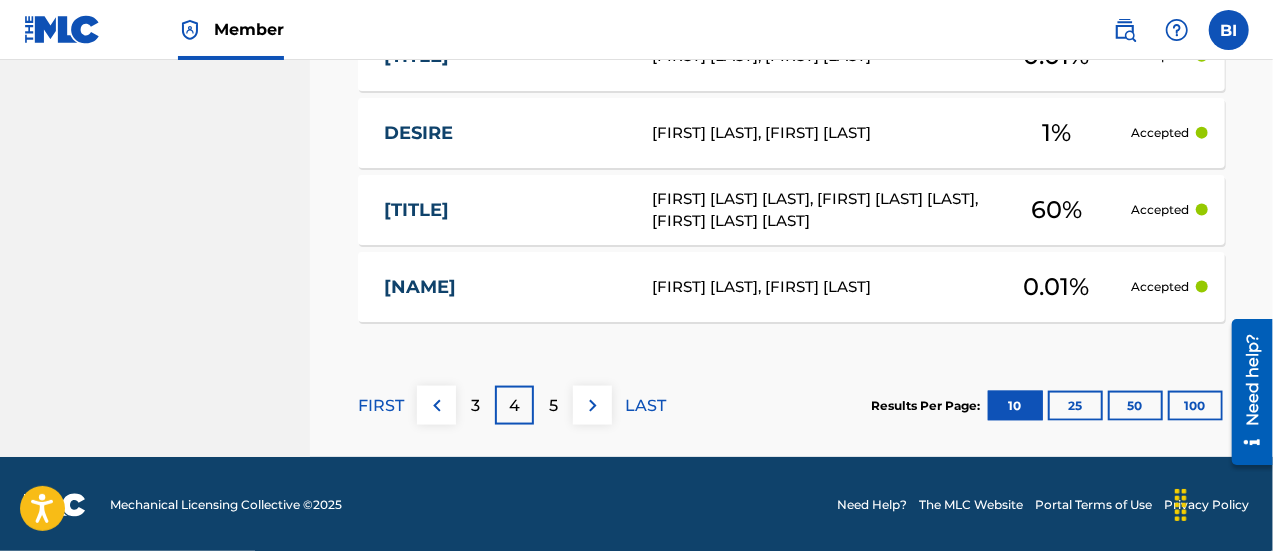 scroll, scrollTop: 1278, scrollLeft: 0, axis: vertical 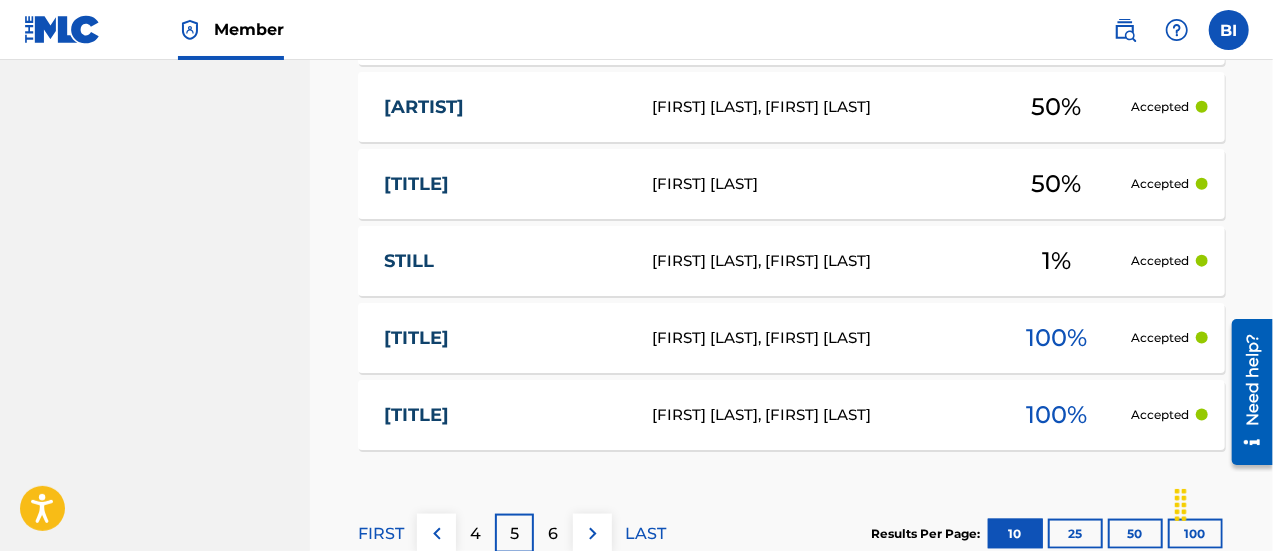click on "[FIRST] [LAST], [NUMBER] % Accepted" at bounding box center (791, 338) 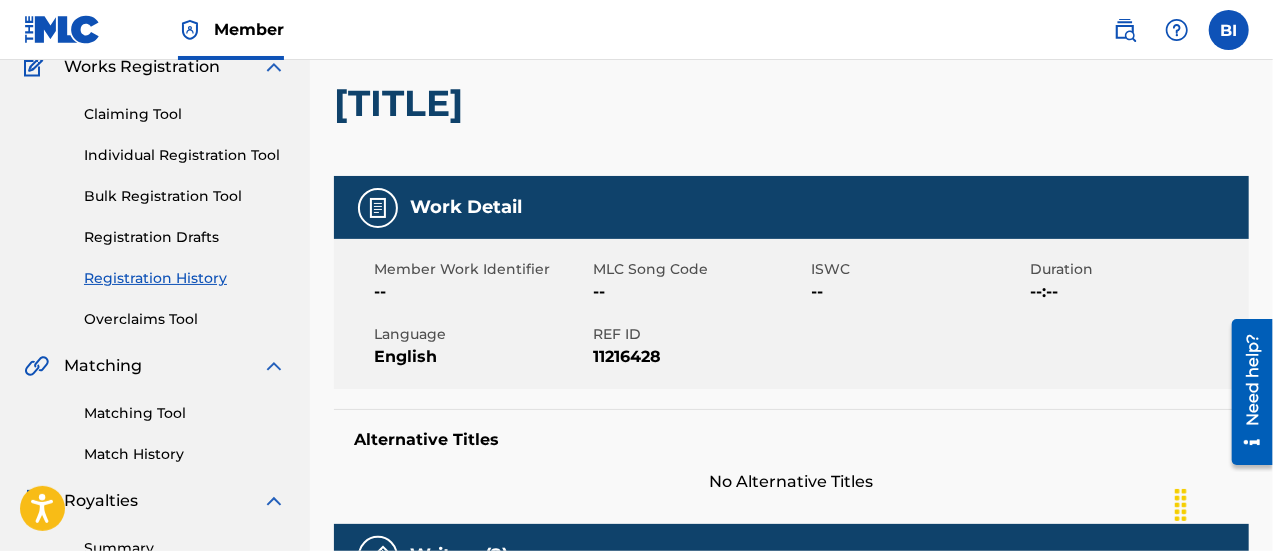 scroll, scrollTop: 0, scrollLeft: 0, axis: both 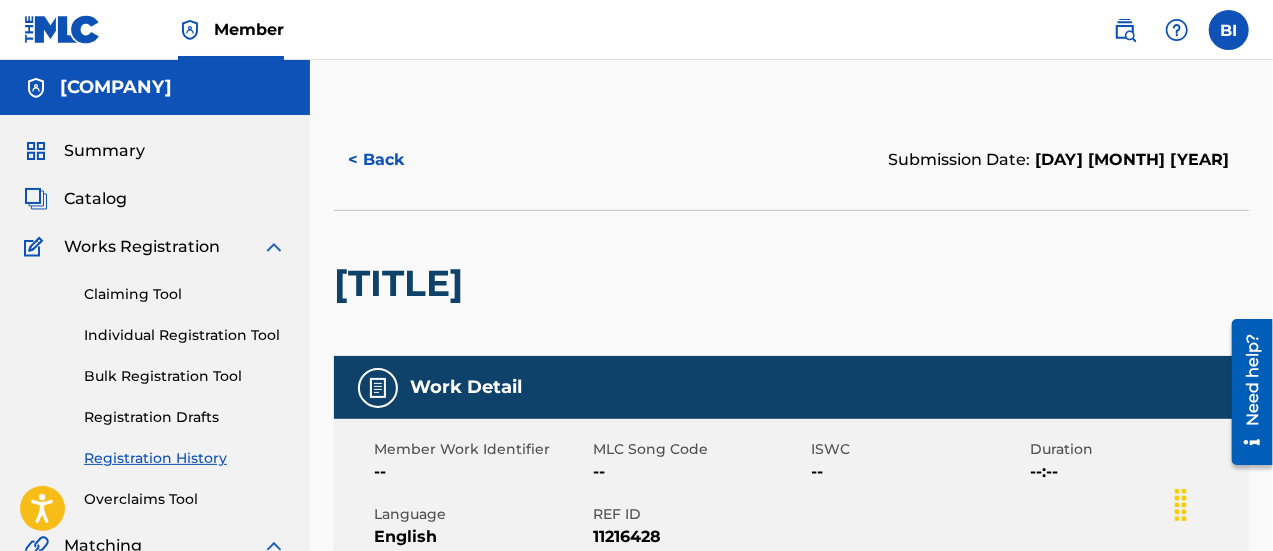 click on "< Back" at bounding box center (394, 160) 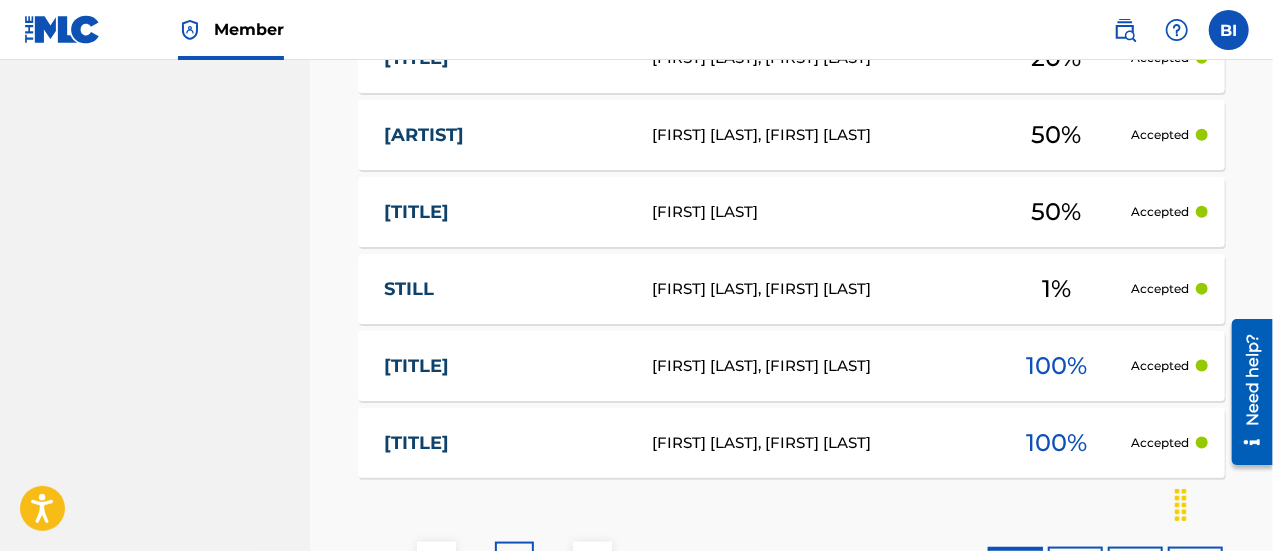 scroll, scrollTop: 1210, scrollLeft: 0, axis: vertical 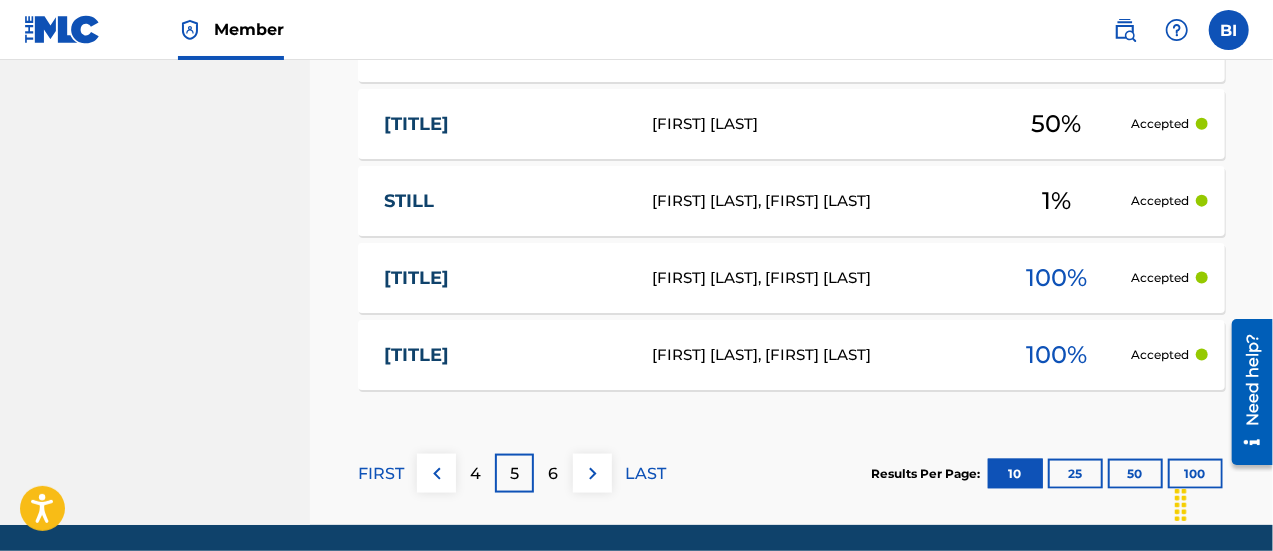 click on "6" at bounding box center (554, 474) 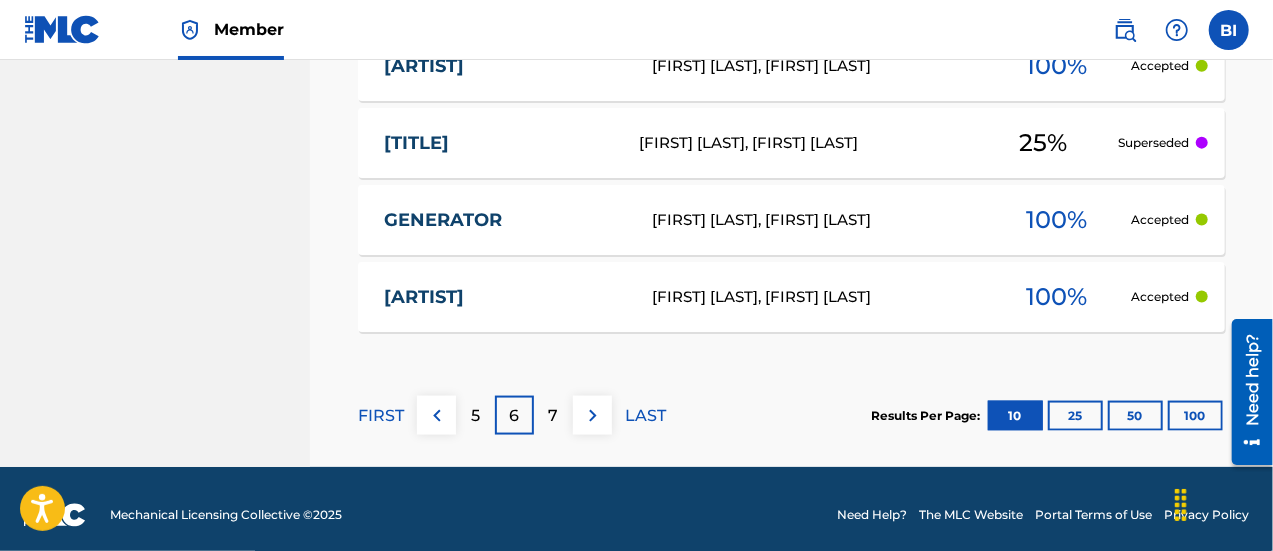 scroll, scrollTop: 1270, scrollLeft: 0, axis: vertical 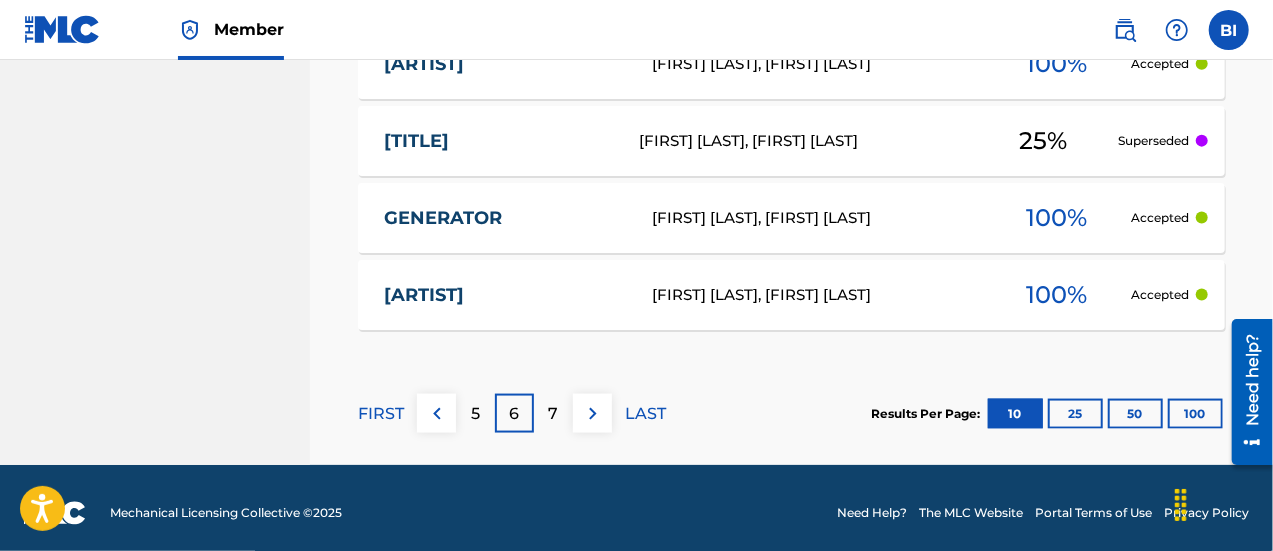 click on "FIRST" at bounding box center [381, 414] 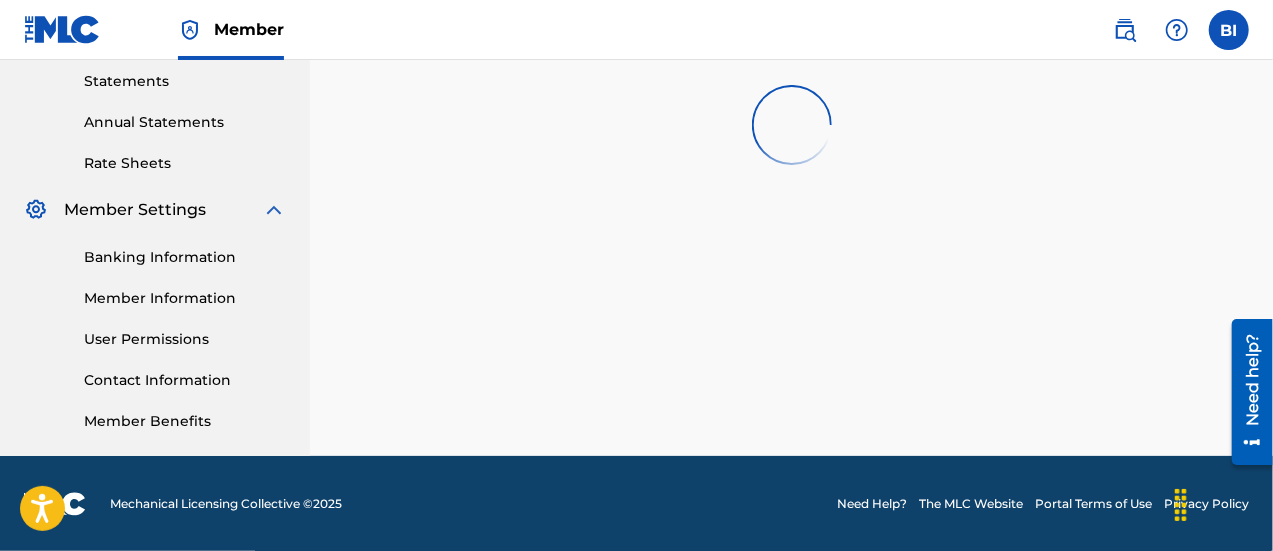 scroll, scrollTop: 1270, scrollLeft: 0, axis: vertical 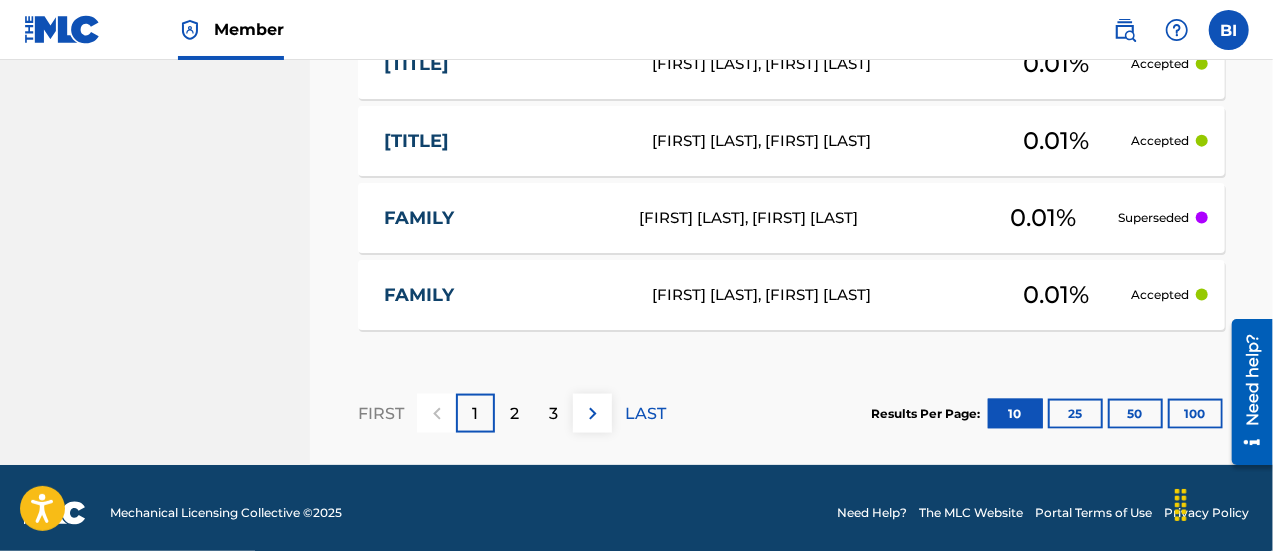 click on "[FIRST] [LAST], [FIRST] [LAST]" at bounding box center (816, 295) 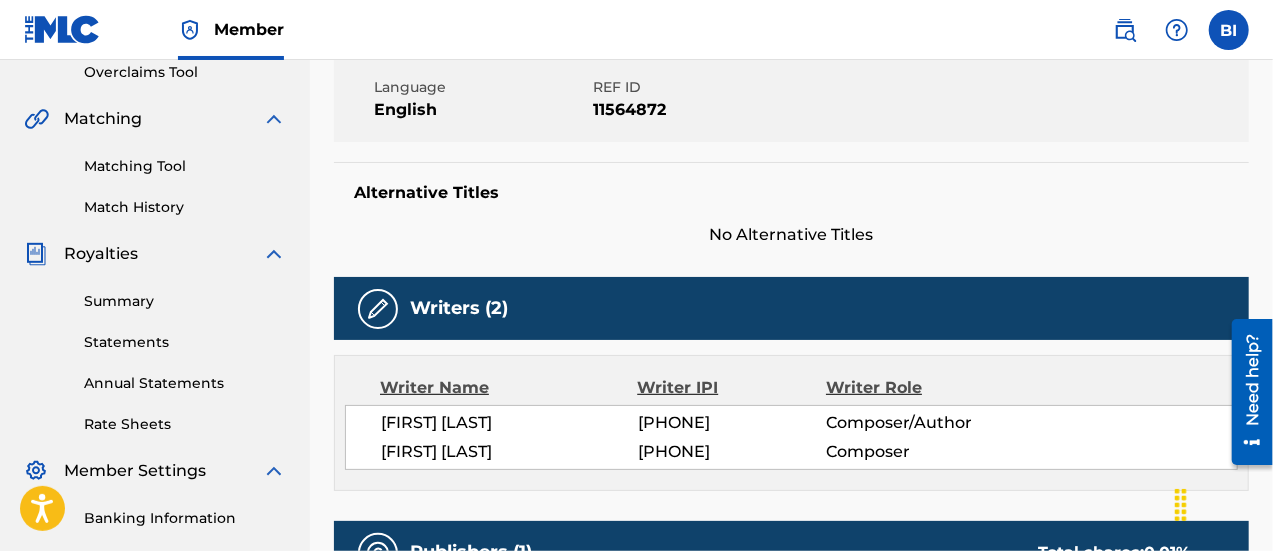 scroll, scrollTop: 0, scrollLeft: 0, axis: both 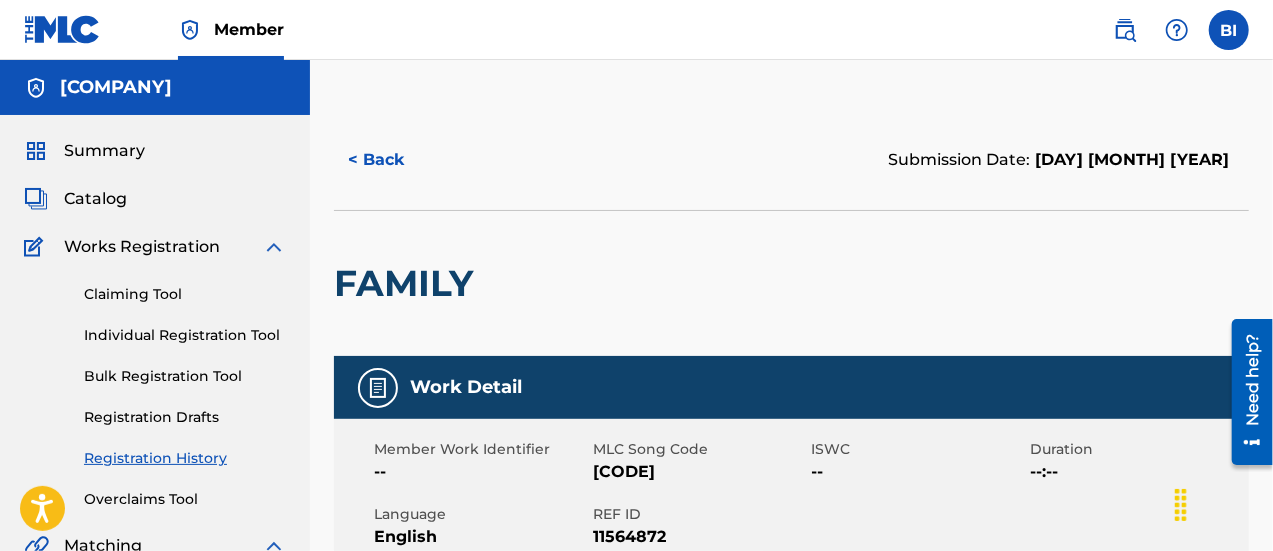 click on "< Back" at bounding box center (394, 160) 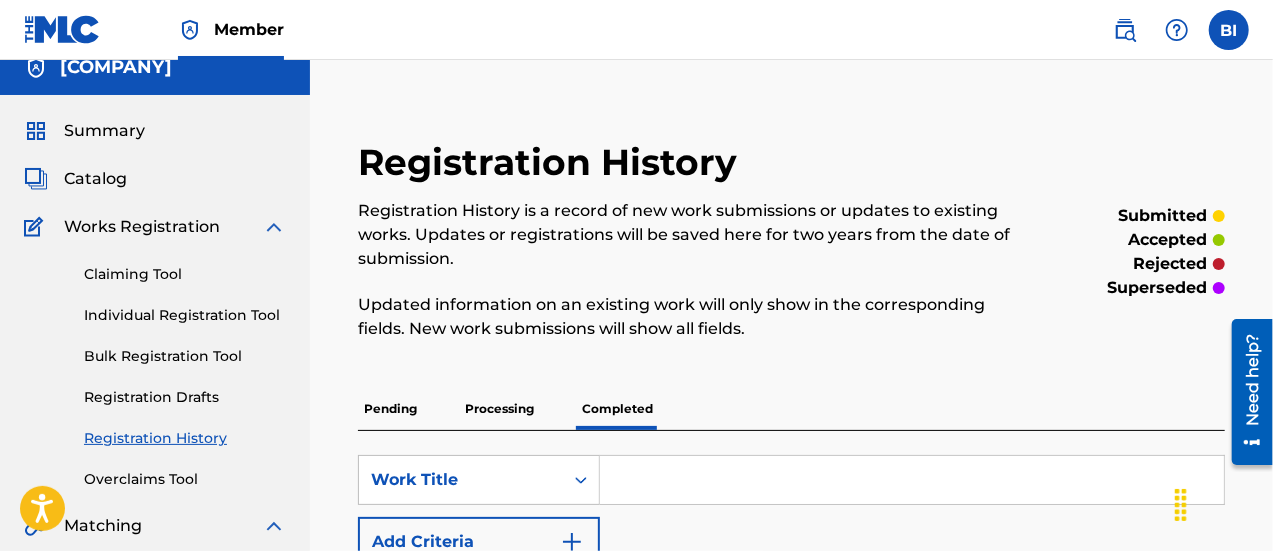 scroll, scrollTop: 18, scrollLeft: 0, axis: vertical 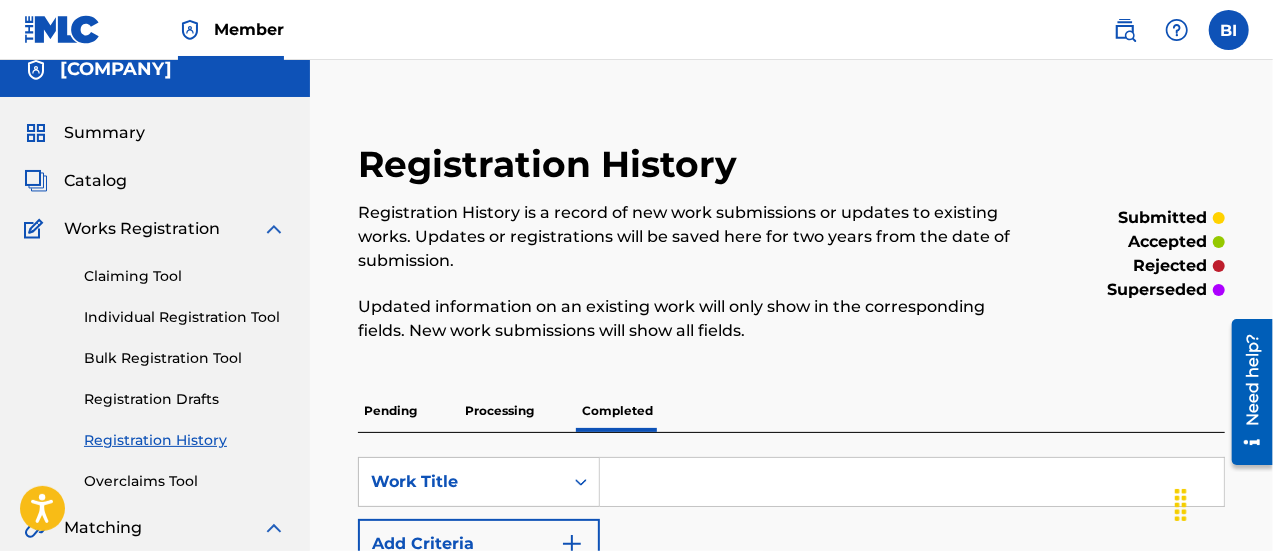 click on "Catalog" at bounding box center (95, 181) 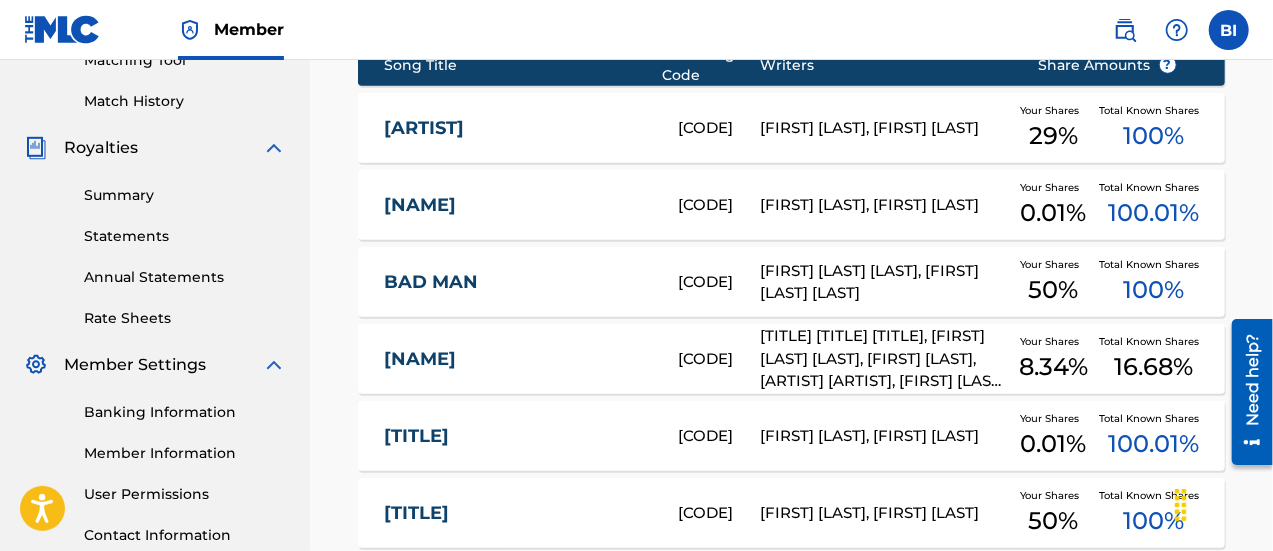 scroll, scrollTop: 533, scrollLeft: 0, axis: vertical 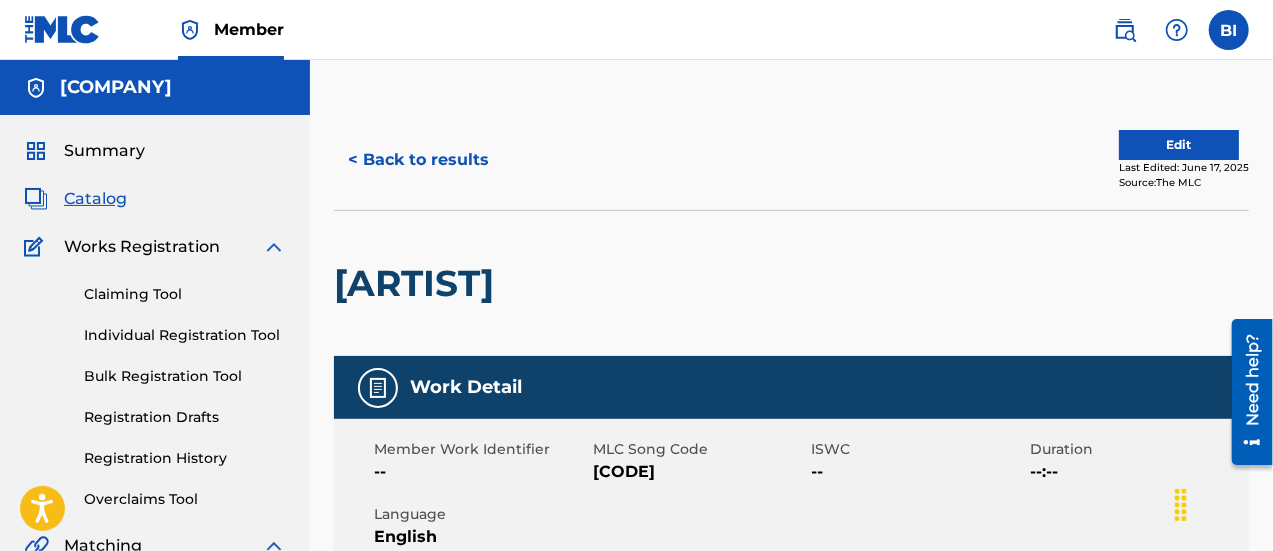 click on "< Back to results" at bounding box center [418, 160] 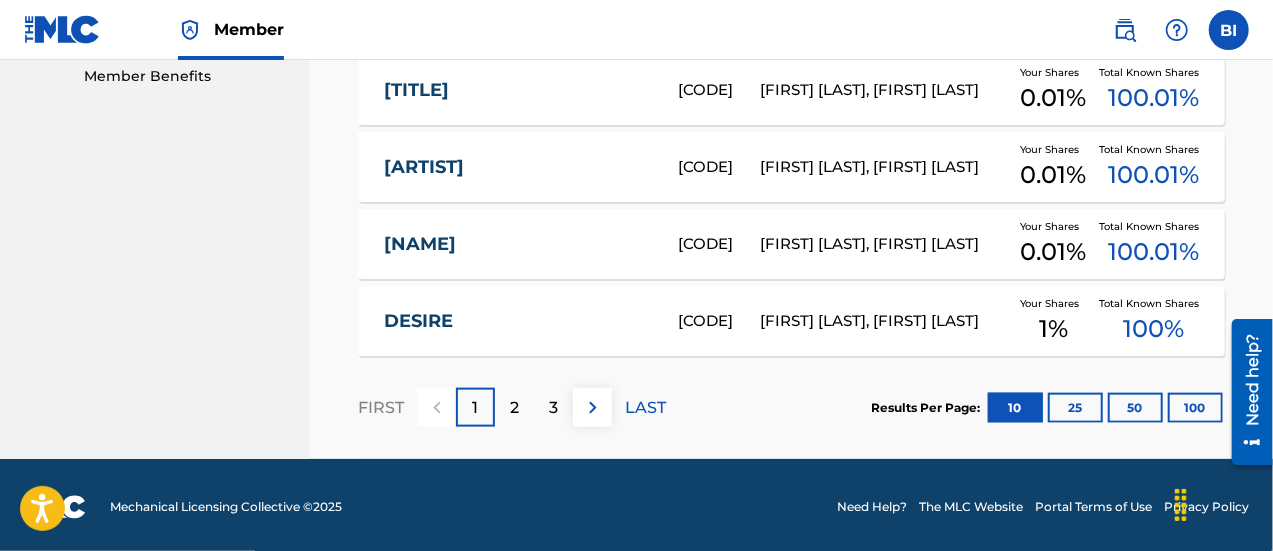 scroll, scrollTop: 1034, scrollLeft: 0, axis: vertical 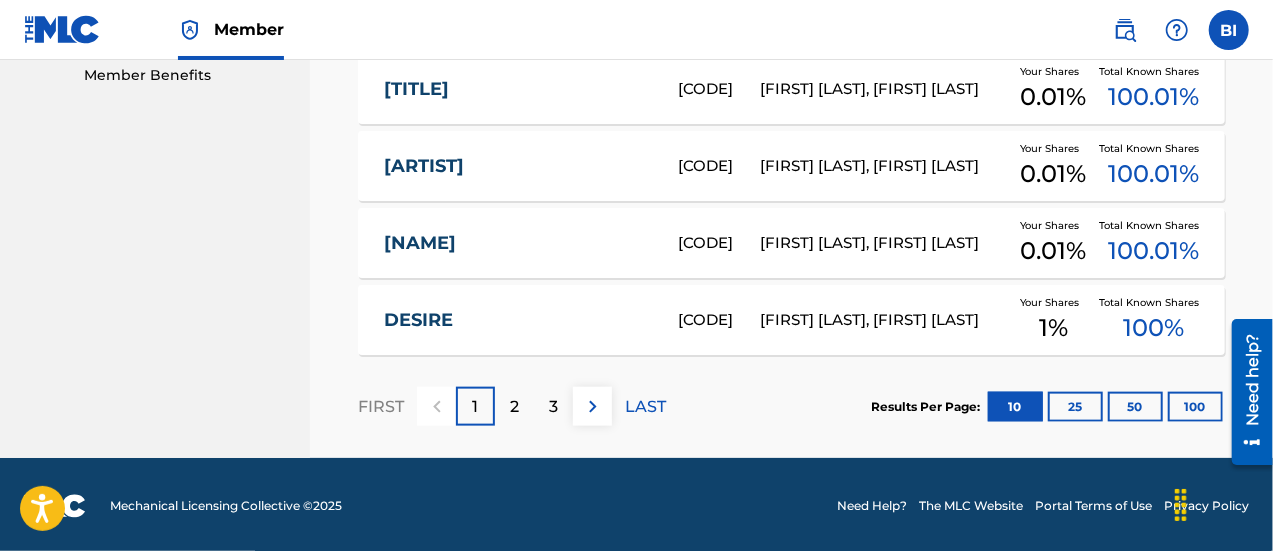 click on "2" at bounding box center (514, 407) 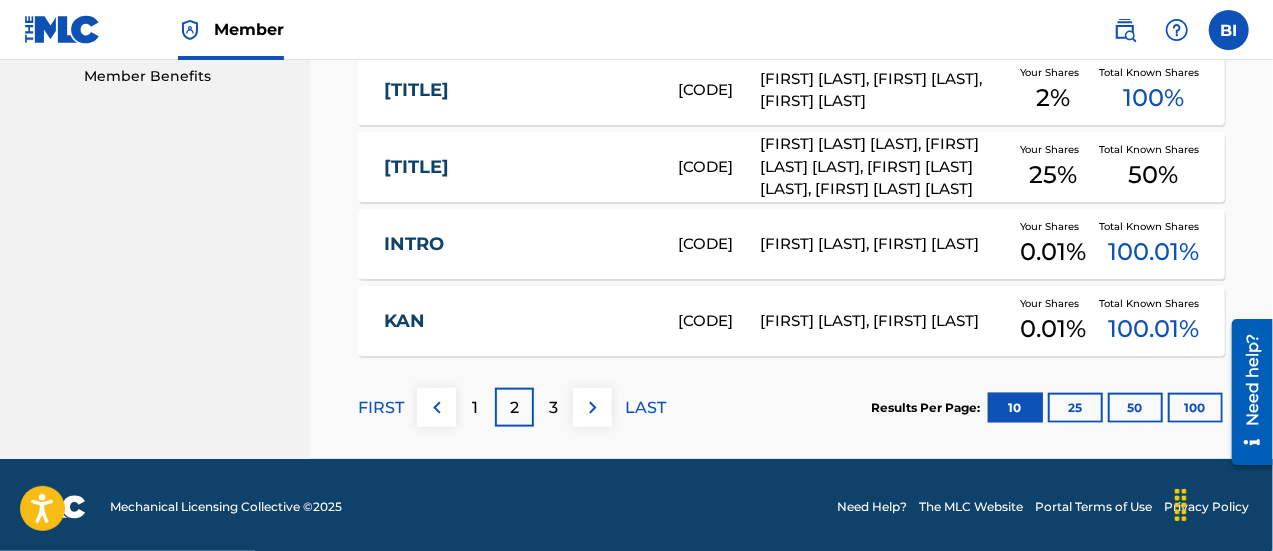scroll, scrollTop: 1036, scrollLeft: 0, axis: vertical 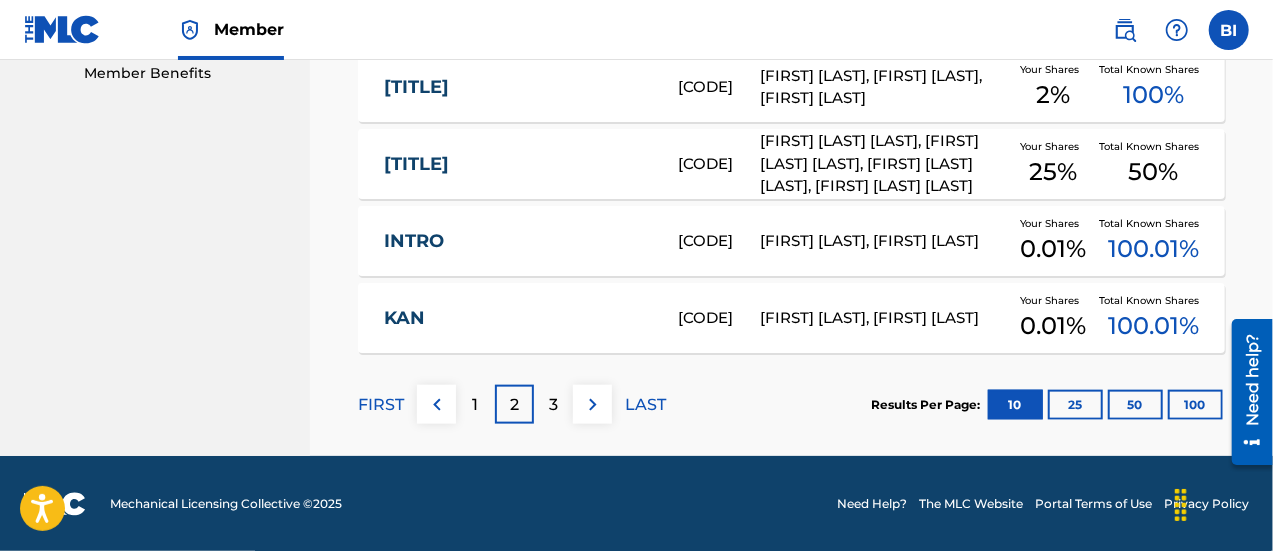 click on "3" at bounding box center (553, 404) 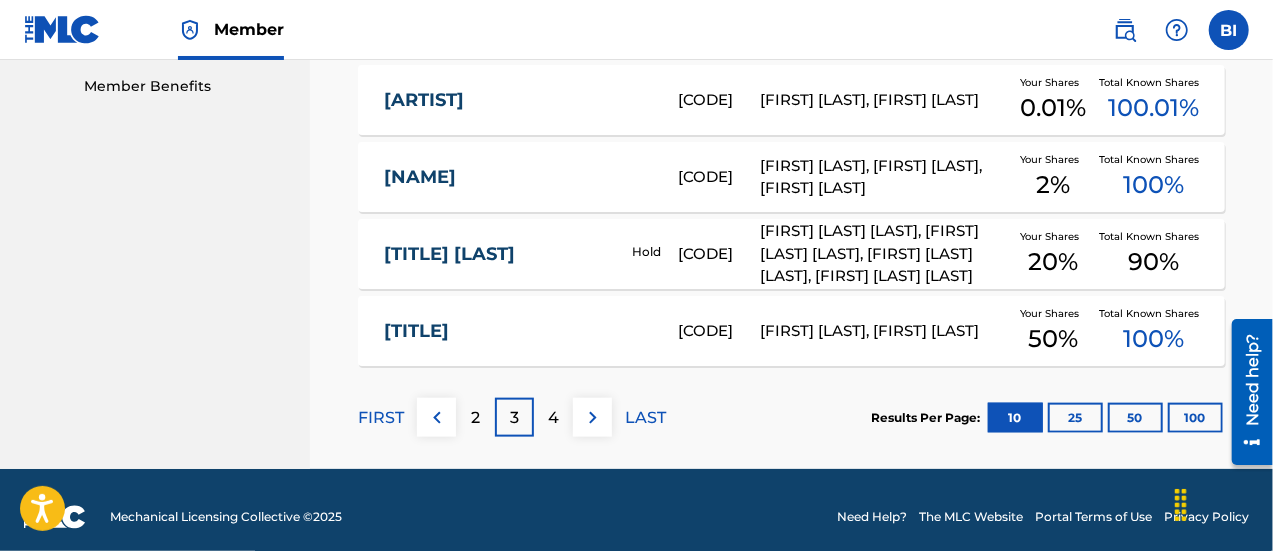 scroll, scrollTop: 1024, scrollLeft: 0, axis: vertical 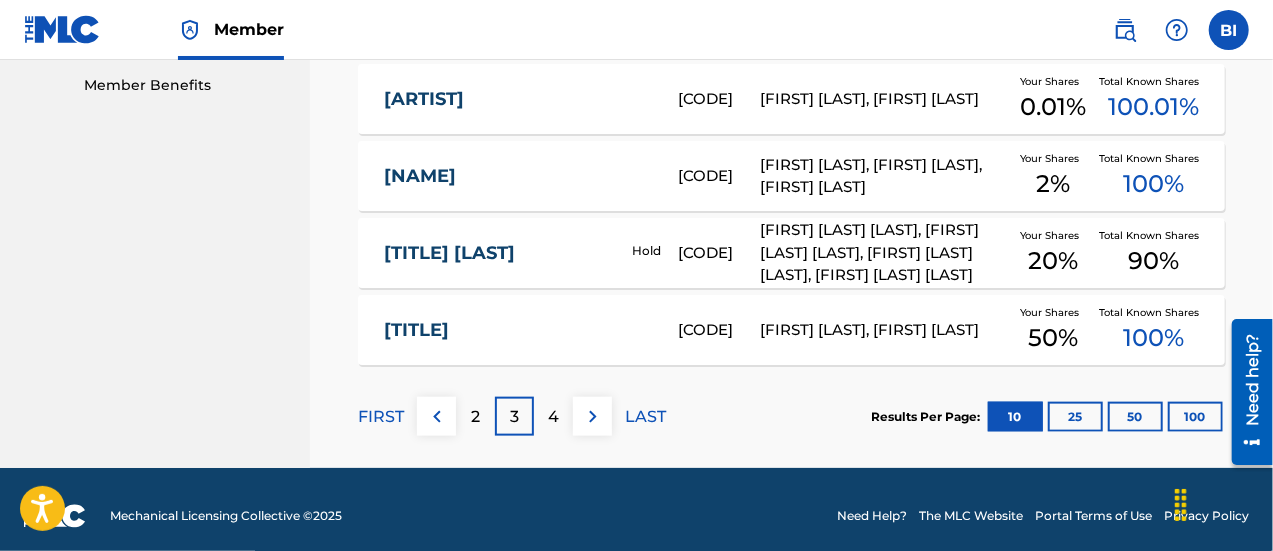click on "4" at bounding box center [553, 417] 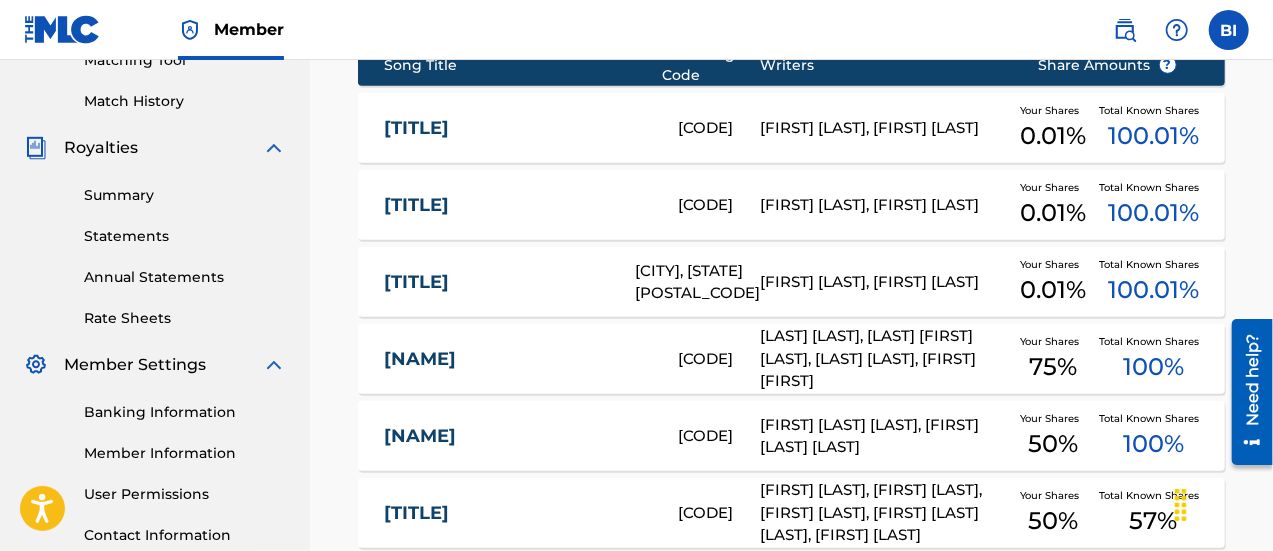scroll, scrollTop: 530, scrollLeft: 0, axis: vertical 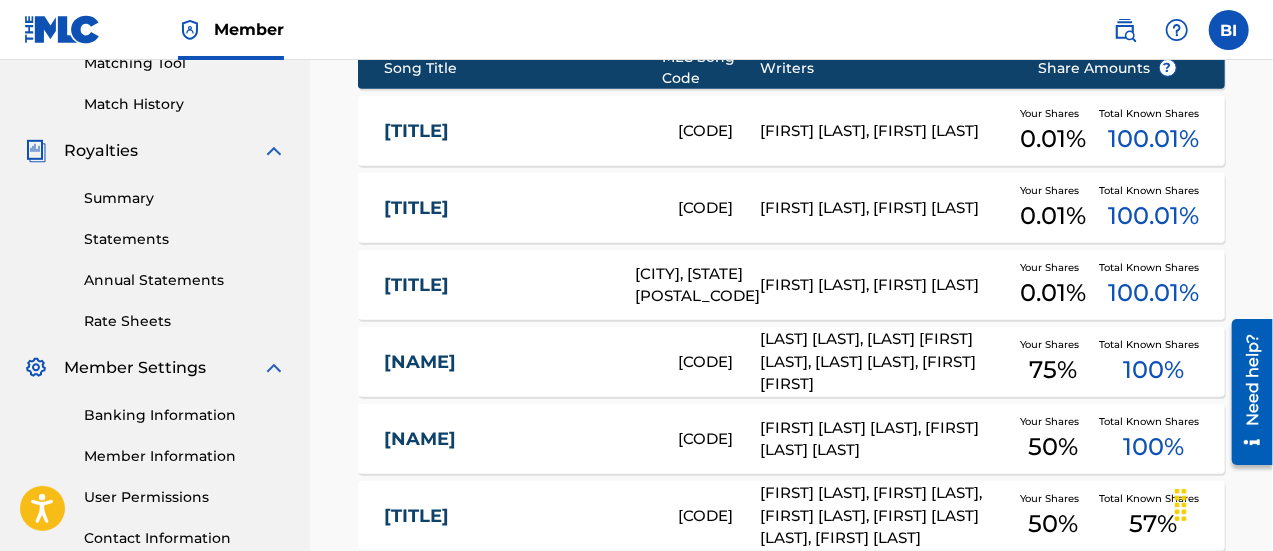 click on "[FIRST] [LAST], [FIRST] [LAST]" at bounding box center (884, 131) 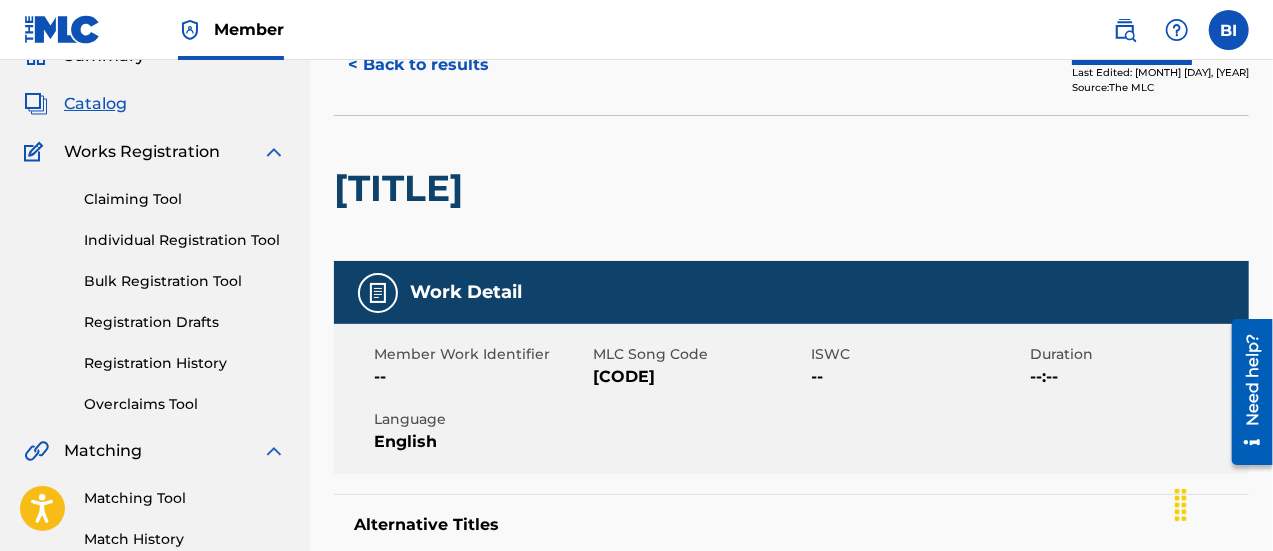 scroll, scrollTop: 0, scrollLeft: 0, axis: both 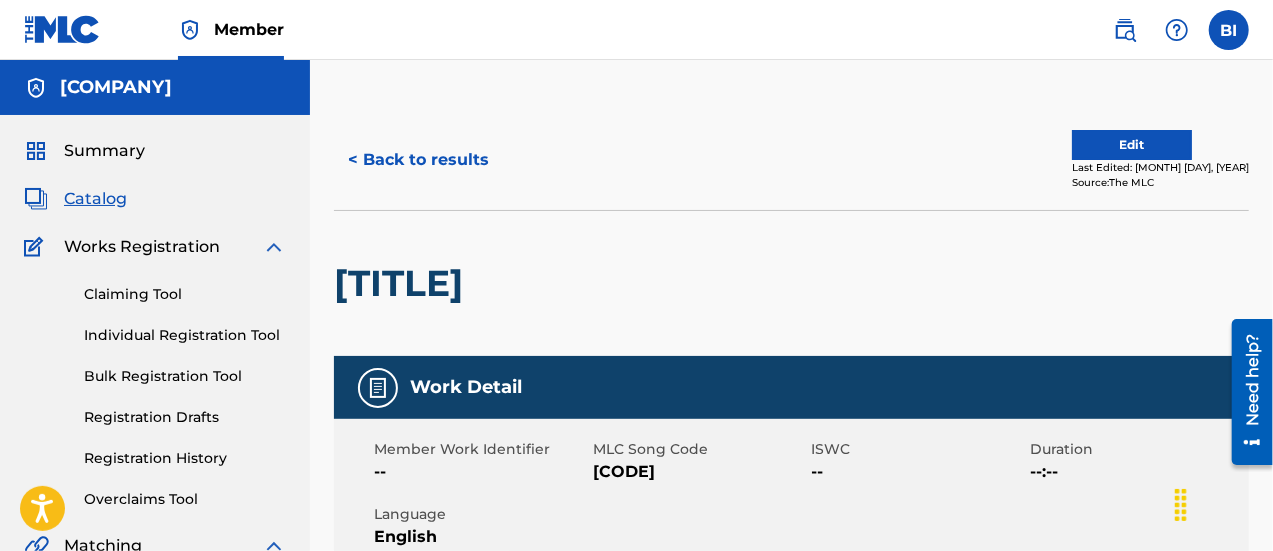 click on "< Back to results" at bounding box center (418, 160) 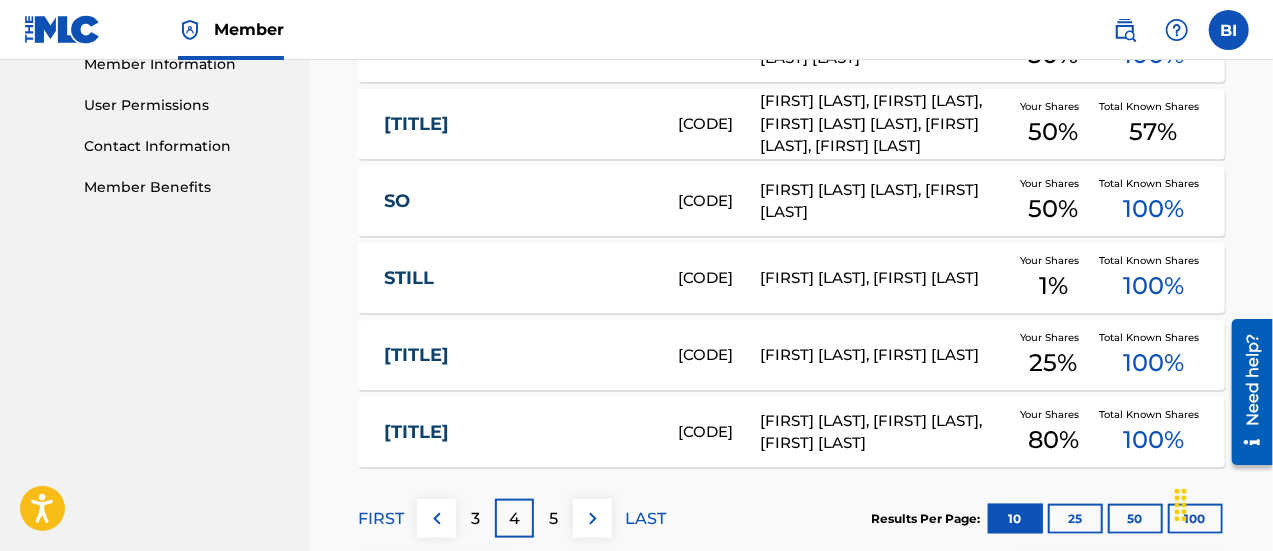 scroll, scrollTop: 1036, scrollLeft: 0, axis: vertical 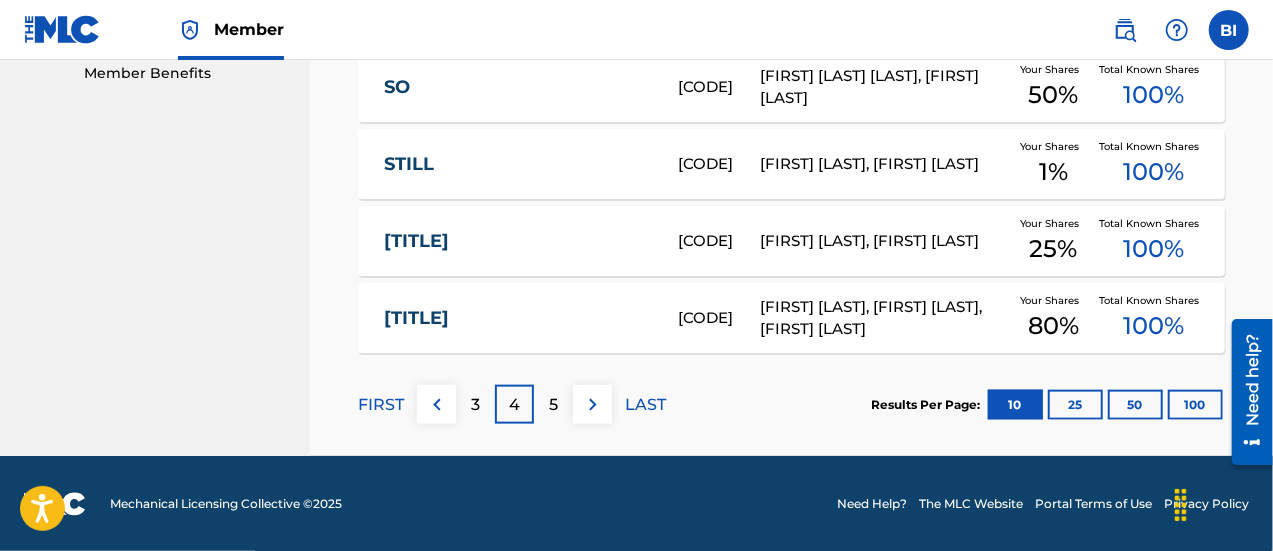 click on "5" at bounding box center (553, 404) 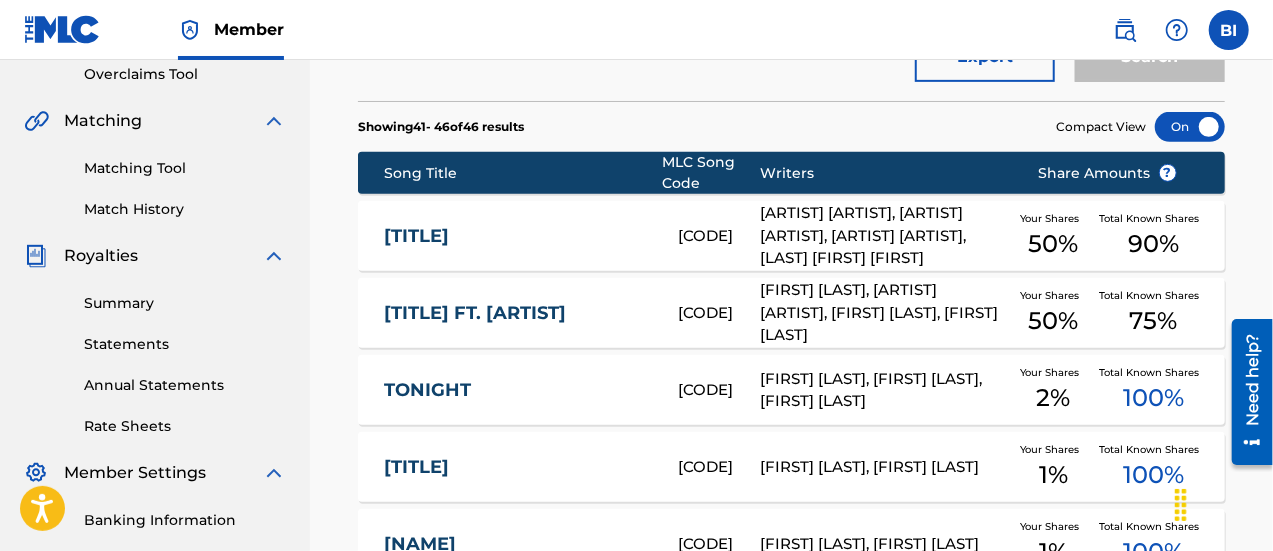 scroll, scrollTop: 424, scrollLeft: 0, axis: vertical 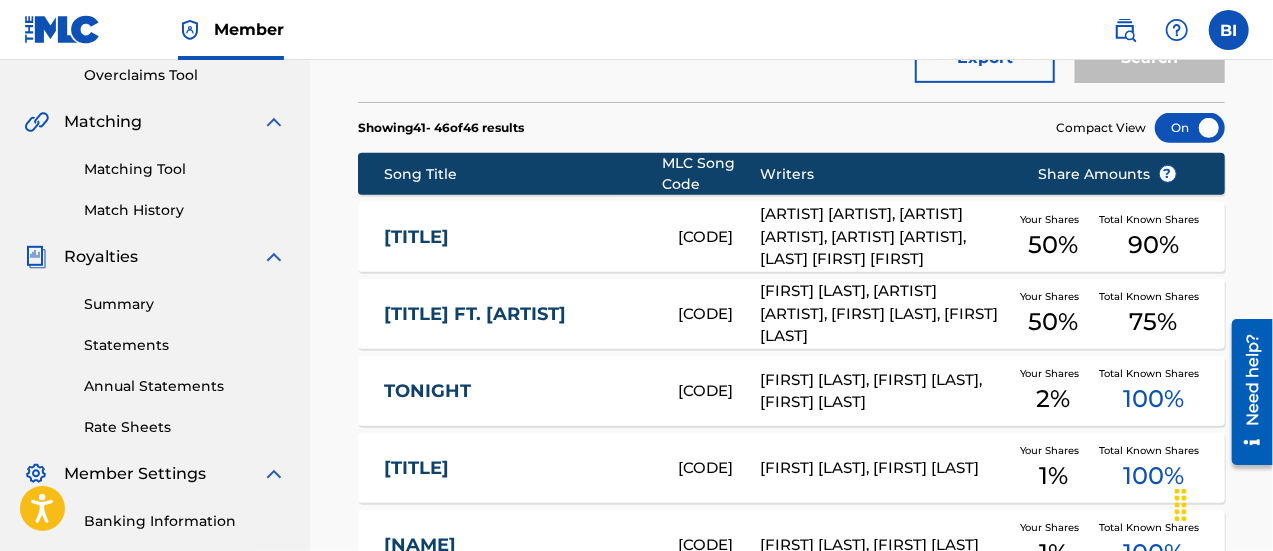 click on "[FIRST] [LAST], [ARTIST] [ARTIST], [FIRST] [LAST], [FIRST] [LAST]" at bounding box center [884, 314] 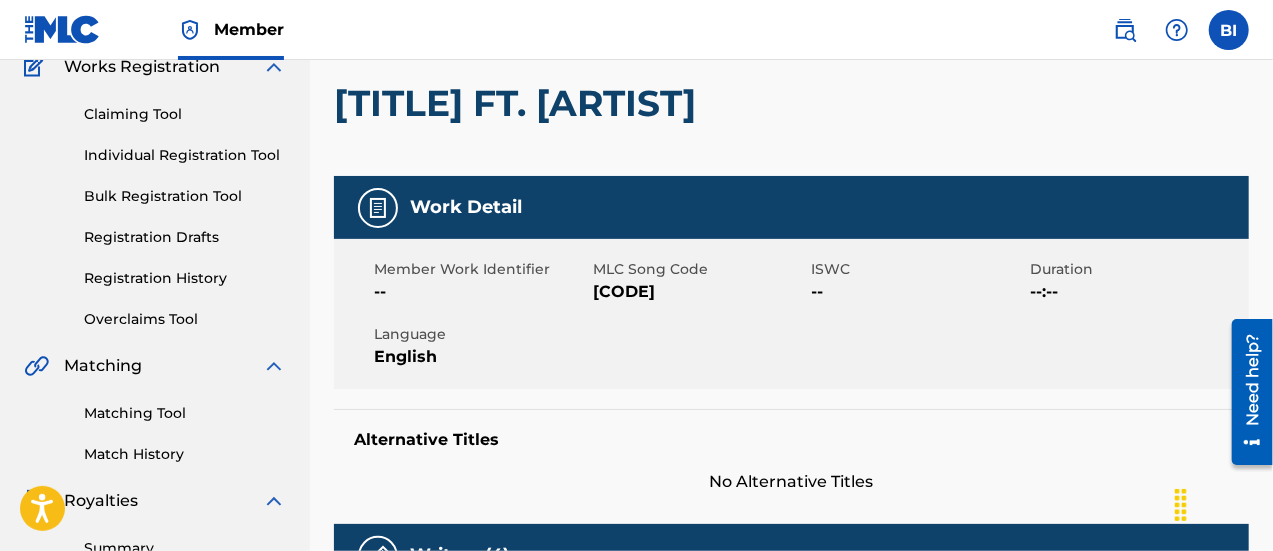 scroll, scrollTop: 18, scrollLeft: 0, axis: vertical 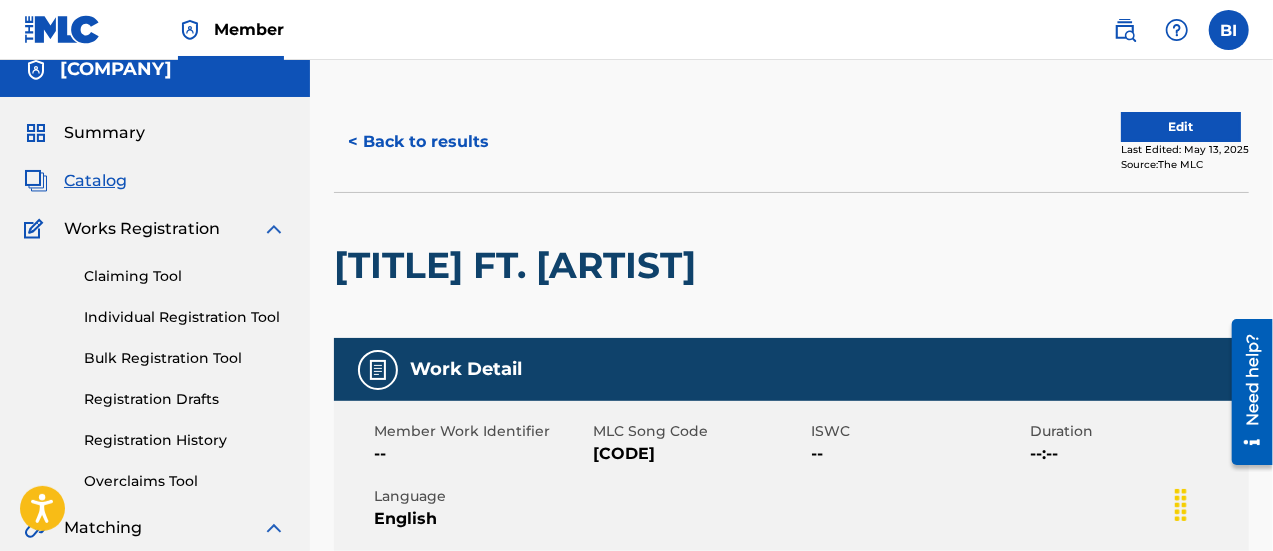 click on "< Back to results" at bounding box center [418, 142] 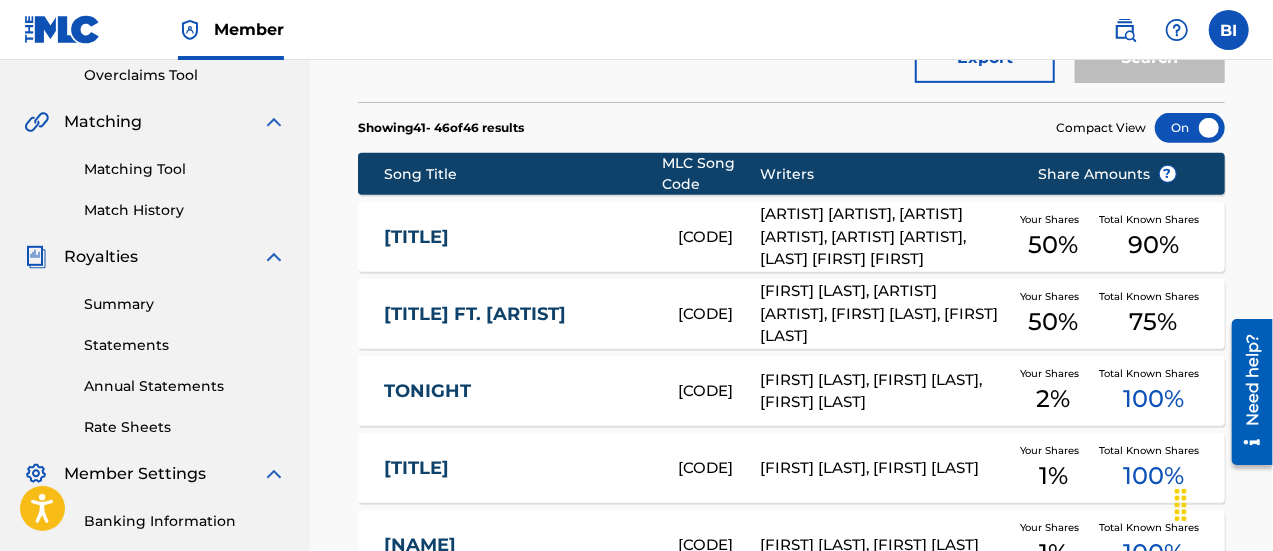 click on "[TITLE]" at bounding box center [517, 237] 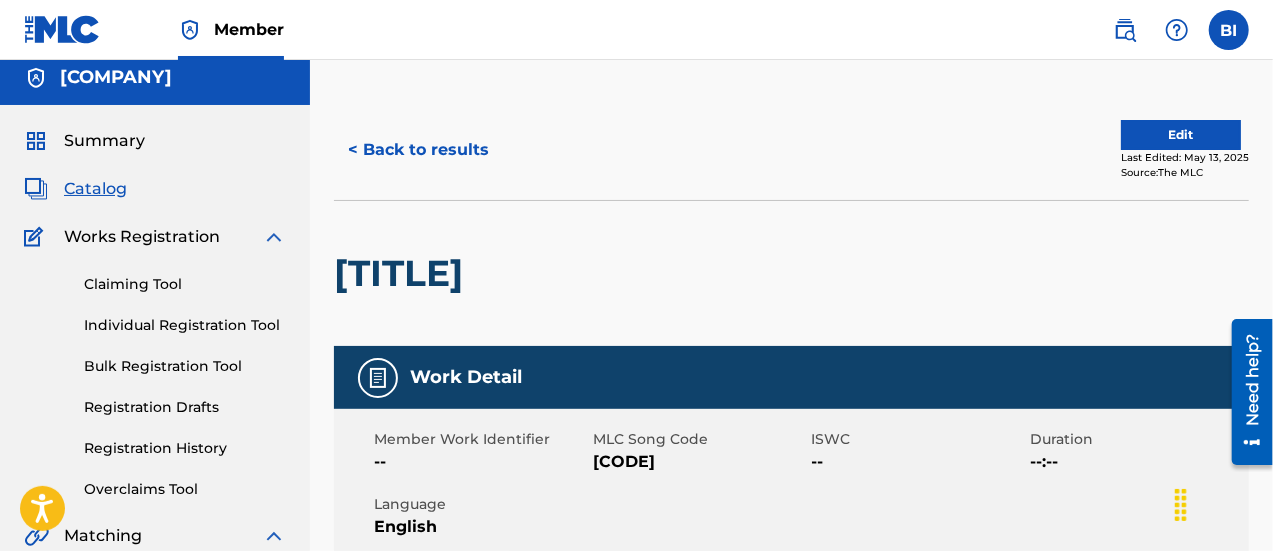 scroll, scrollTop: 0, scrollLeft: 0, axis: both 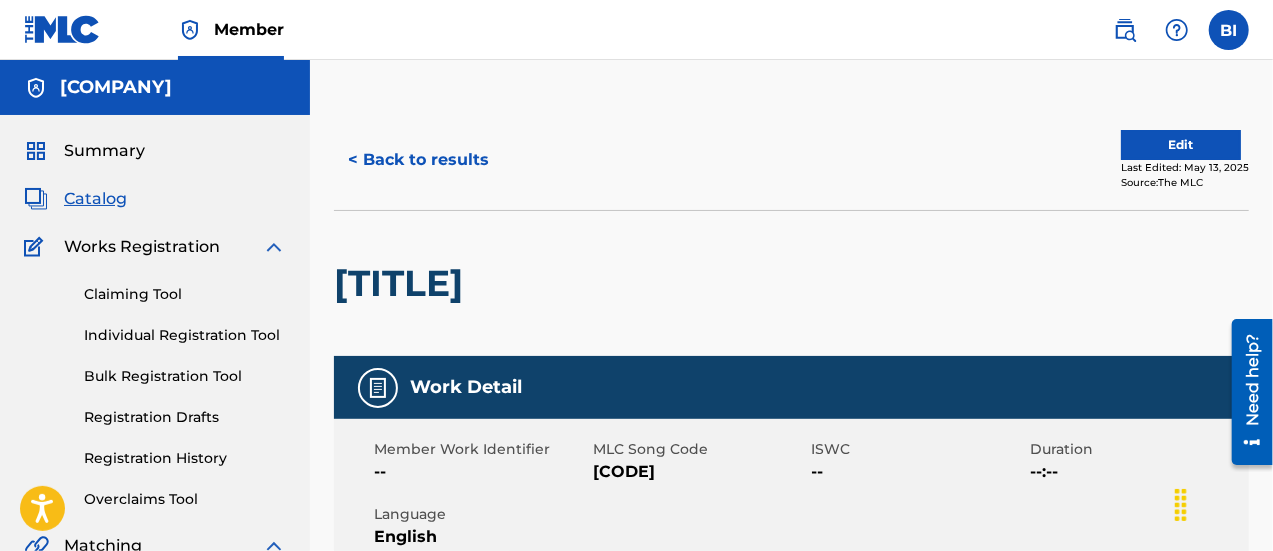 click on "< Back to results" at bounding box center (418, 160) 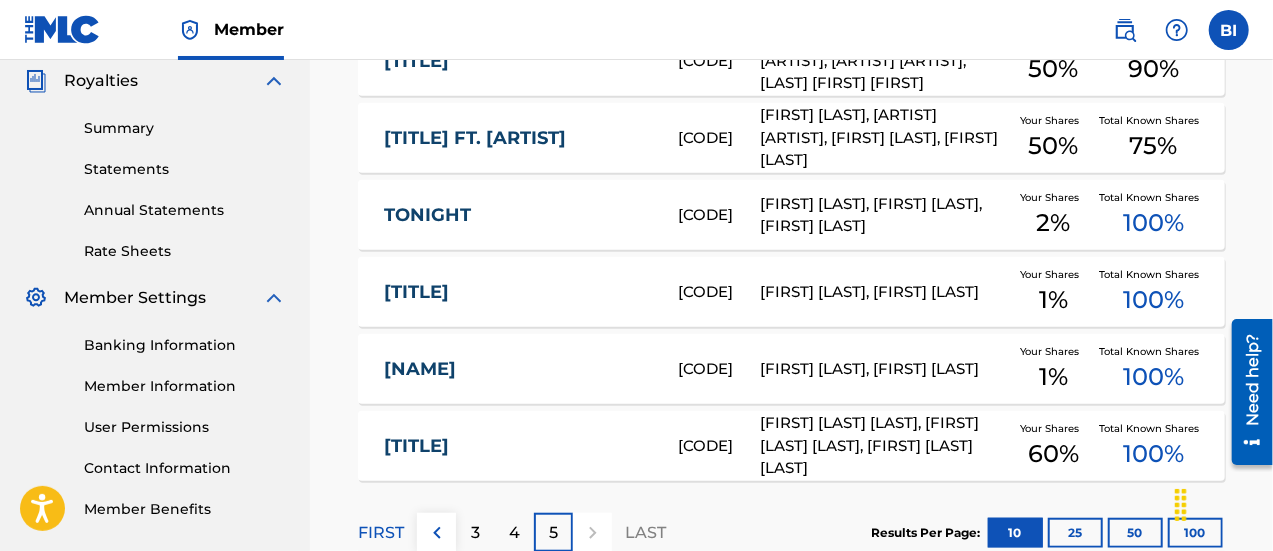 scroll, scrollTop: 728, scrollLeft: 0, axis: vertical 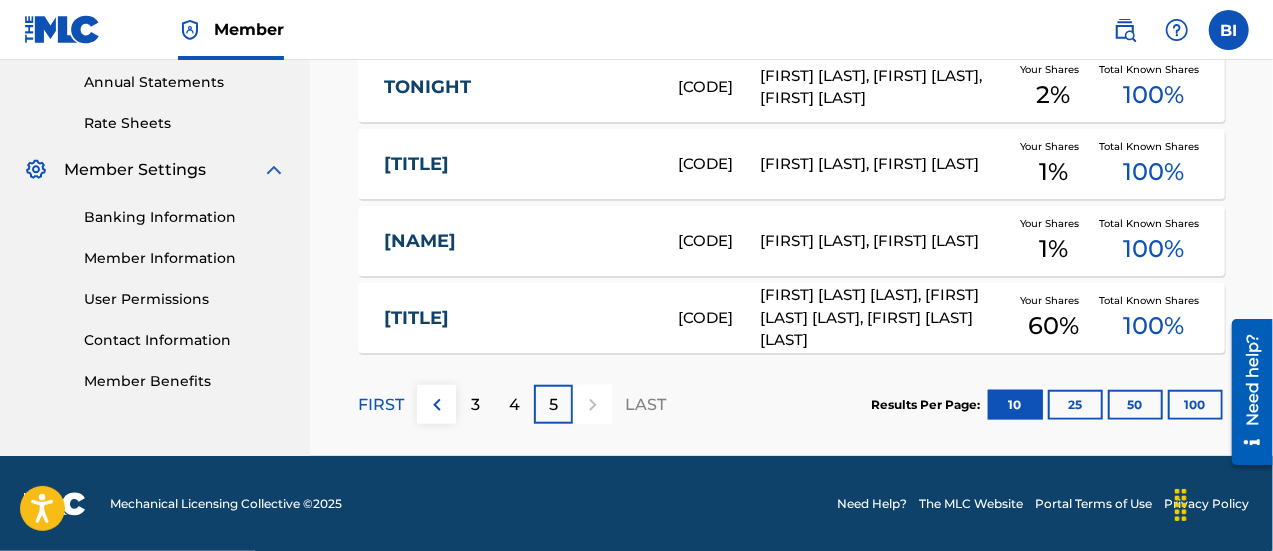 click on "4" at bounding box center (514, 404) 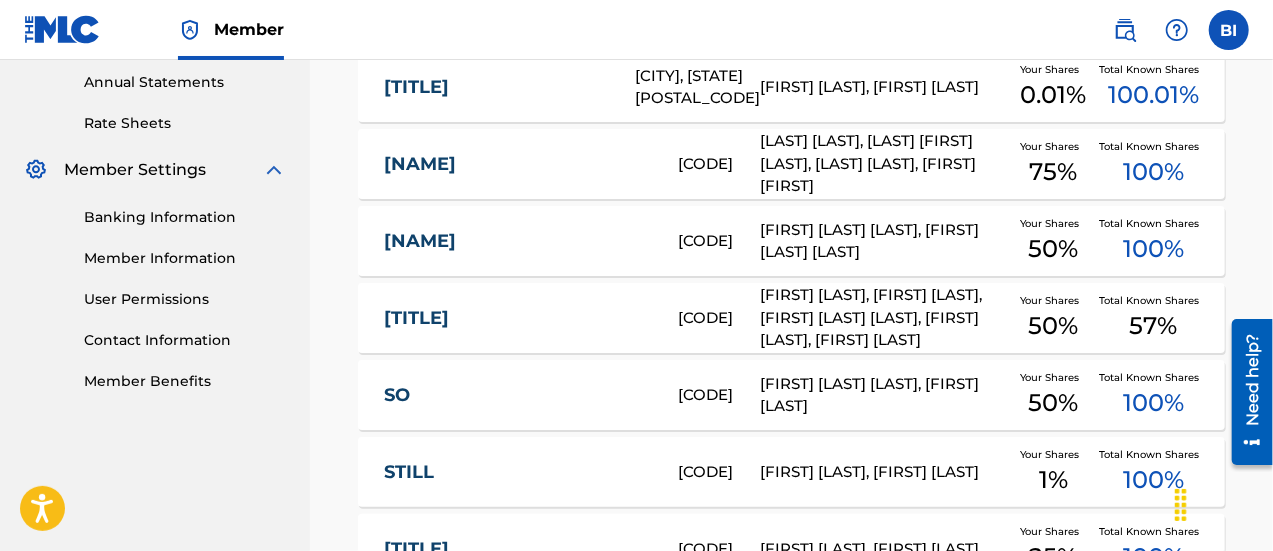 scroll, scrollTop: 1036, scrollLeft: 0, axis: vertical 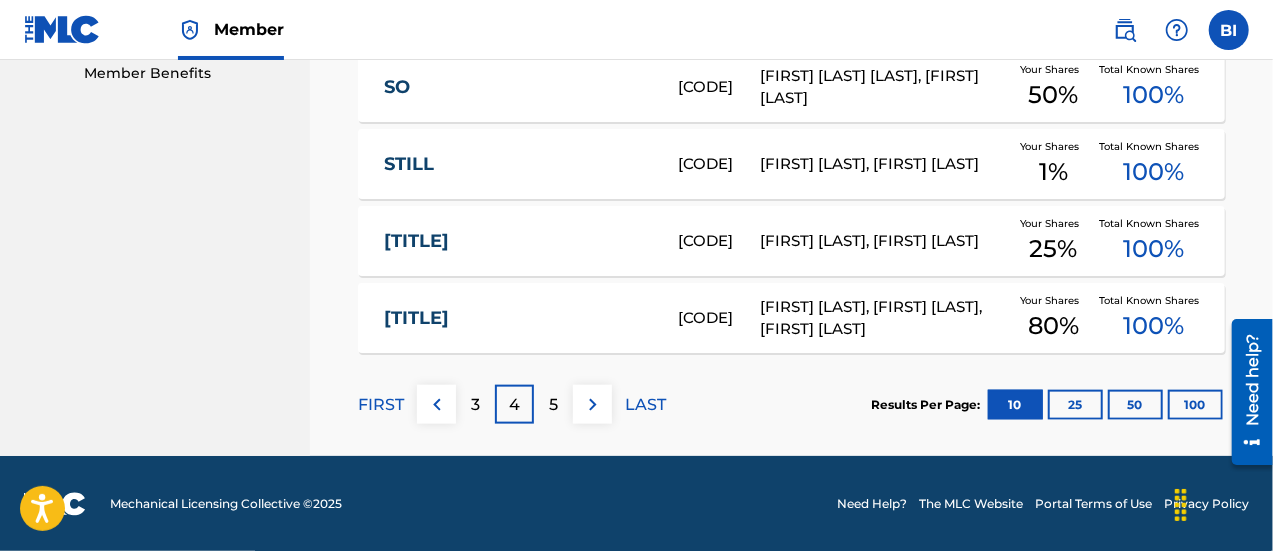 click on "5" at bounding box center [553, 404] 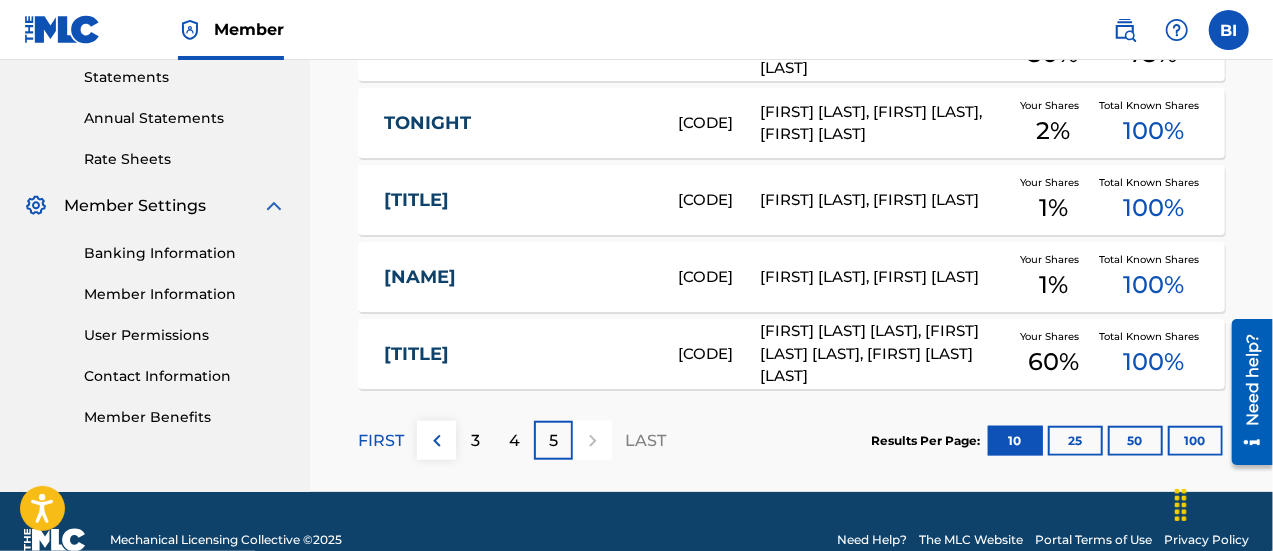 scroll, scrollTop: 728, scrollLeft: 0, axis: vertical 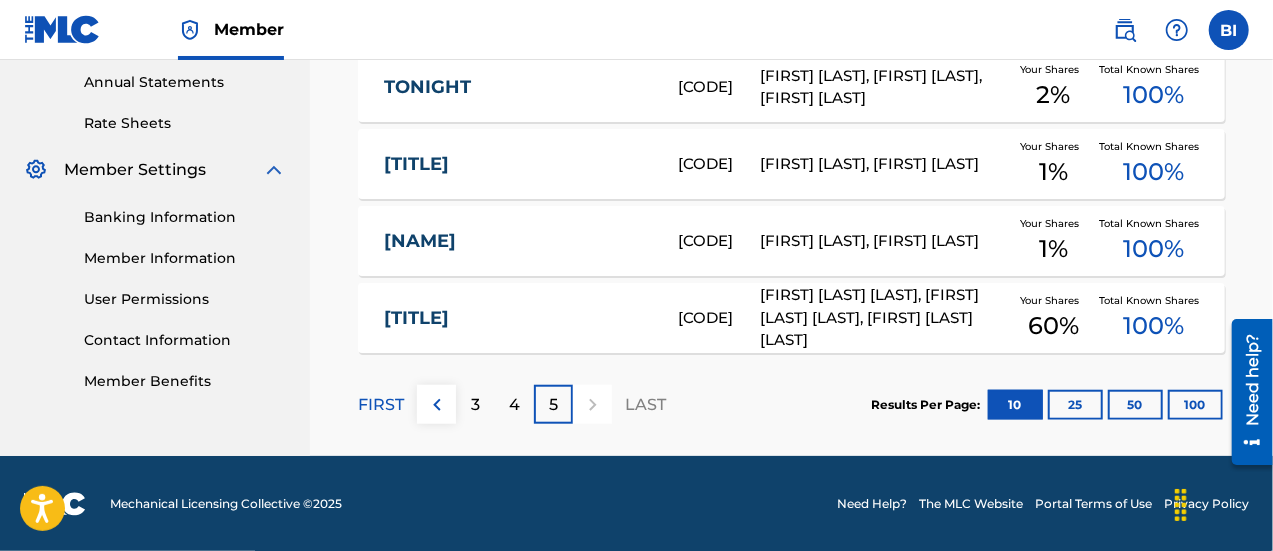 click on "4" at bounding box center [514, 404] 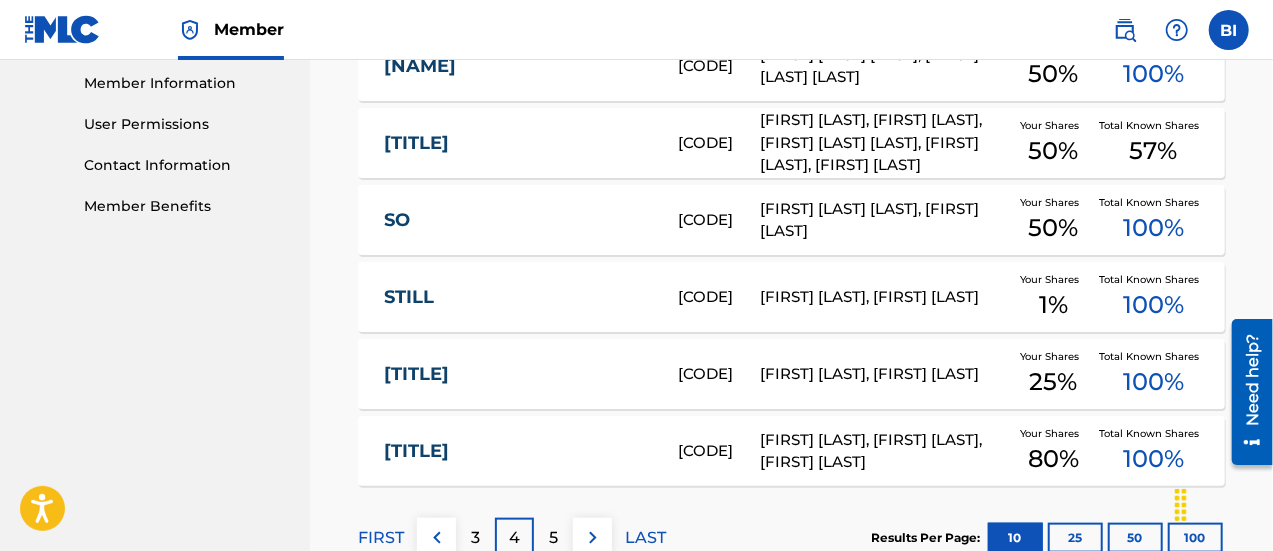 scroll, scrollTop: 904, scrollLeft: 0, axis: vertical 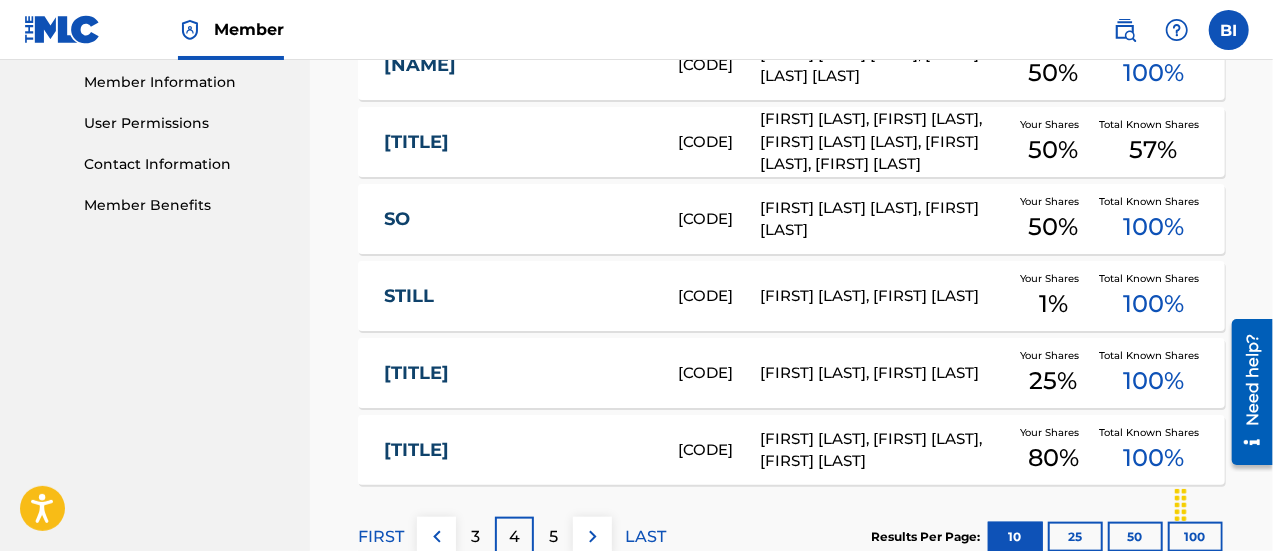 click on "[TITLE]" at bounding box center (517, 373) 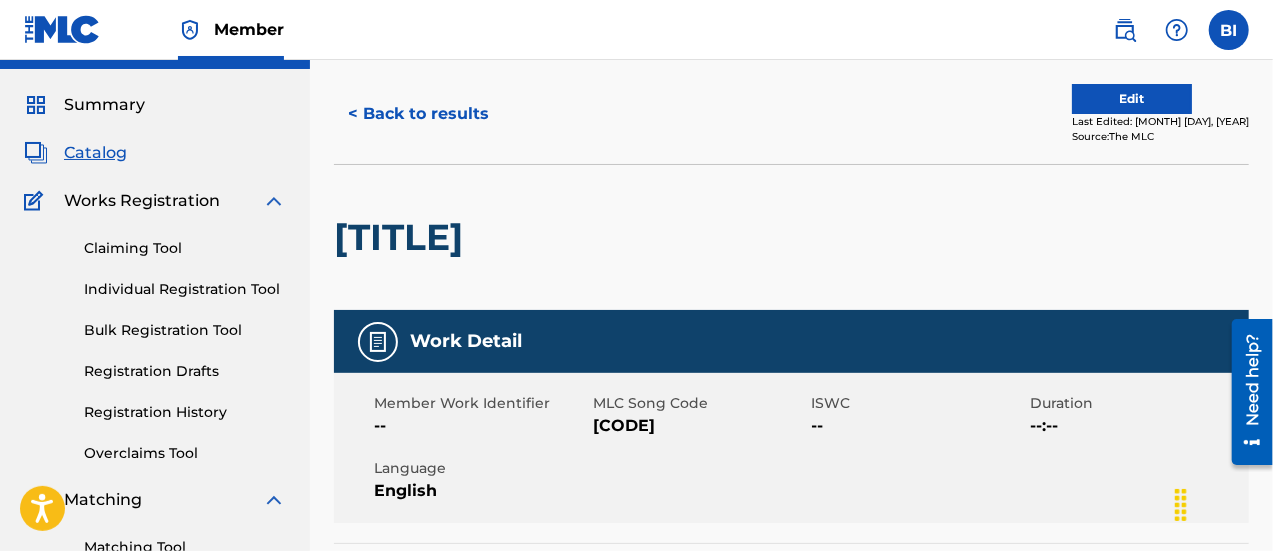scroll, scrollTop: 0, scrollLeft: 0, axis: both 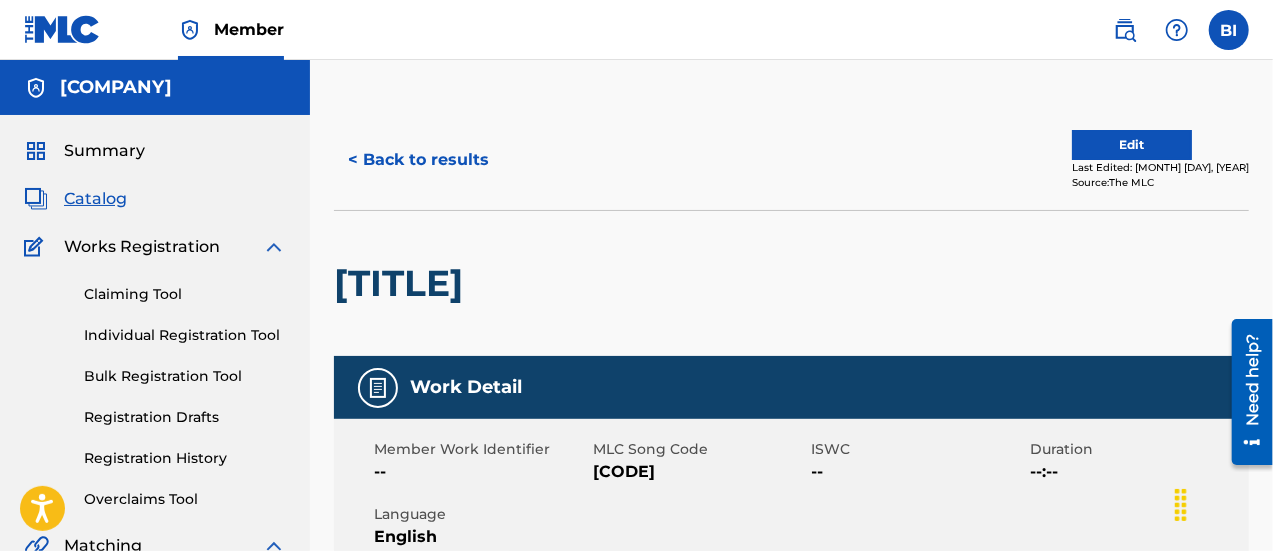 click on "< Back to results" at bounding box center [418, 160] 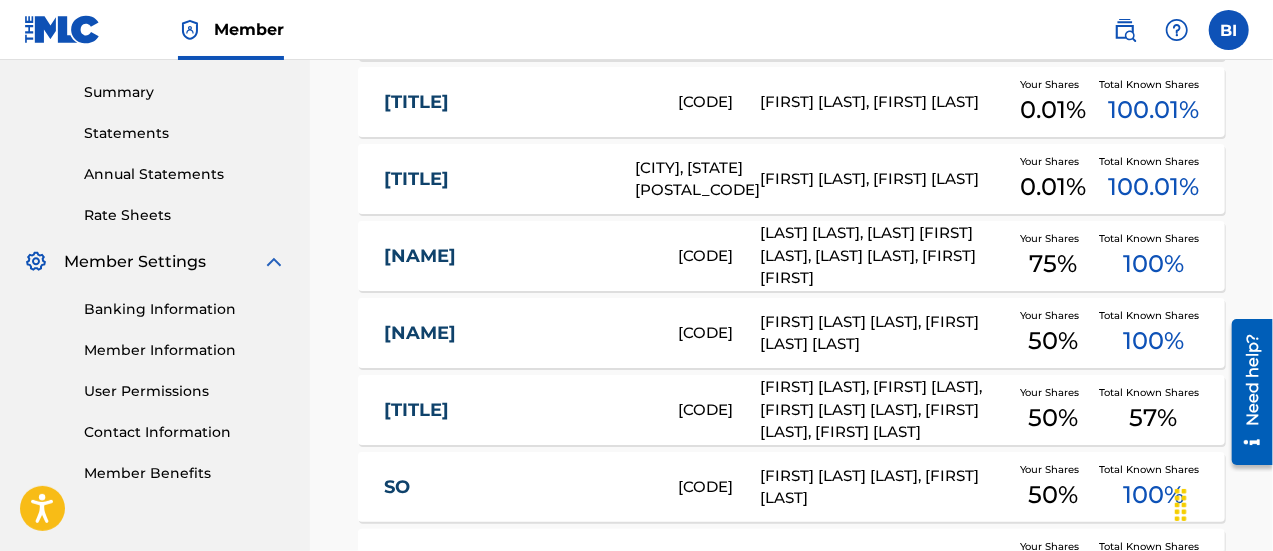 scroll, scrollTop: 635, scrollLeft: 0, axis: vertical 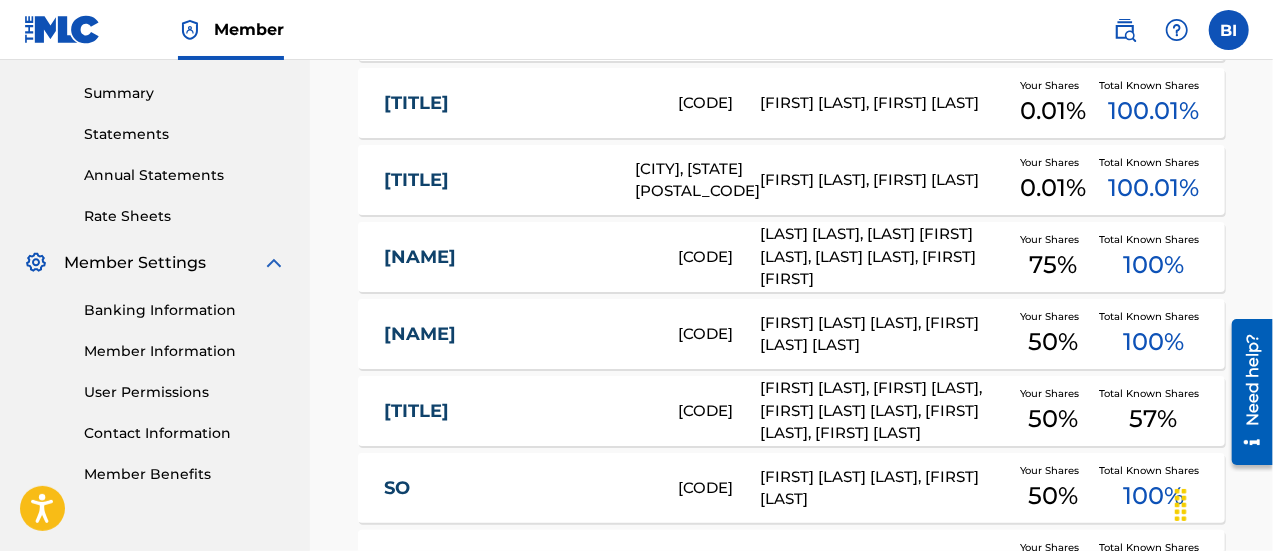 click on "[FIRST] [LAST] [LAST], [FIRST] [LAST] [LAST]" at bounding box center (884, 334) 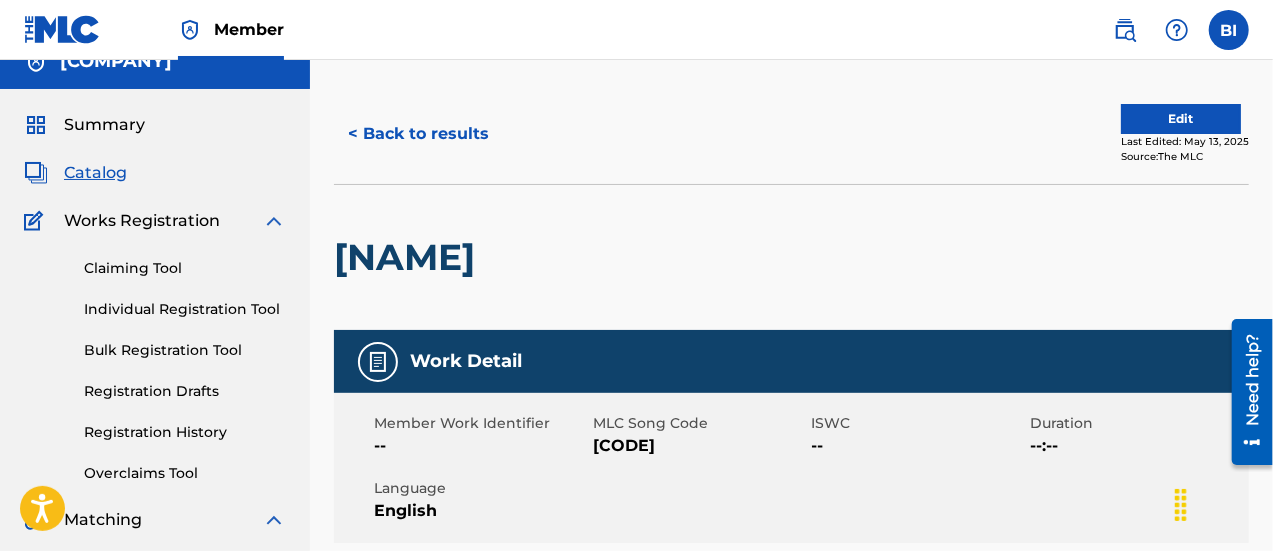 scroll, scrollTop: 0, scrollLeft: 0, axis: both 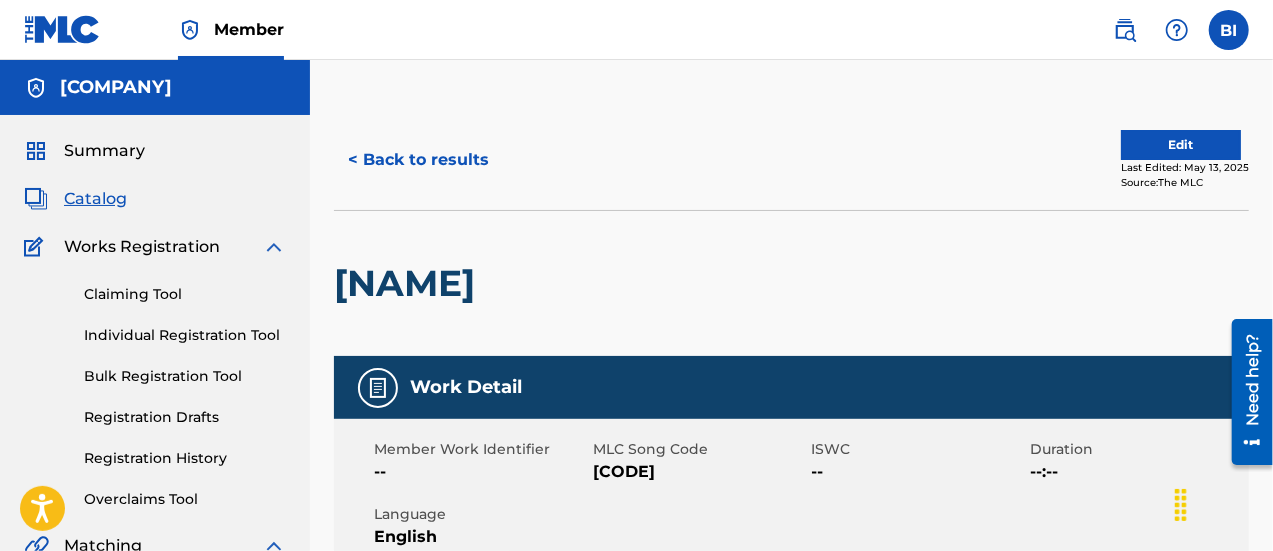 click on "< Back to results" at bounding box center [418, 160] 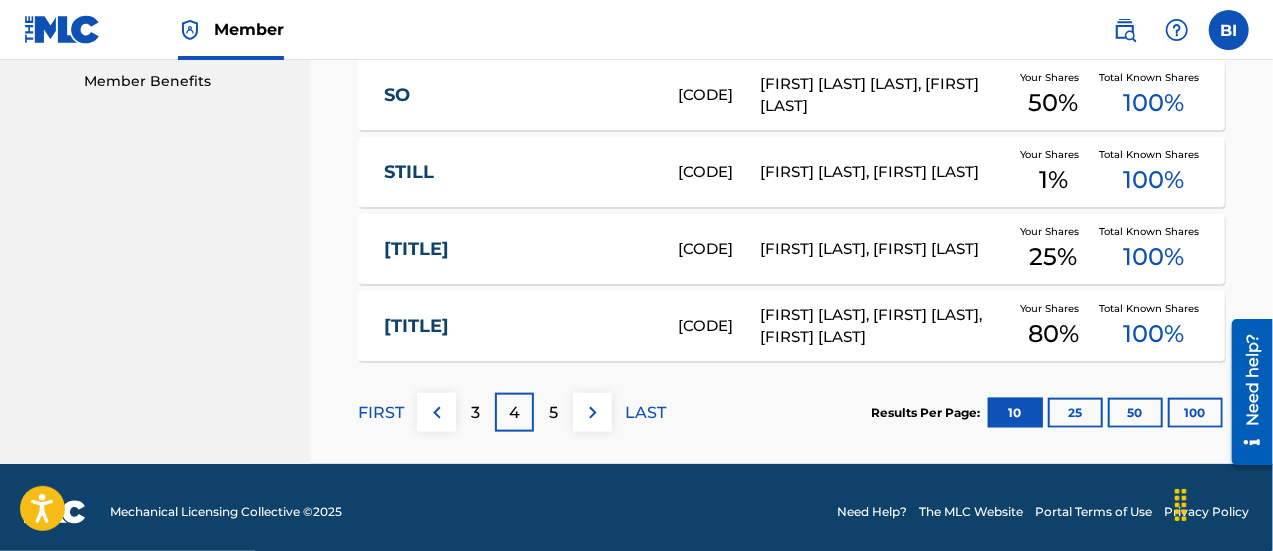 scroll, scrollTop: 1036, scrollLeft: 0, axis: vertical 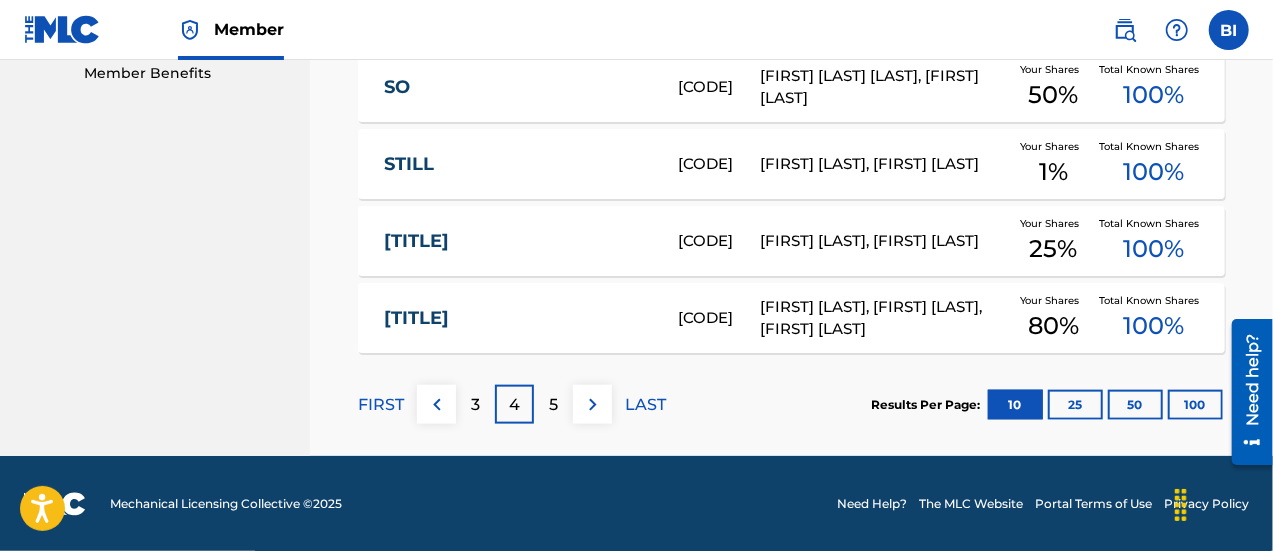 click on "5" at bounding box center [553, 404] 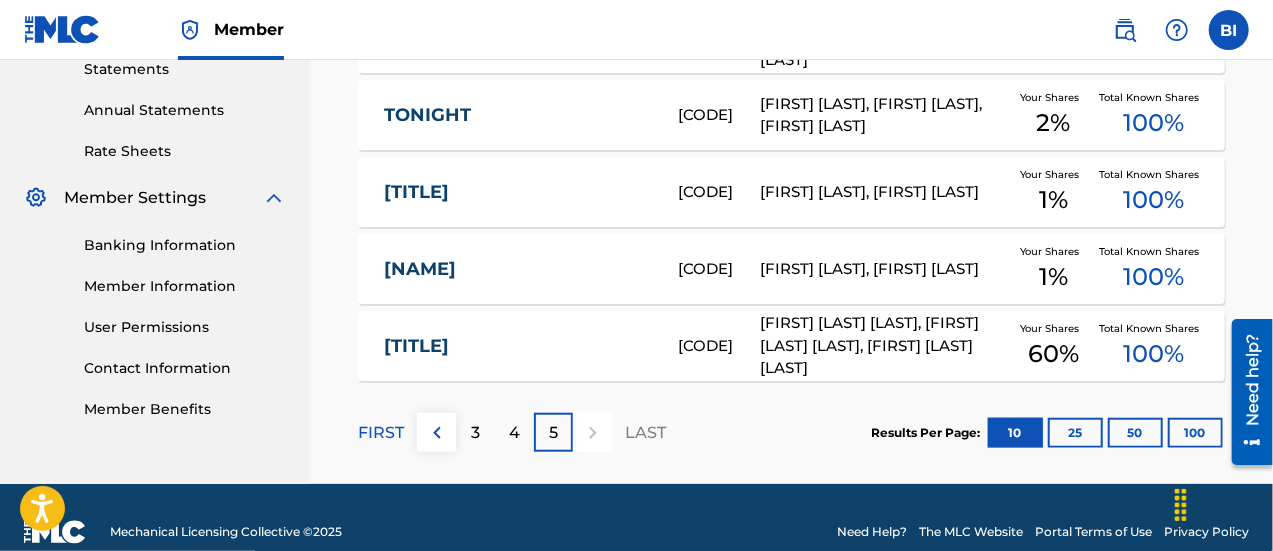 scroll, scrollTop: 703, scrollLeft: 0, axis: vertical 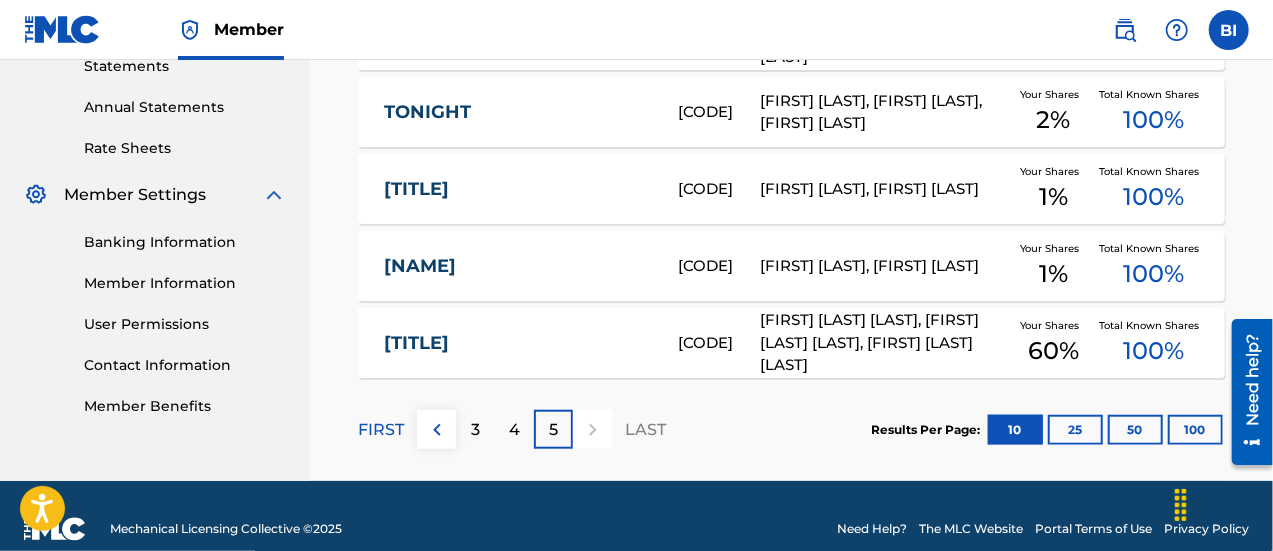 click on "[TITLE]" at bounding box center [517, 343] 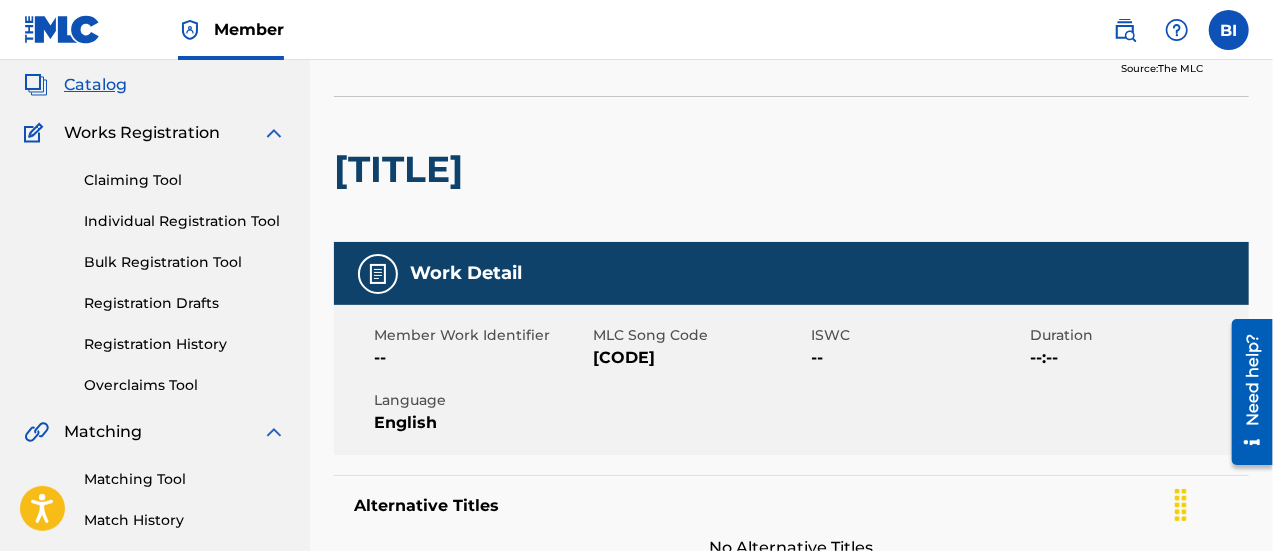 scroll, scrollTop: 0, scrollLeft: 0, axis: both 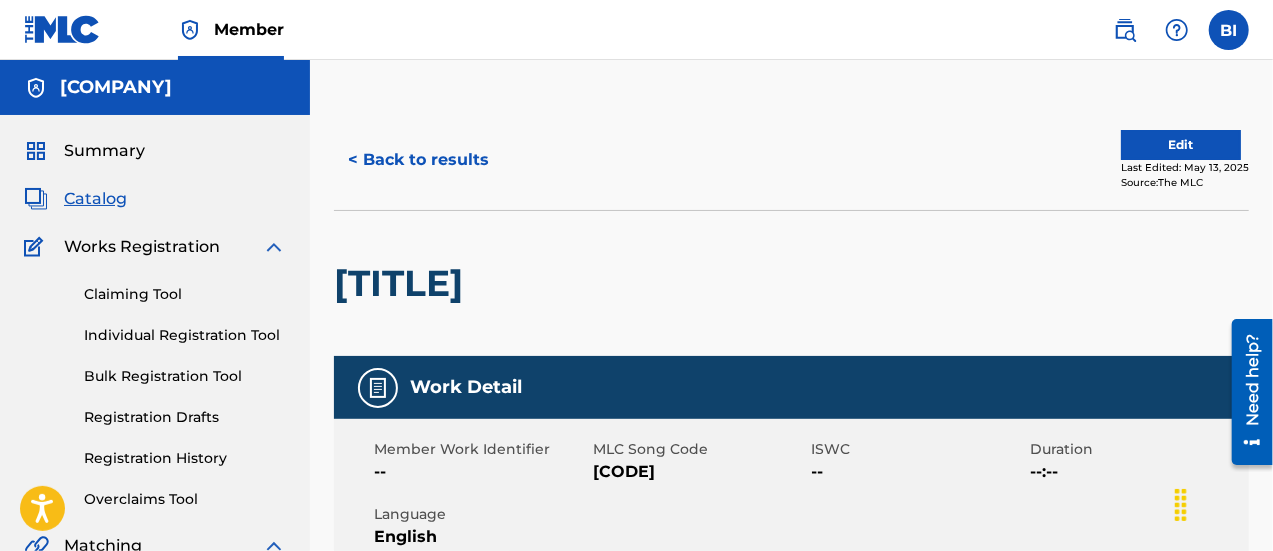click on "< Back to results" at bounding box center [418, 160] 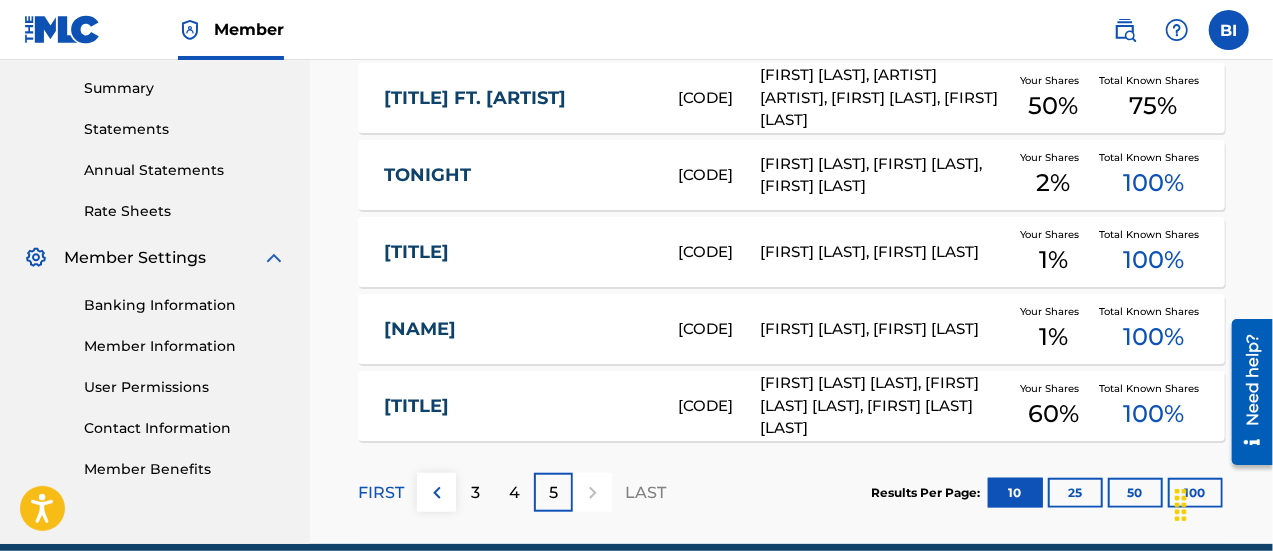 scroll, scrollTop: 728, scrollLeft: 0, axis: vertical 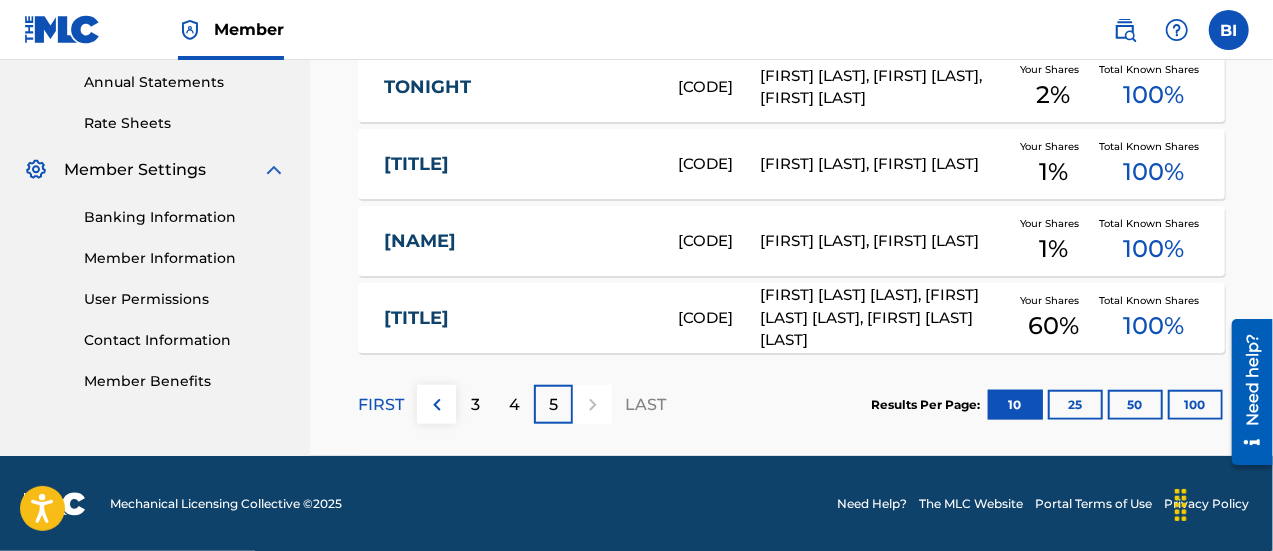 click on "3" at bounding box center (475, 405) 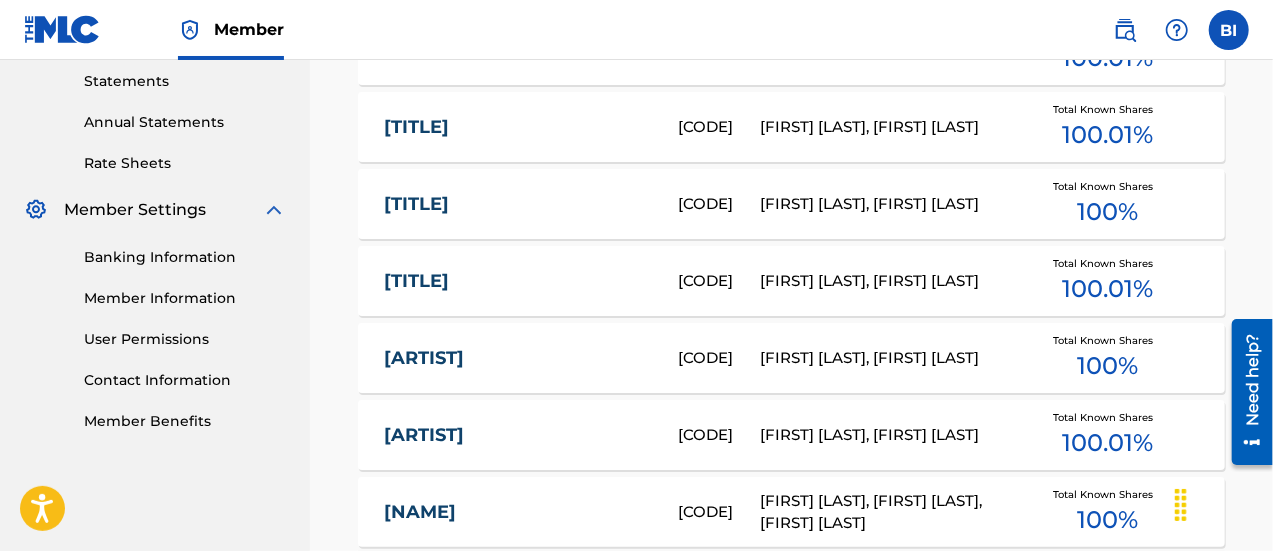 scroll, scrollTop: 728, scrollLeft: 0, axis: vertical 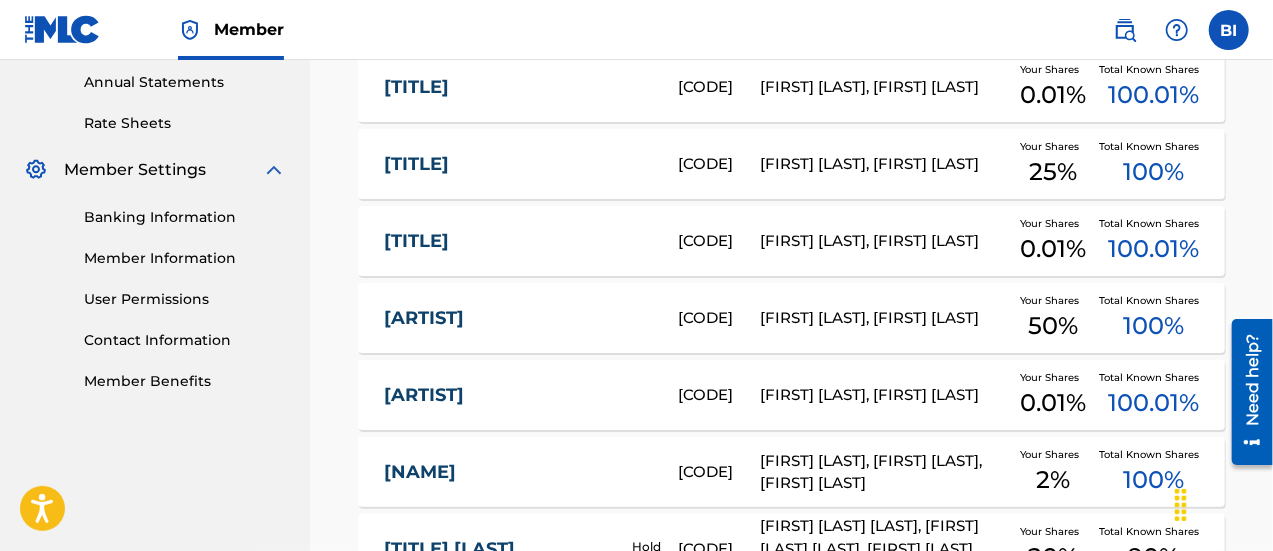 click on "[ARTIST]" at bounding box center [517, 318] 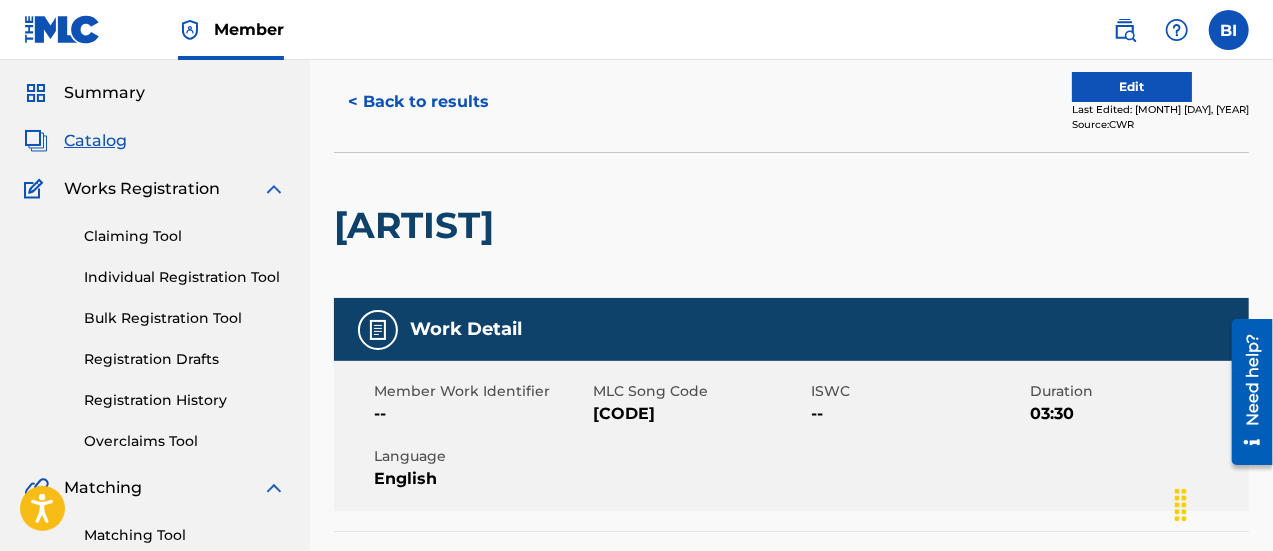 scroll, scrollTop: 57, scrollLeft: 0, axis: vertical 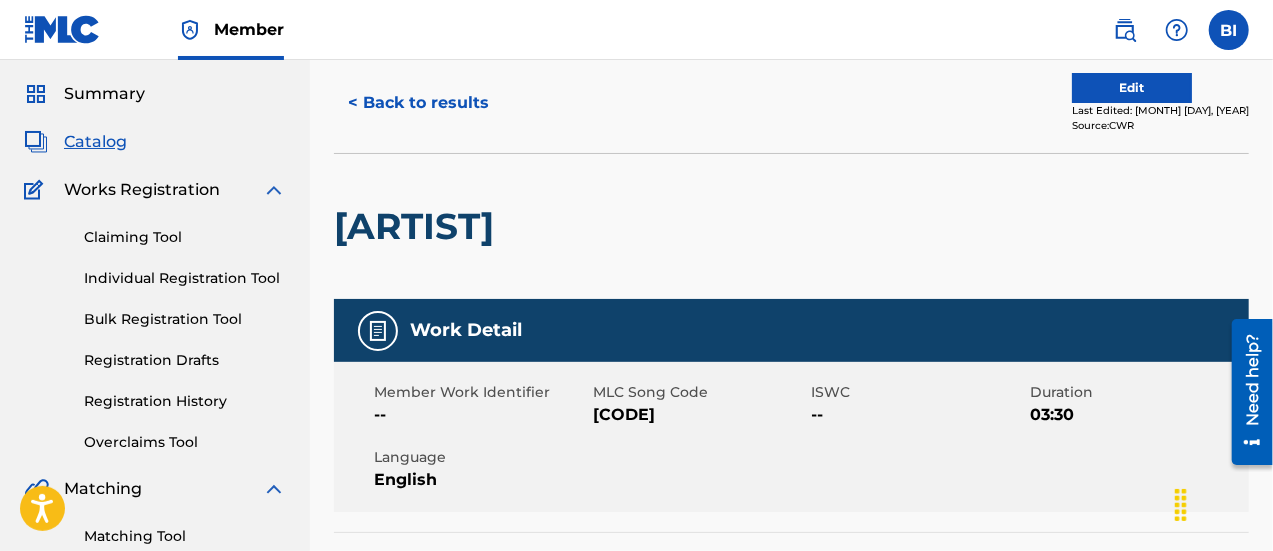 click on "< Back to results" at bounding box center (418, 103) 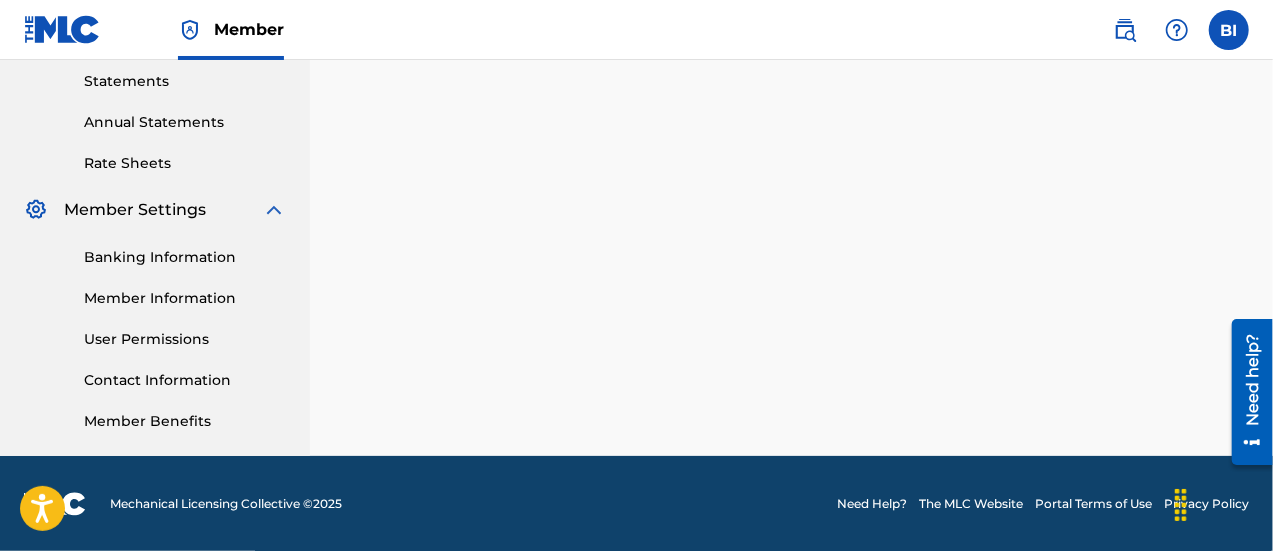 scroll, scrollTop: 728, scrollLeft: 0, axis: vertical 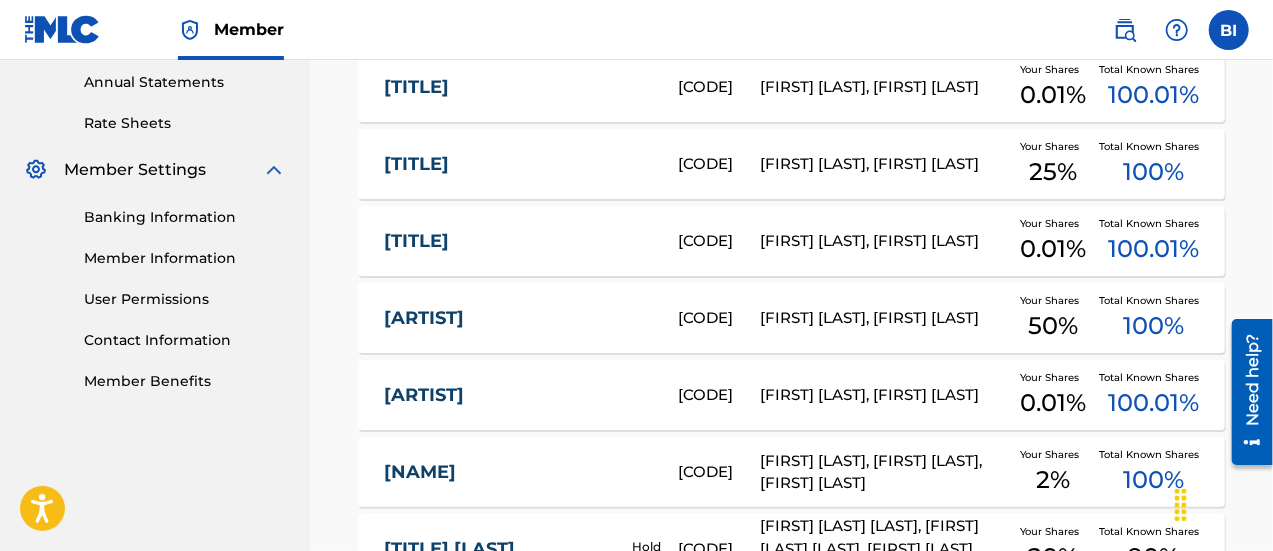 click on "[ARTIST]" at bounding box center (517, 395) 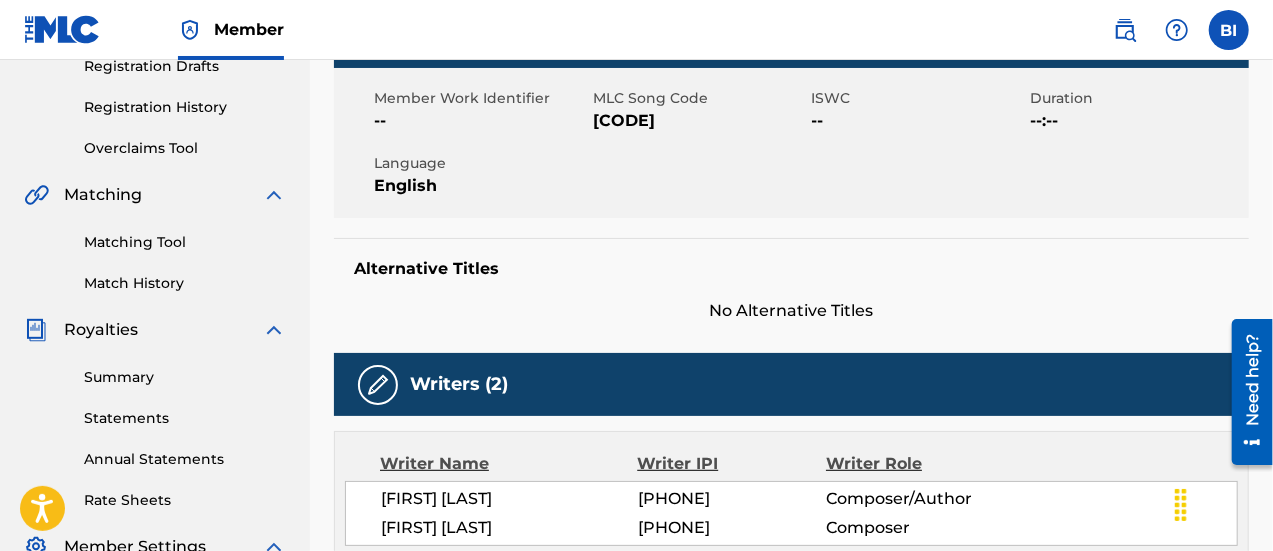 scroll, scrollTop: 352, scrollLeft: 0, axis: vertical 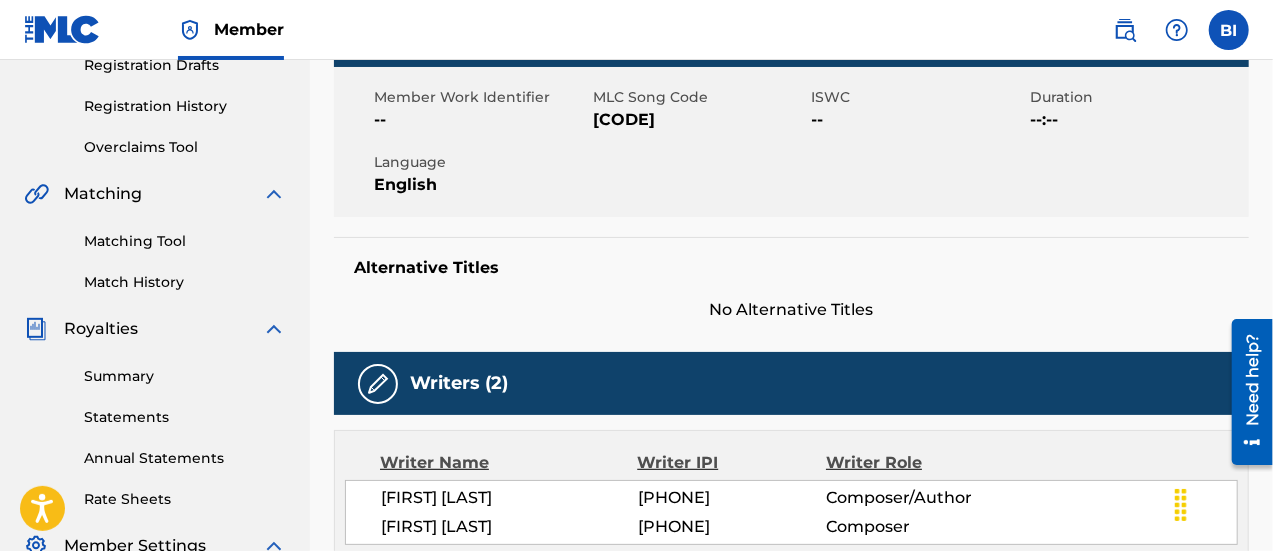 click on "Matching Tool" at bounding box center (185, 241) 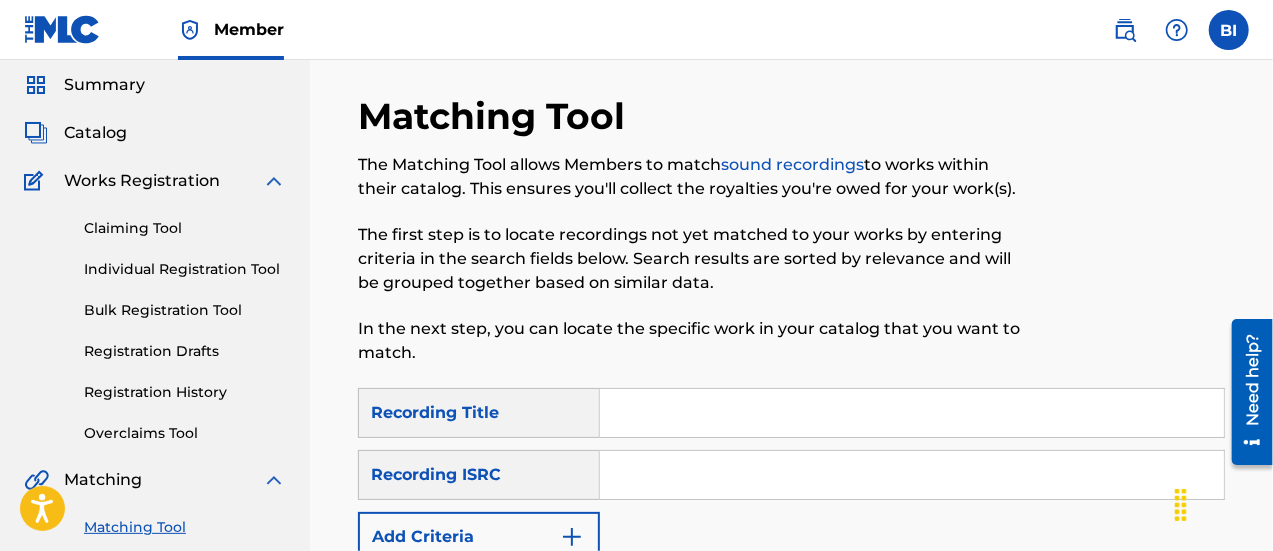 scroll, scrollTop: 10, scrollLeft: 0, axis: vertical 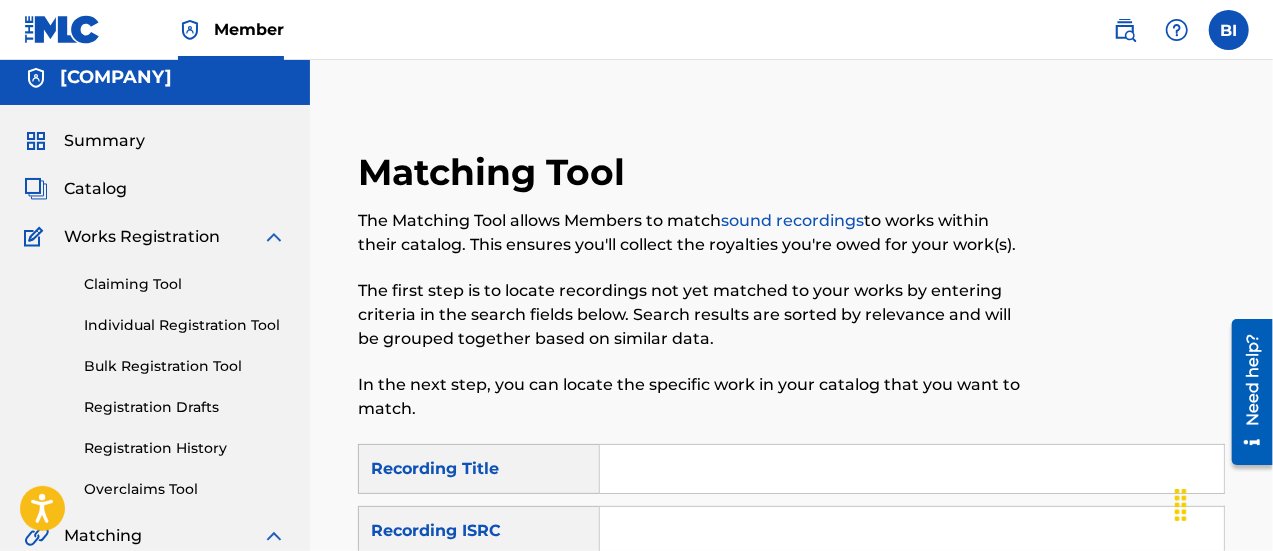 click on "Catalog" at bounding box center [95, 189] 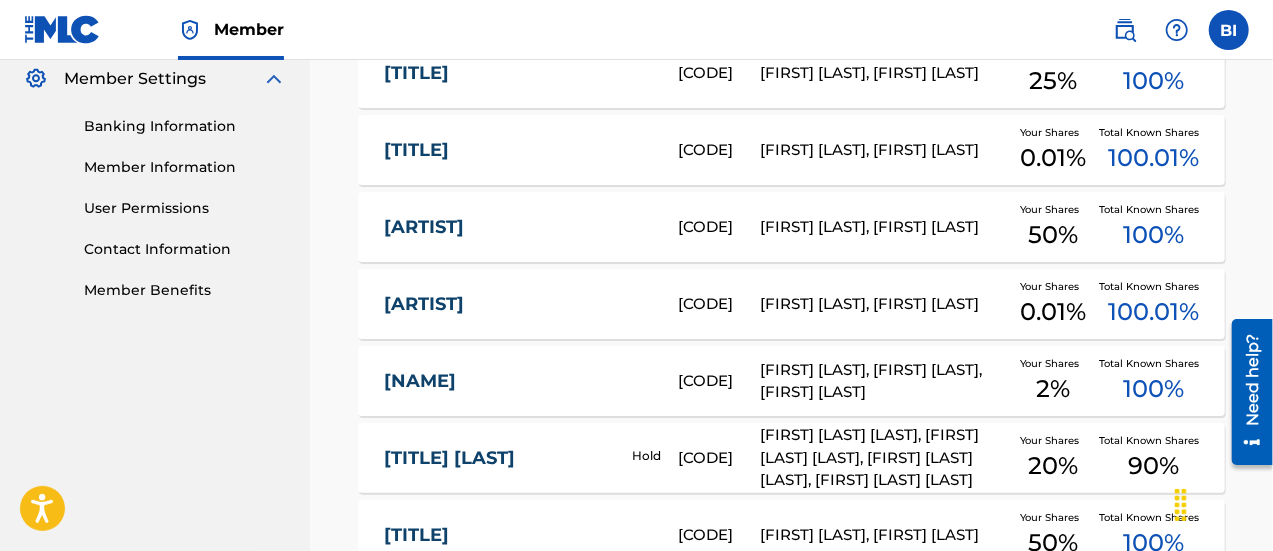 scroll, scrollTop: 854, scrollLeft: 0, axis: vertical 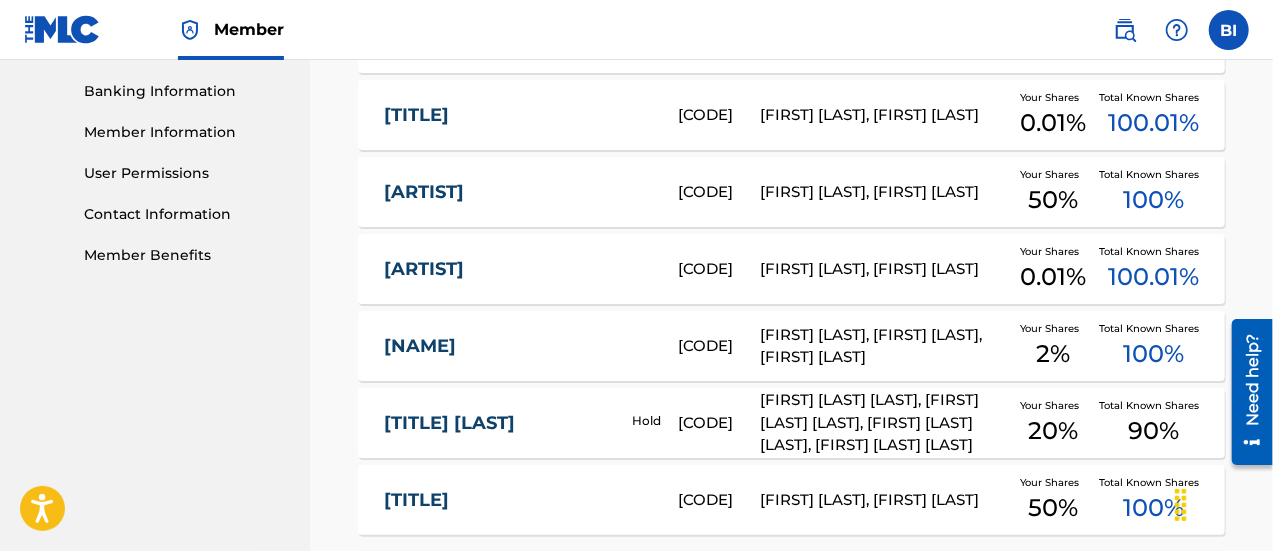 click on "[ARTIST]" at bounding box center [517, 192] 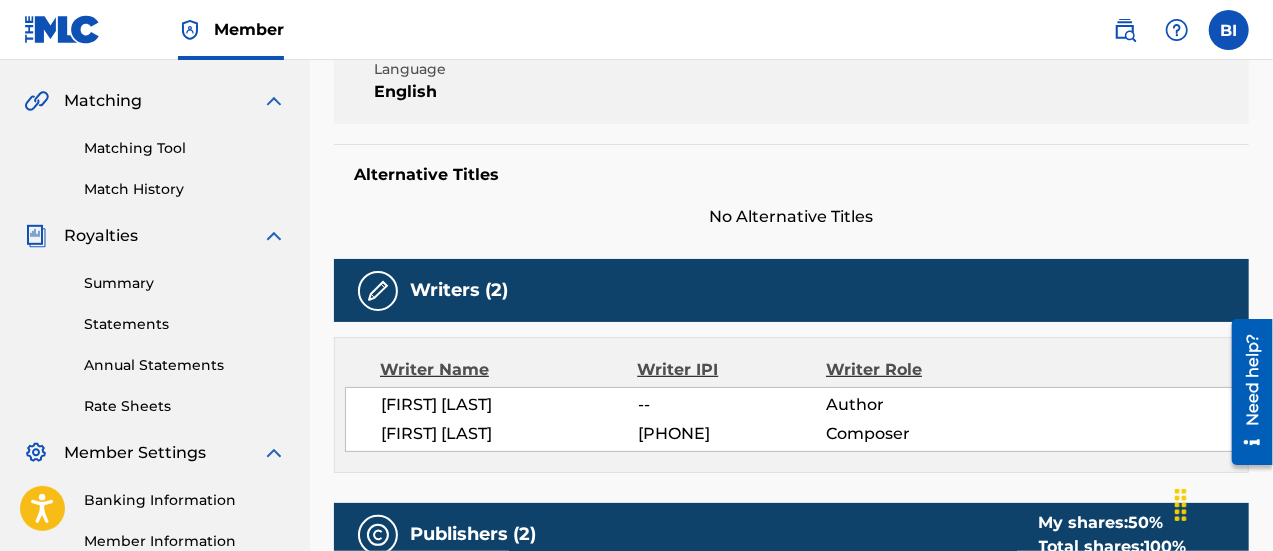 scroll, scrollTop: 444, scrollLeft: 0, axis: vertical 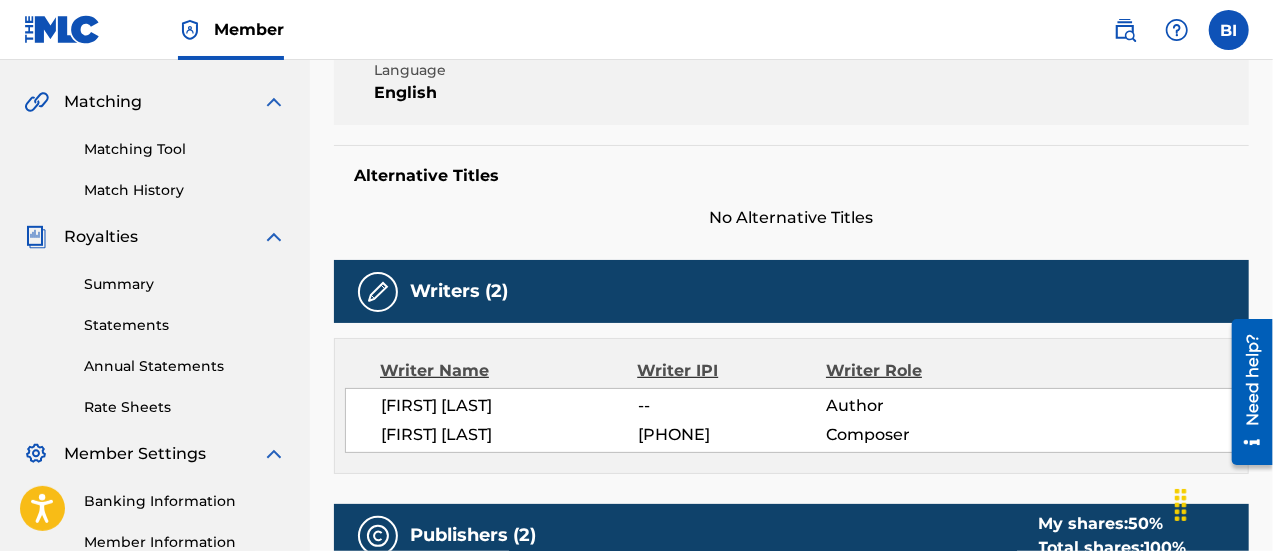 click on "Matching Tool" at bounding box center [185, 149] 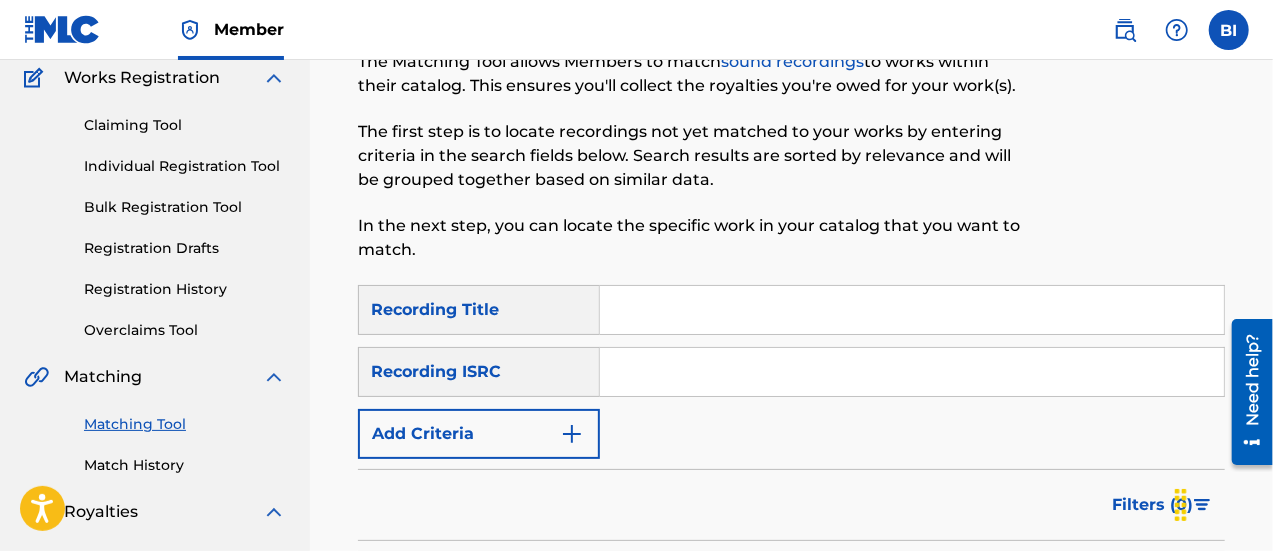 scroll, scrollTop: 209, scrollLeft: 0, axis: vertical 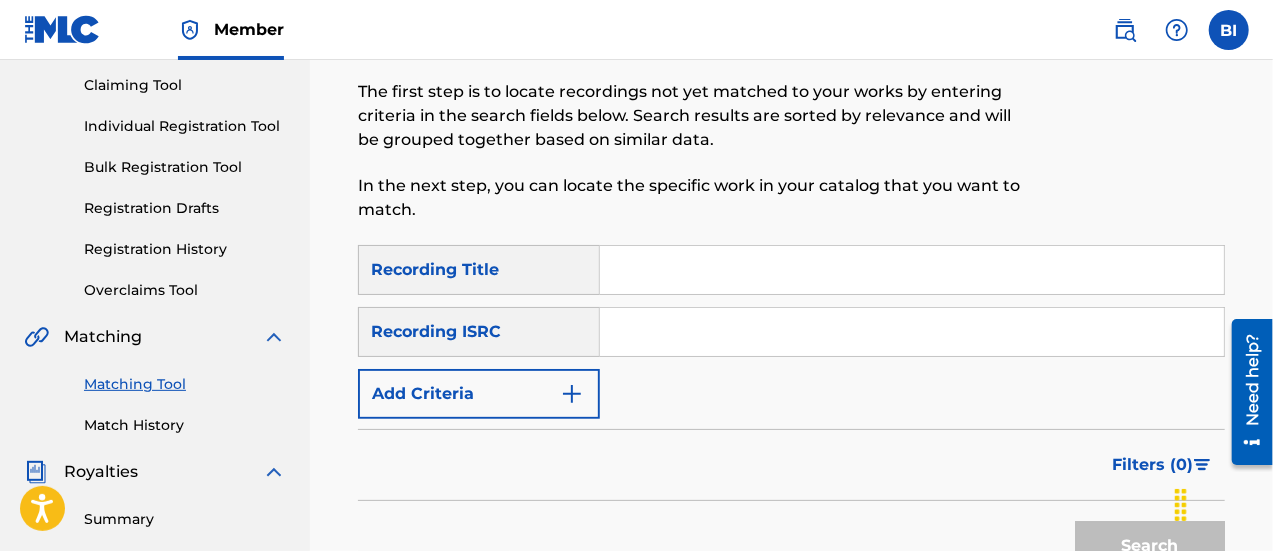 click at bounding box center [912, 270] 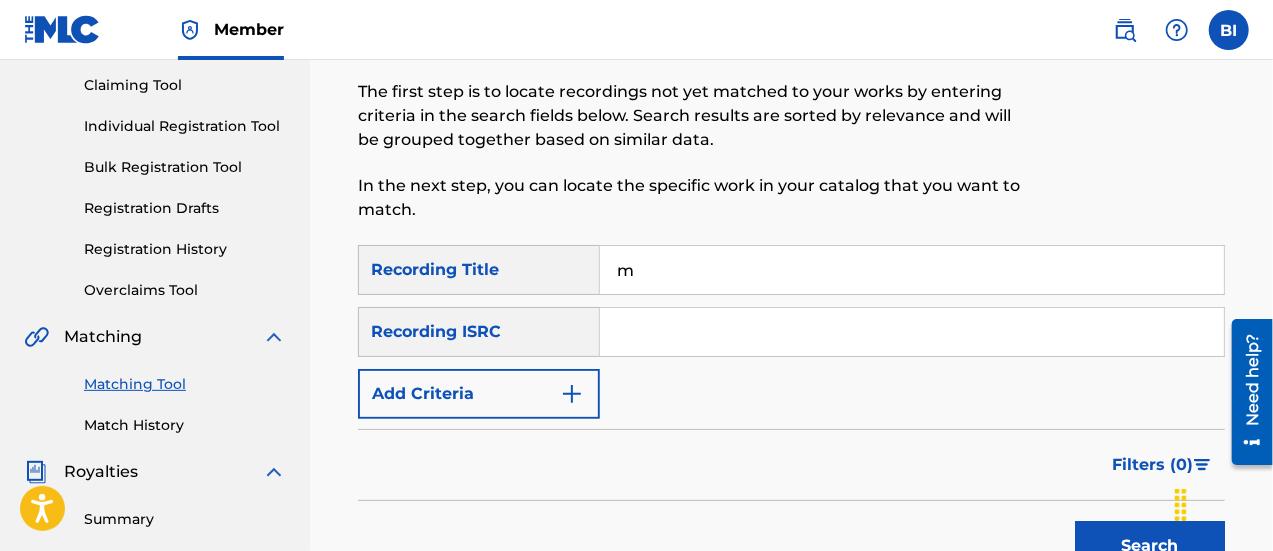 type on "[ARTIST]" 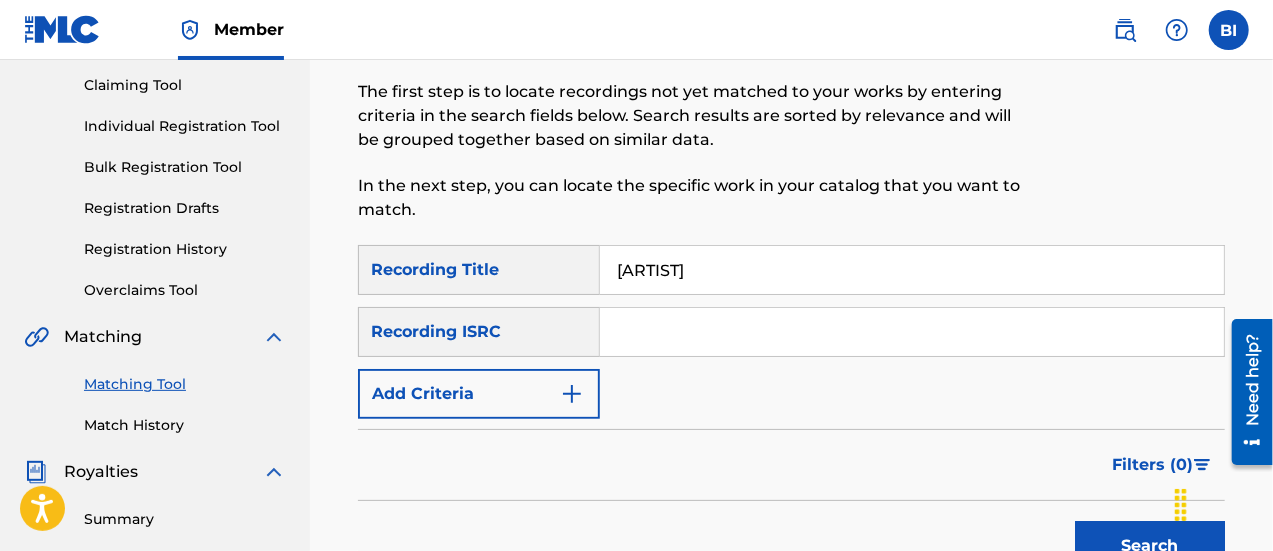 click at bounding box center [572, 394] 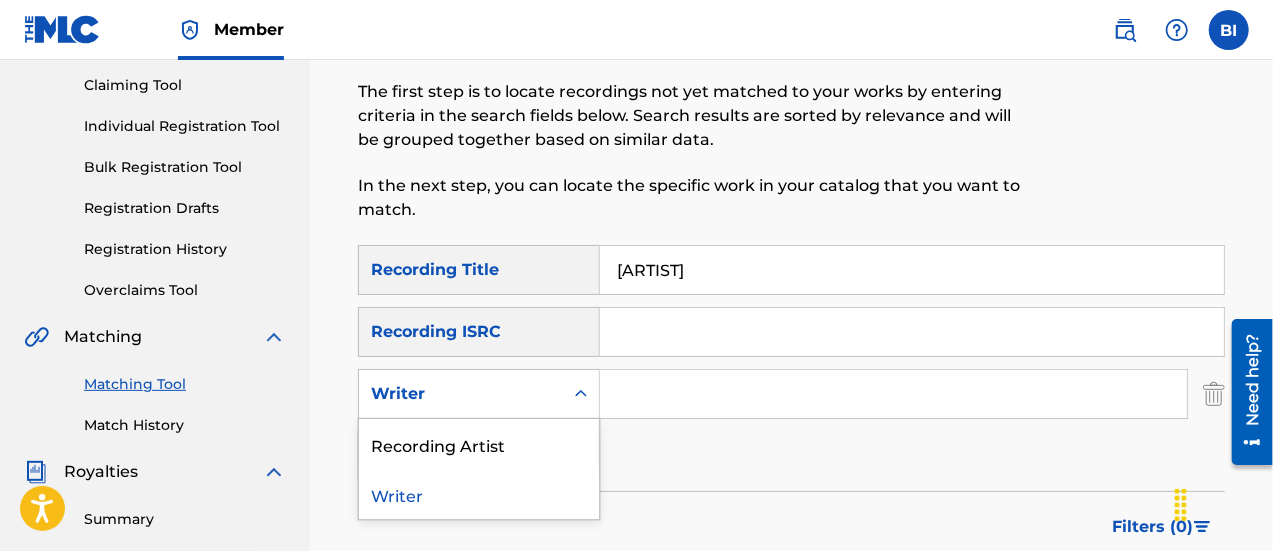 click on "Writer" at bounding box center (461, 394) 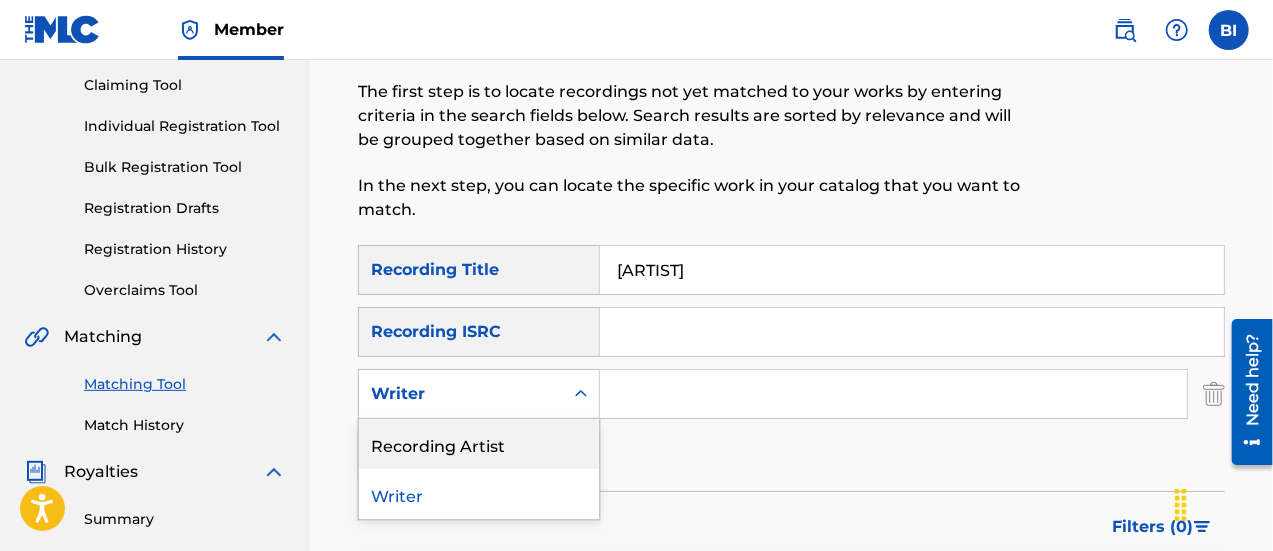 click on "Recording Artist" at bounding box center [479, 444] 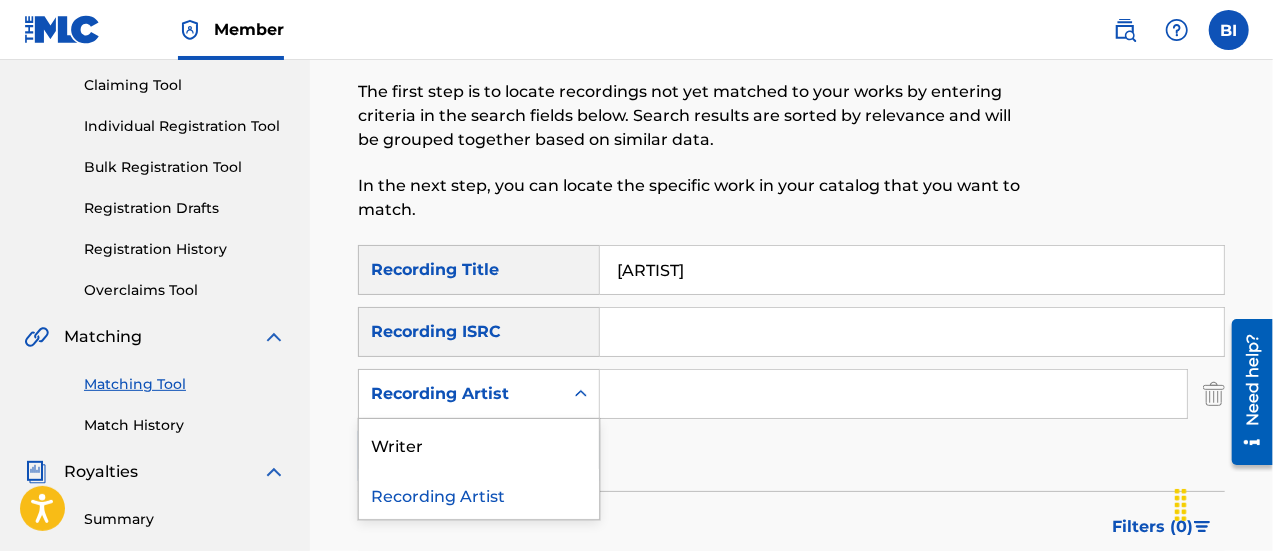 click 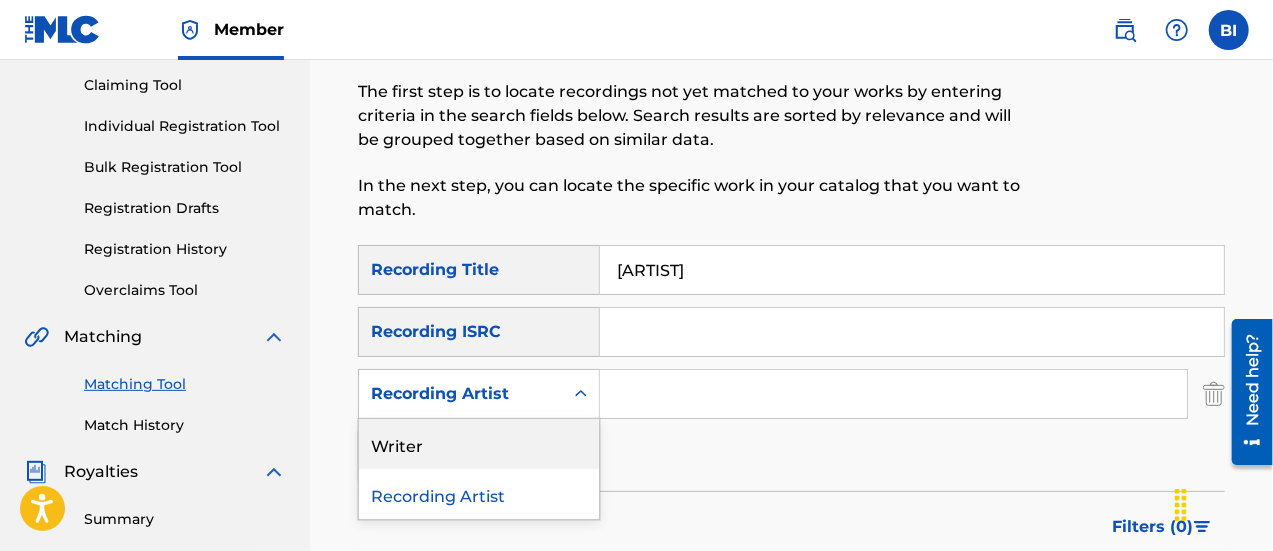 click on "Writer" at bounding box center (479, 444) 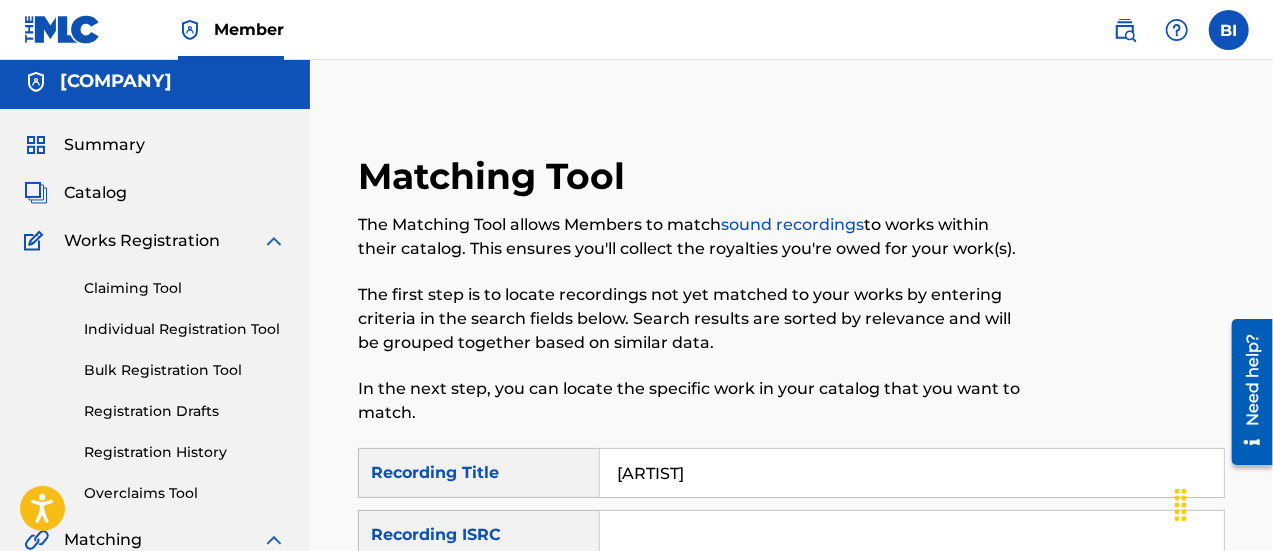 scroll, scrollTop: 0, scrollLeft: 0, axis: both 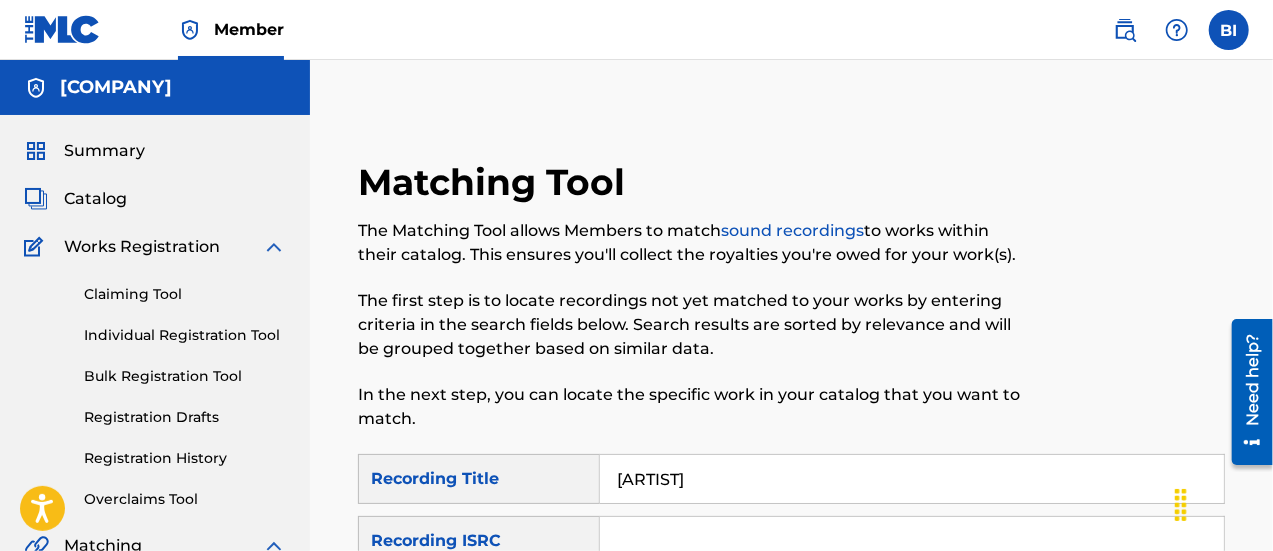 click on "Catalog" at bounding box center [95, 199] 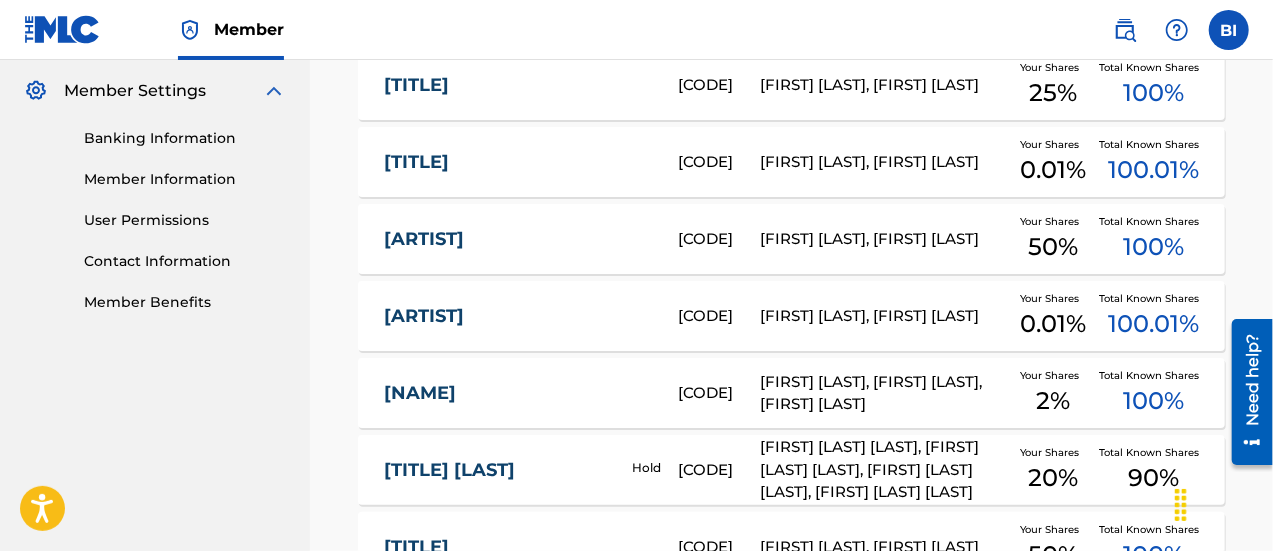 scroll, scrollTop: 809, scrollLeft: 0, axis: vertical 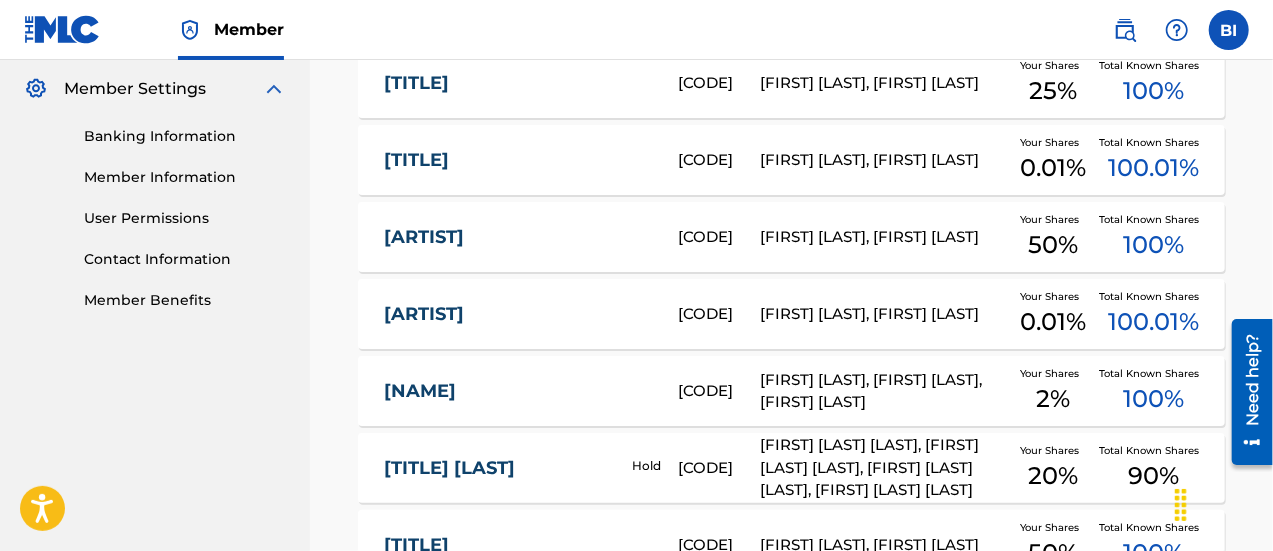 click on "[ARTIST]" at bounding box center (517, 237) 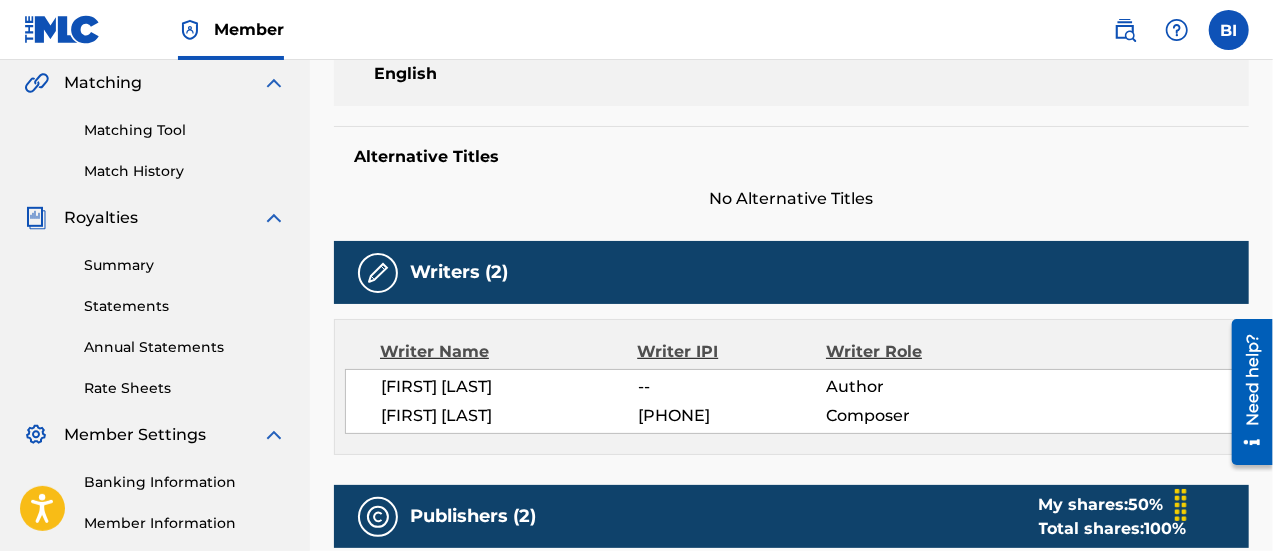 scroll, scrollTop: 464, scrollLeft: 0, axis: vertical 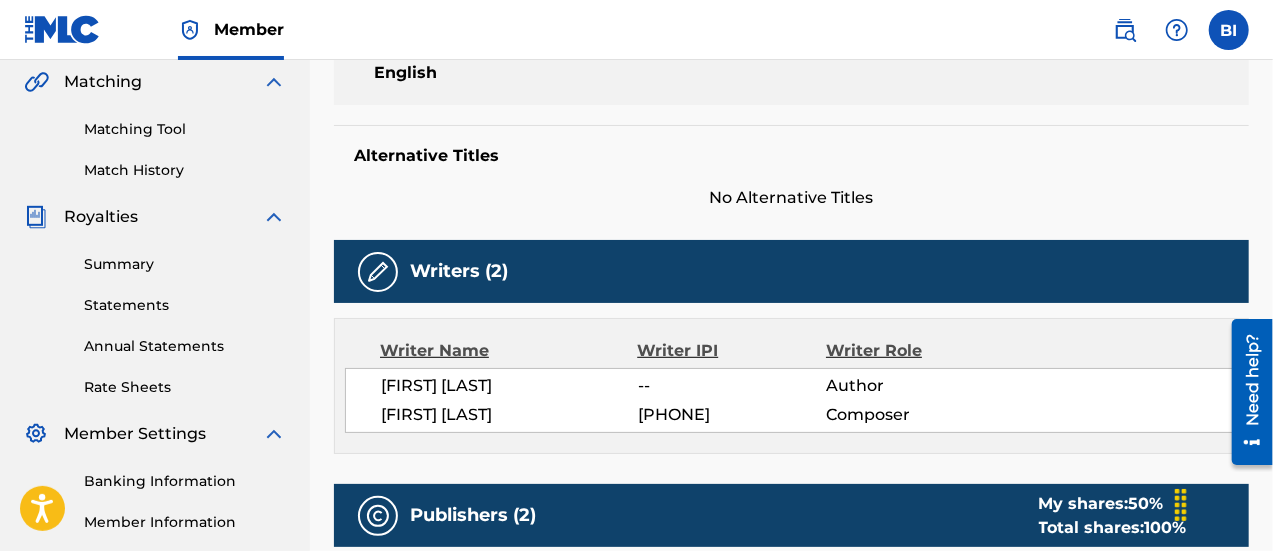click on "[FIRST] [LAST]" at bounding box center [509, 415] 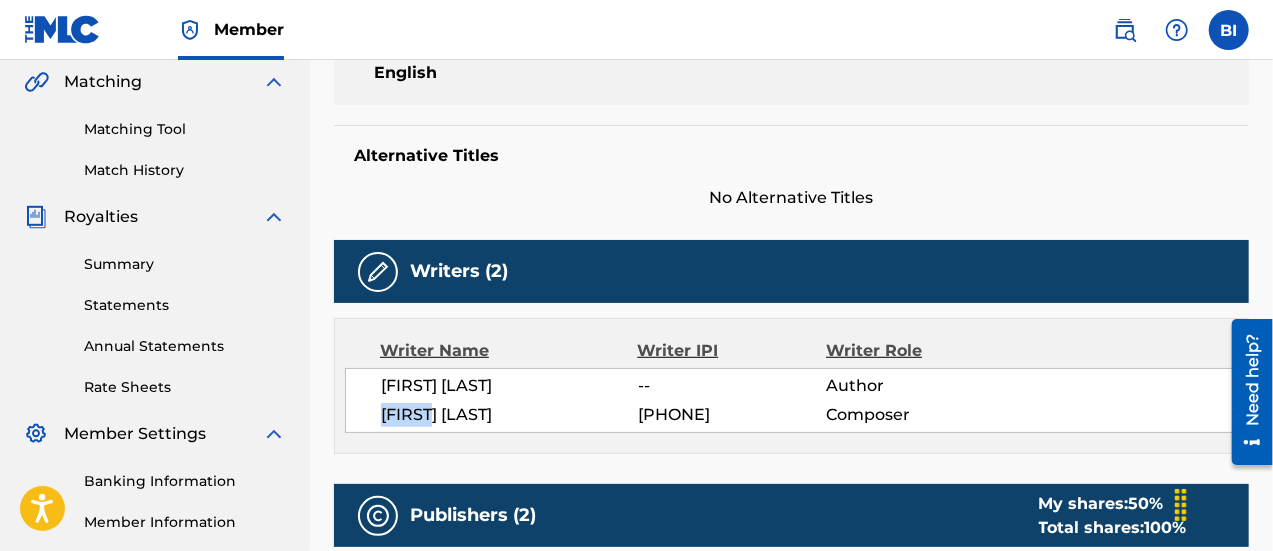 click on "[FIRST] [LAST]" at bounding box center [509, 415] 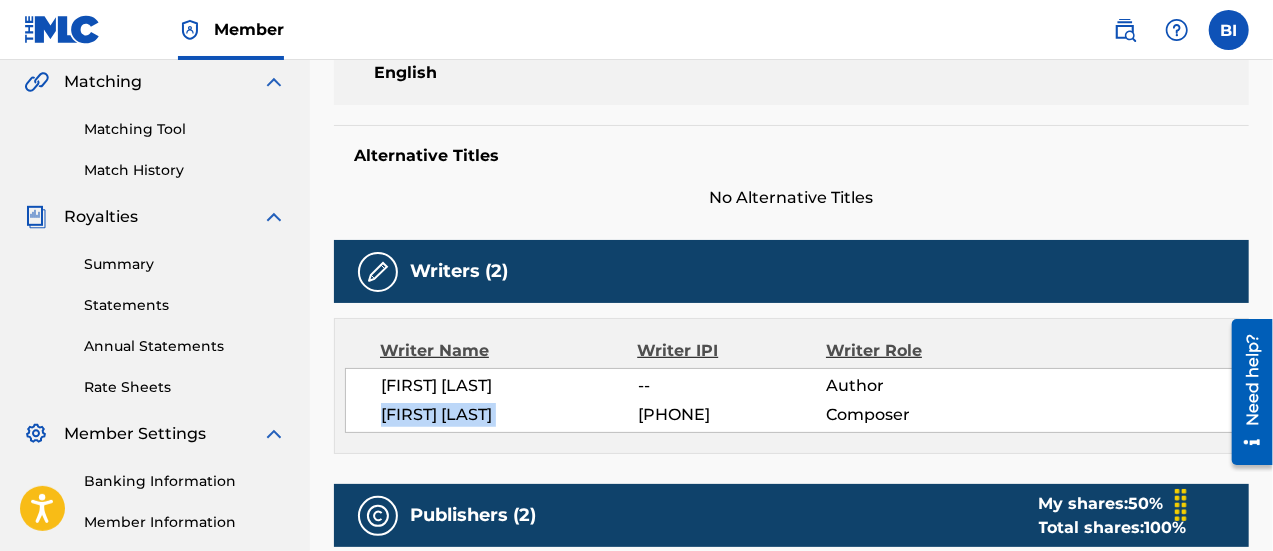 click on "[FIRST] [LAST]" at bounding box center [509, 415] 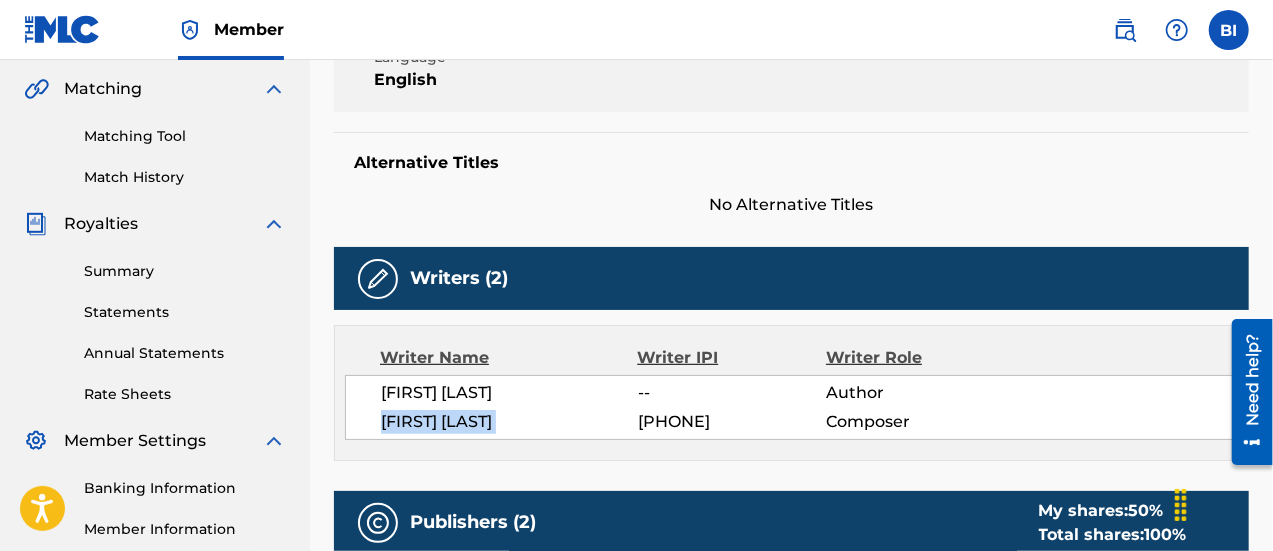 scroll, scrollTop: 452, scrollLeft: 0, axis: vertical 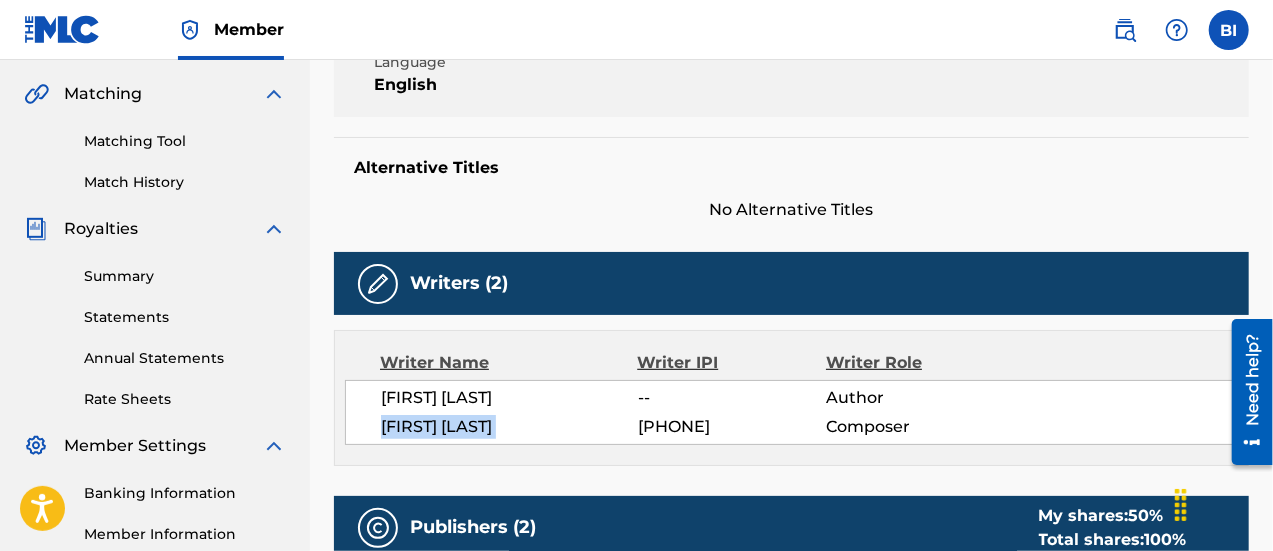 click on "Matching Tool" at bounding box center (185, 141) 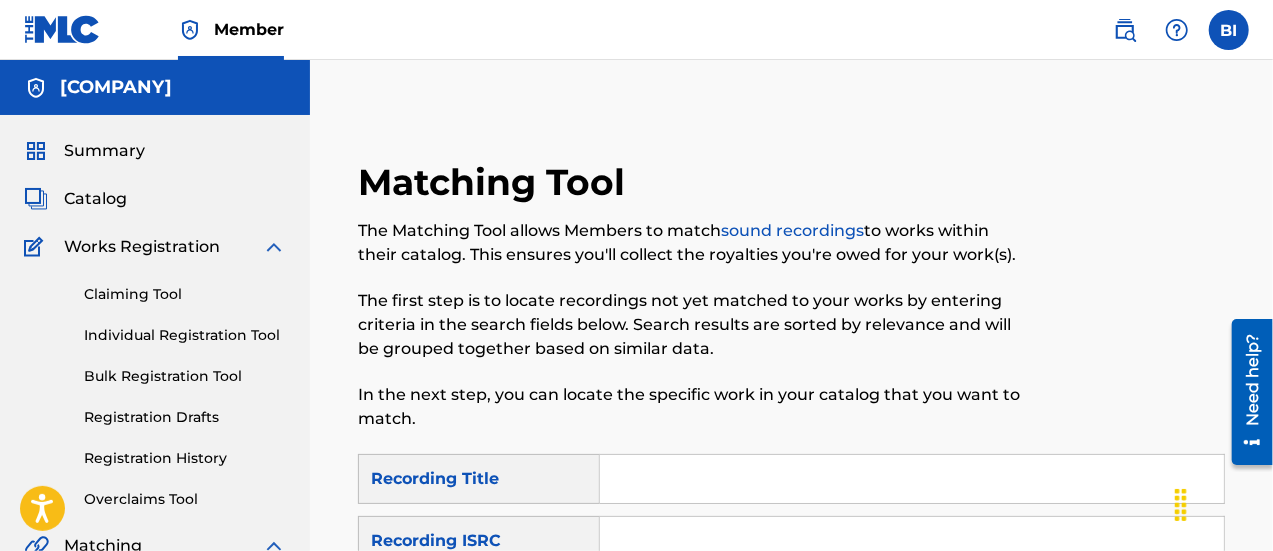 click at bounding box center (912, 479) 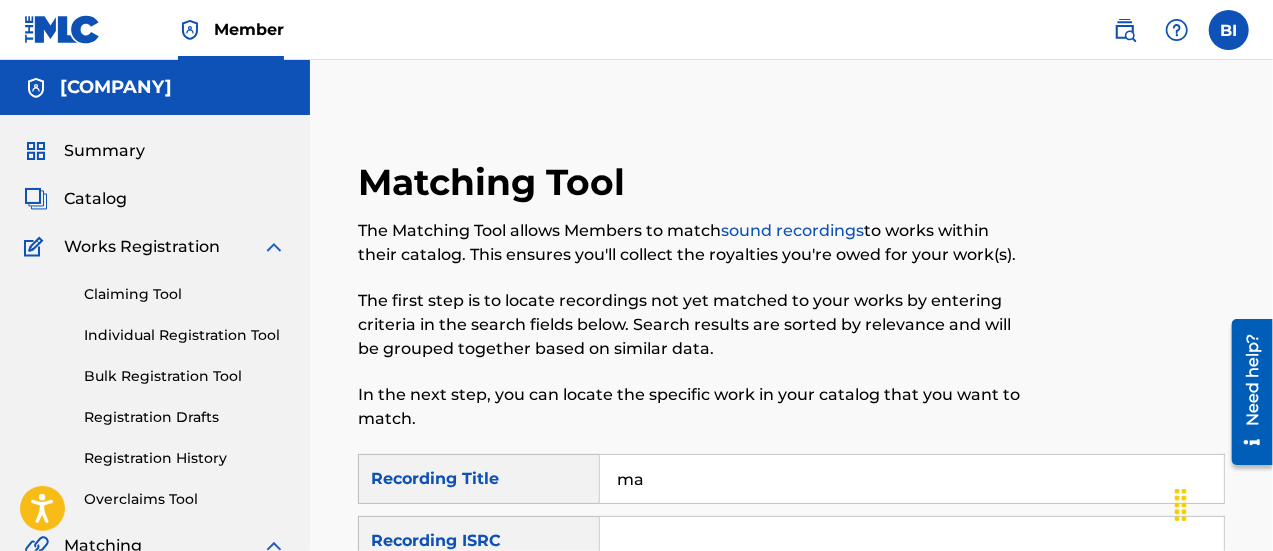 type on "[ARTIST]" 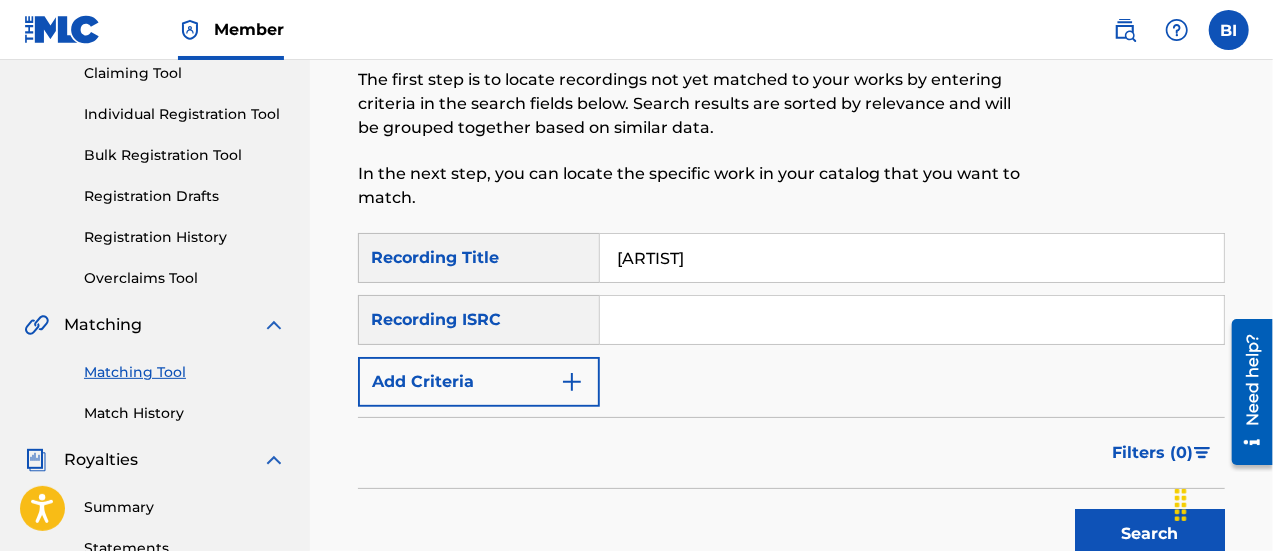 scroll, scrollTop: 222, scrollLeft: 0, axis: vertical 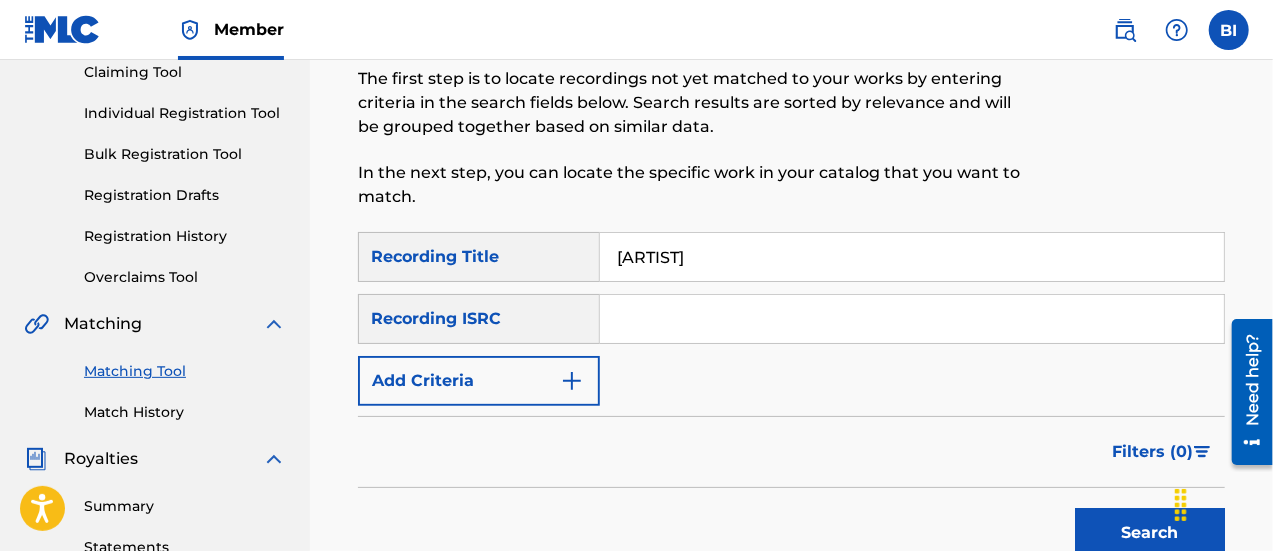 click on "Add Criteria" at bounding box center (479, 381) 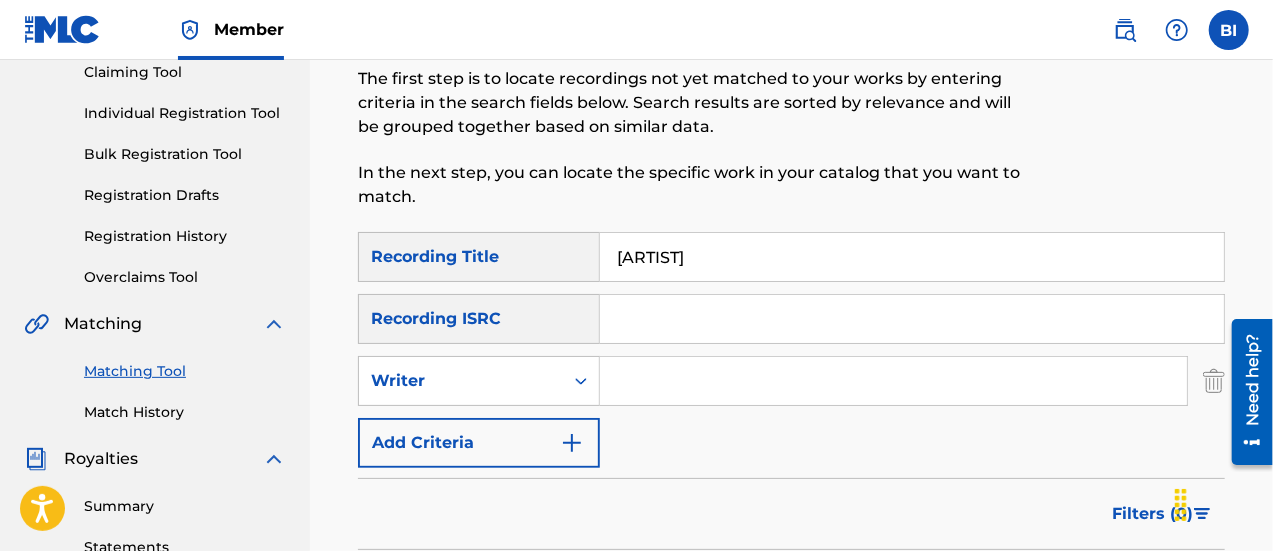 click at bounding box center (893, 381) 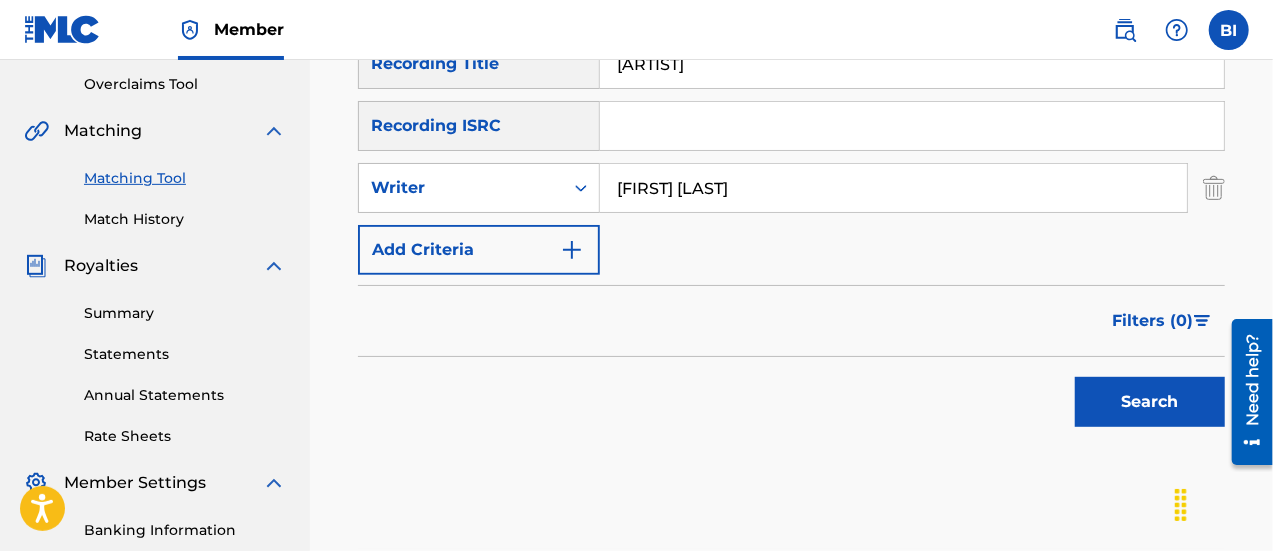 scroll, scrollTop: 416, scrollLeft: 0, axis: vertical 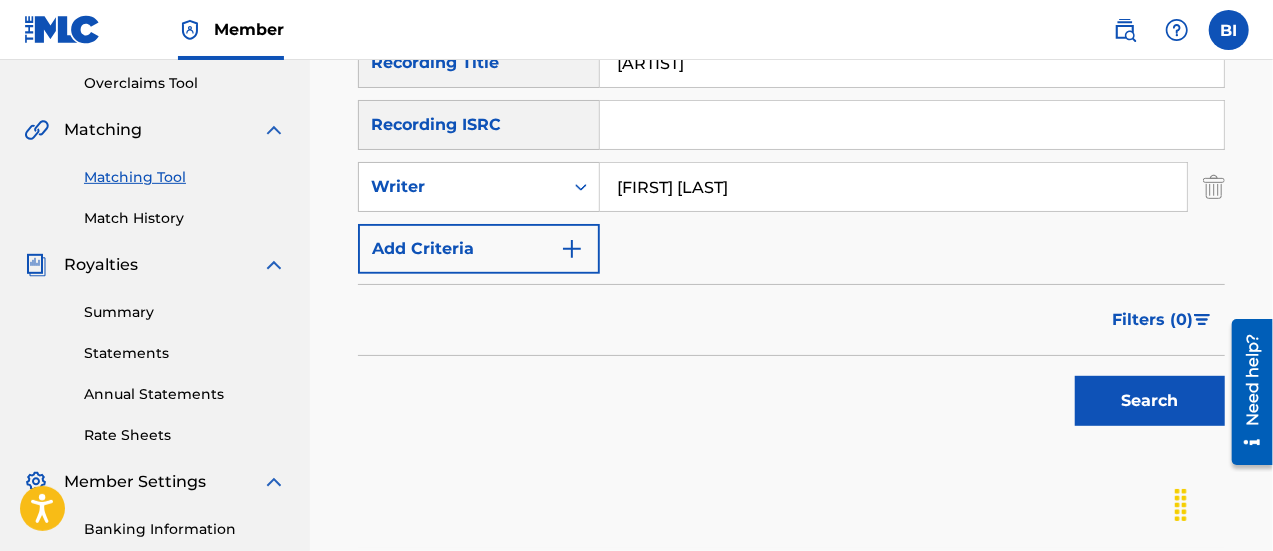 type on "[FIRST] [LAST]" 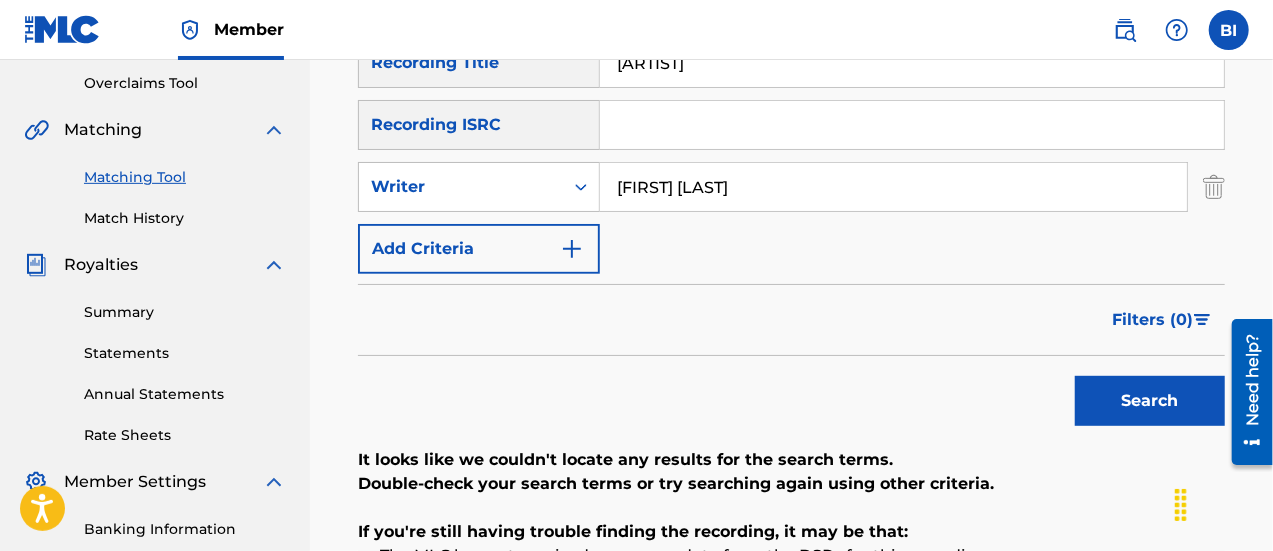 scroll, scrollTop: 349, scrollLeft: 0, axis: vertical 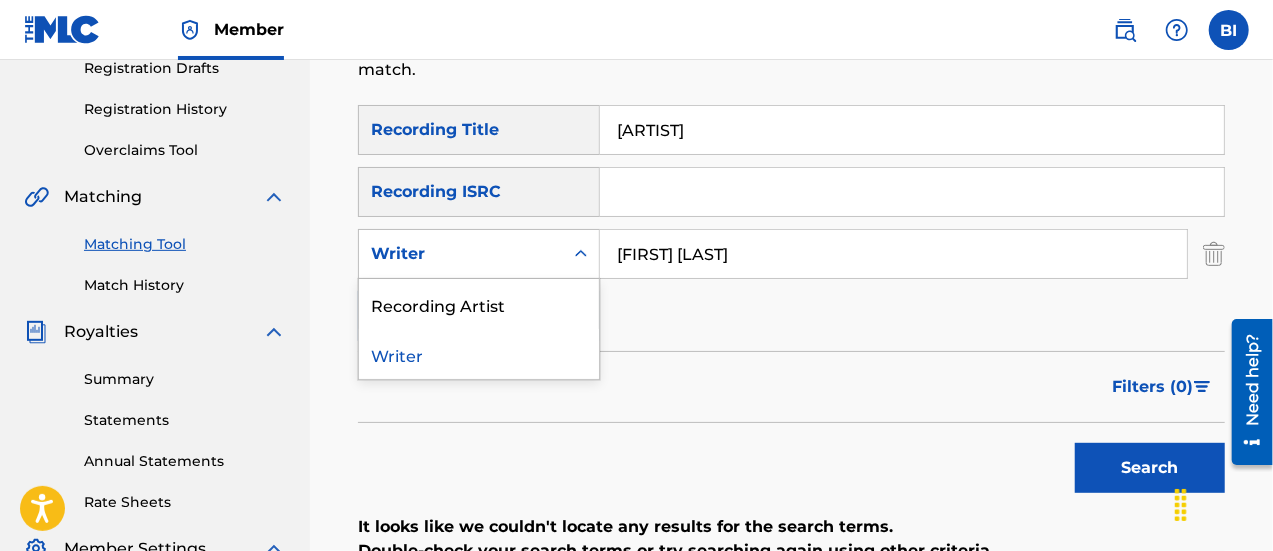 click on "Writer" at bounding box center [461, 254] 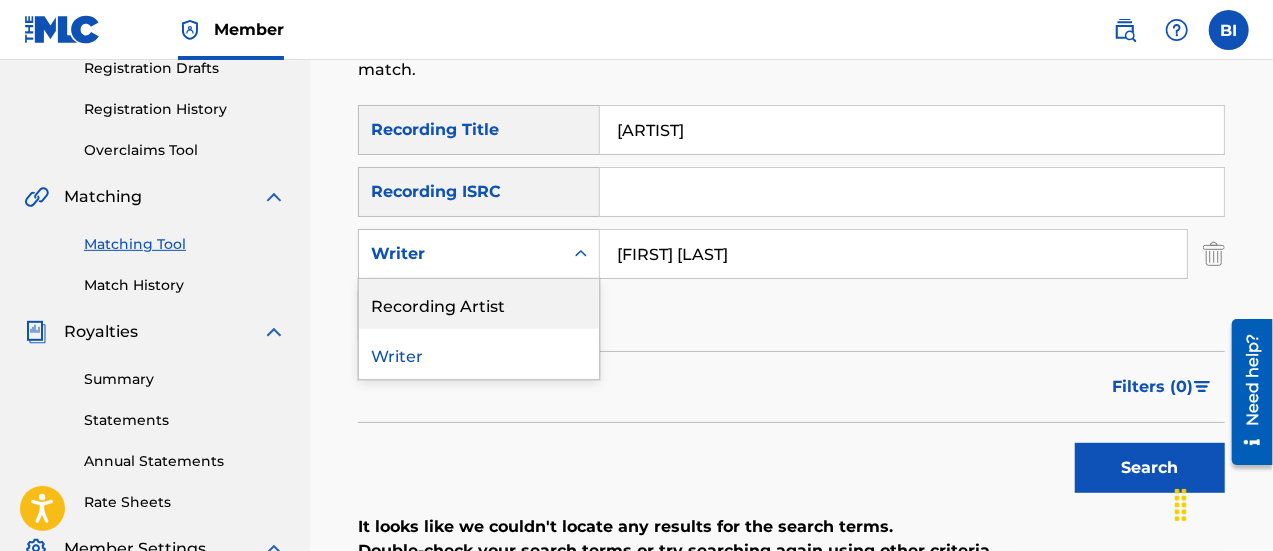 click on "Recording Artist" at bounding box center [479, 304] 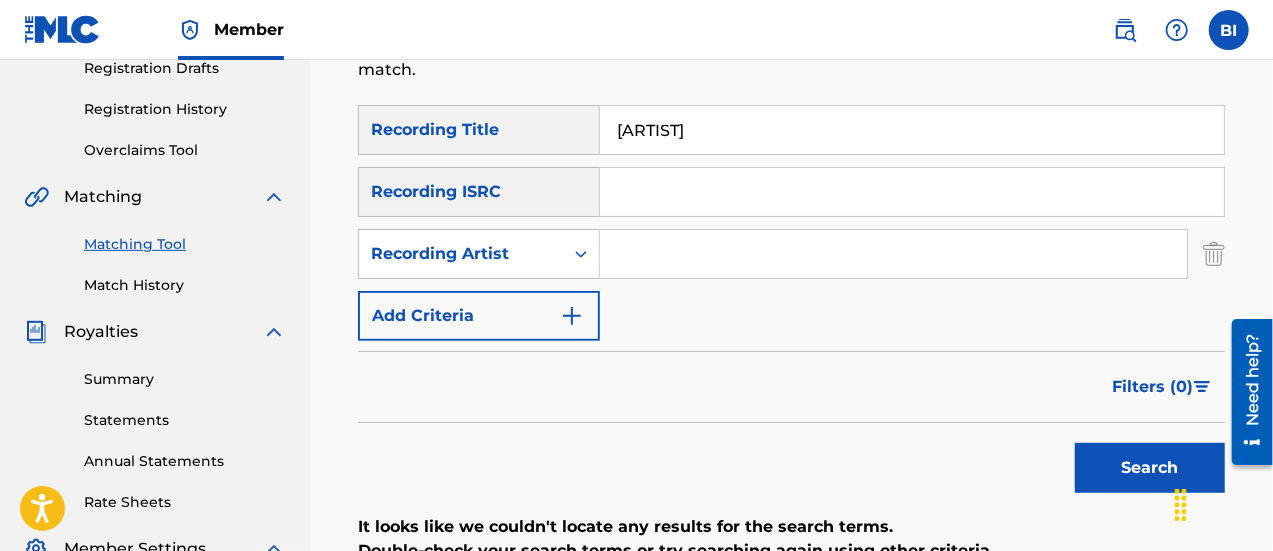 click at bounding box center [893, 254] 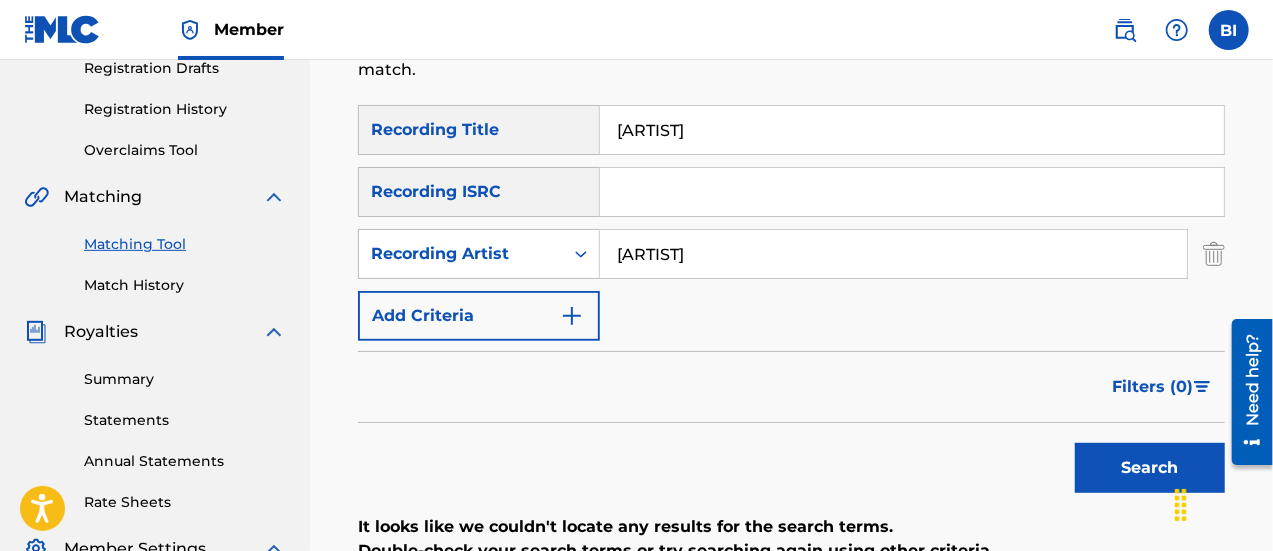 click on "Search" at bounding box center [1150, 468] 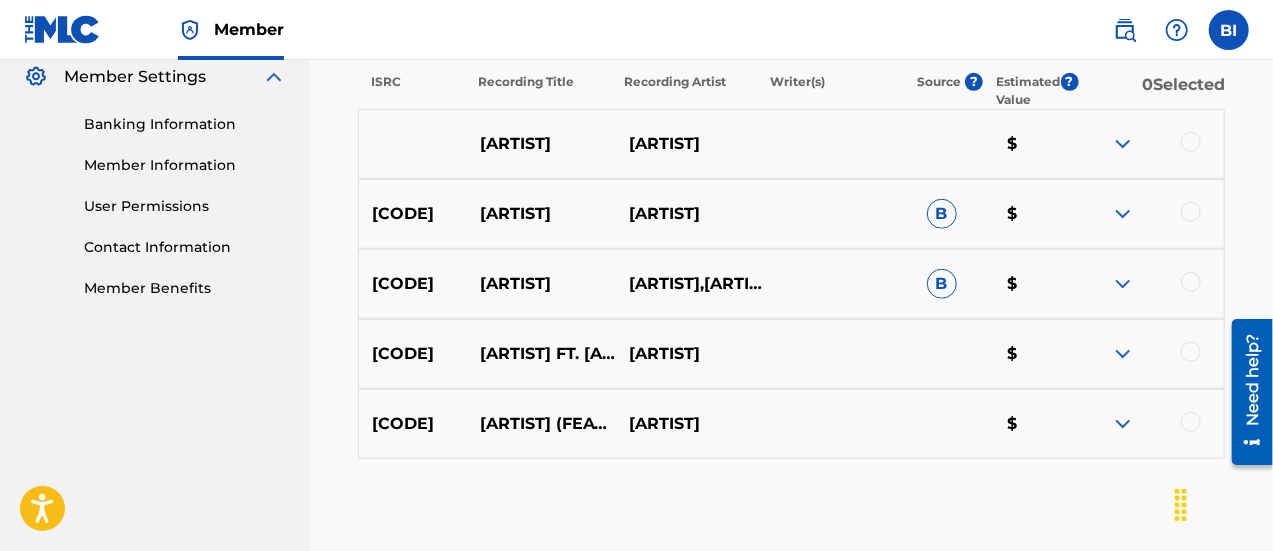 scroll, scrollTop: 820, scrollLeft: 0, axis: vertical 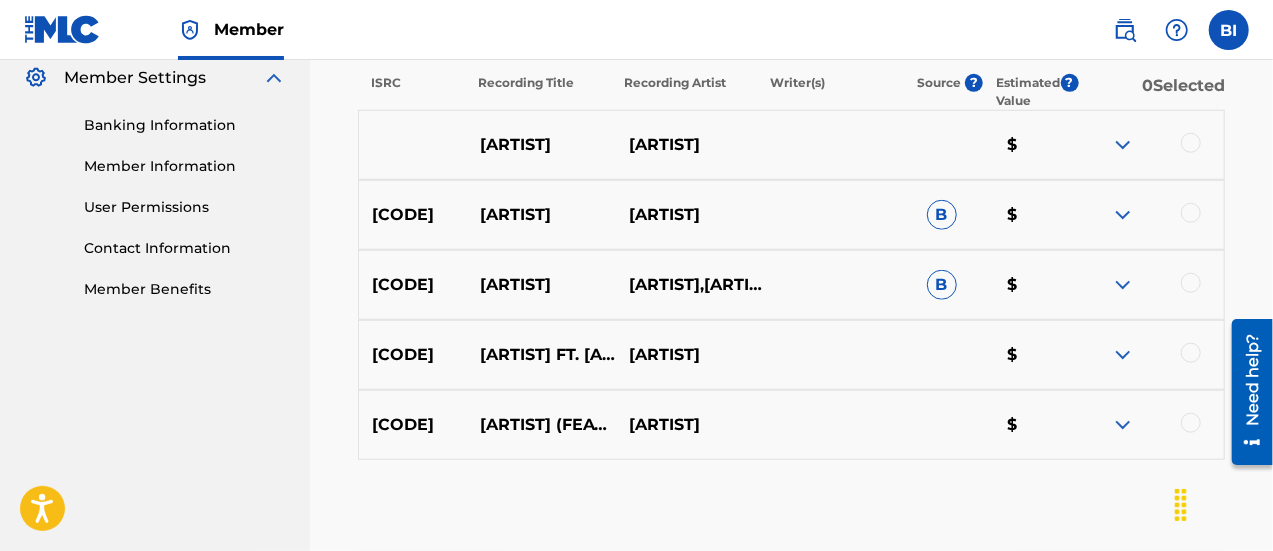click at bounding box center (1191, 143) 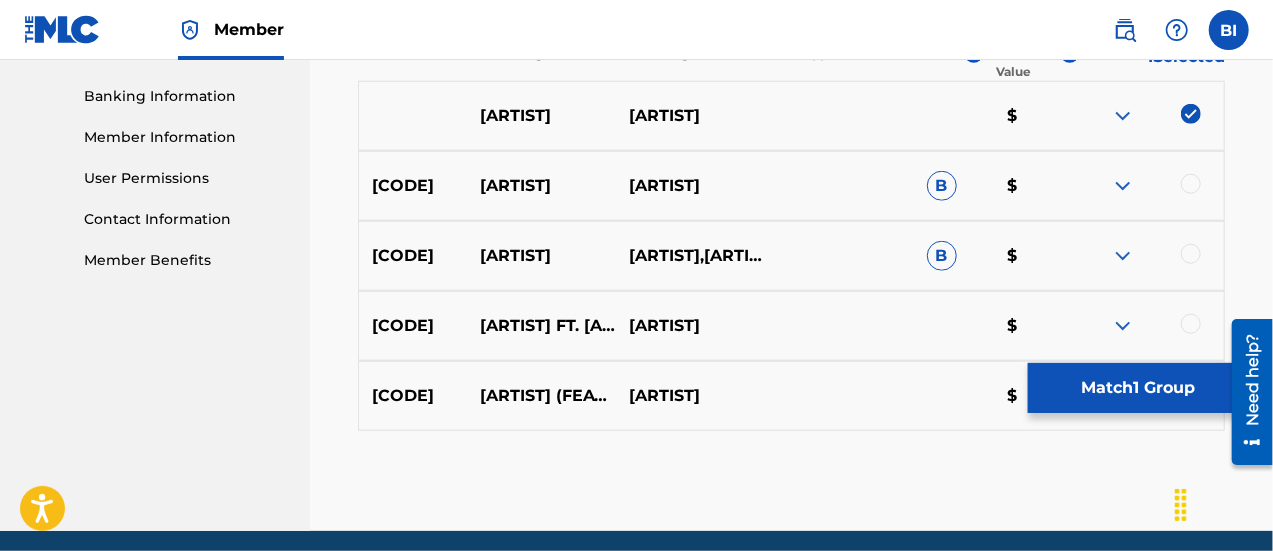 scroll, scrollTop: 850, scrollLeft: 0, axis: vertical 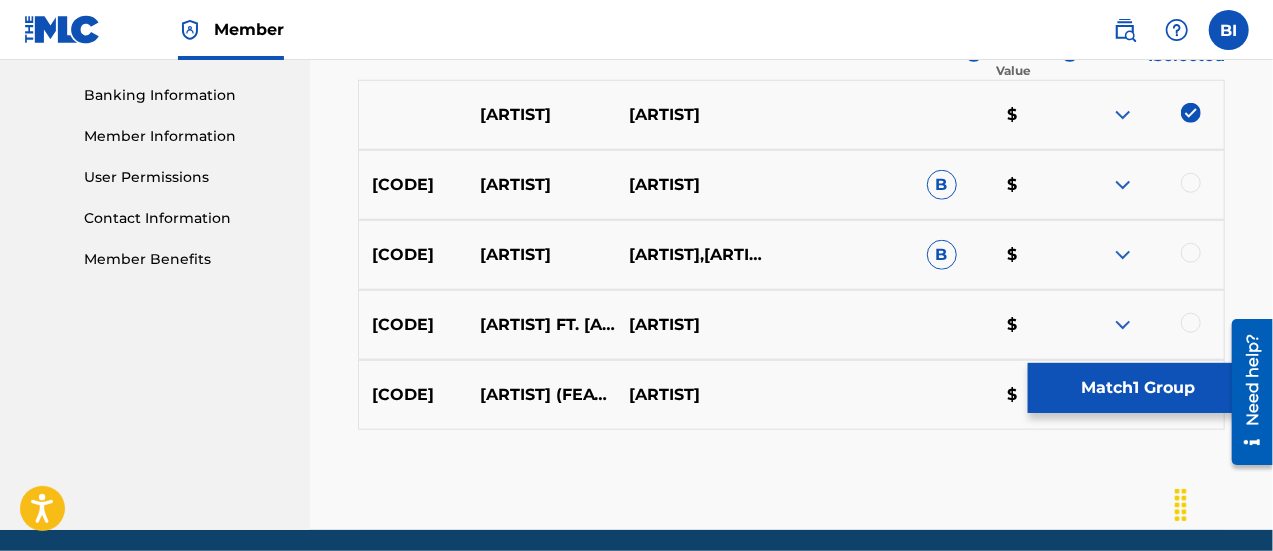 click at bounding box center (1149, 185) 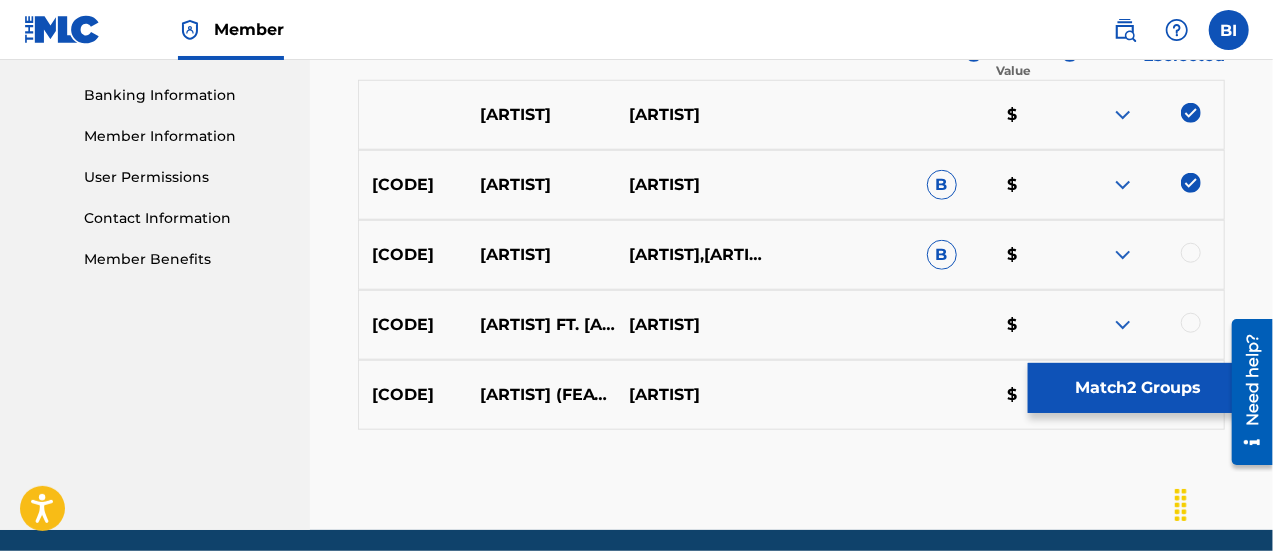 click at bounding box center [1191, 253] 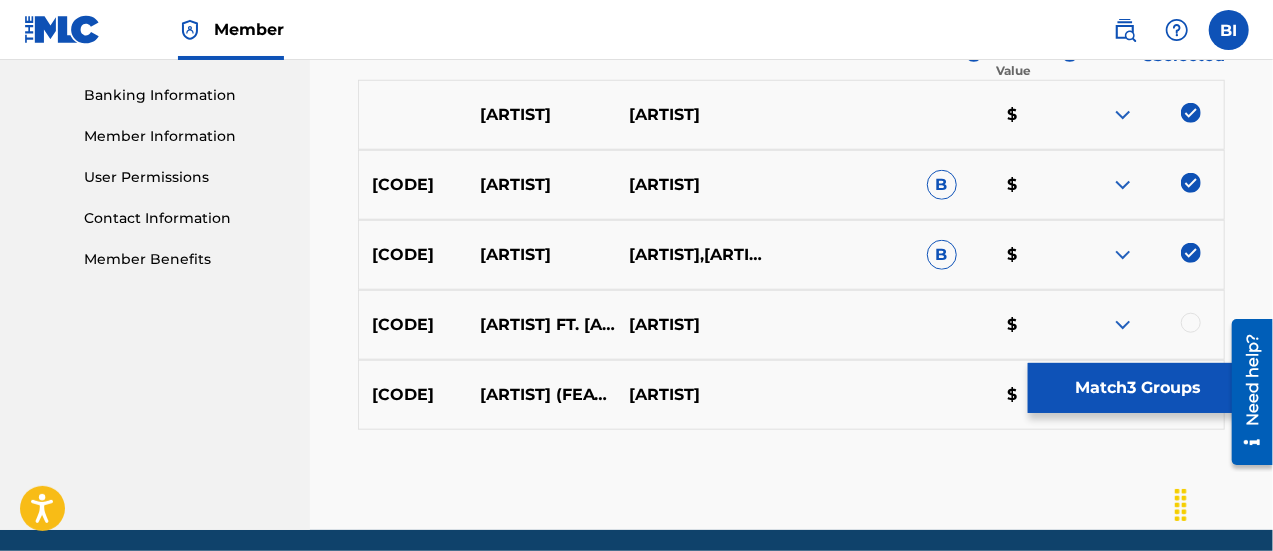 click at bounding box center (1191, 323) 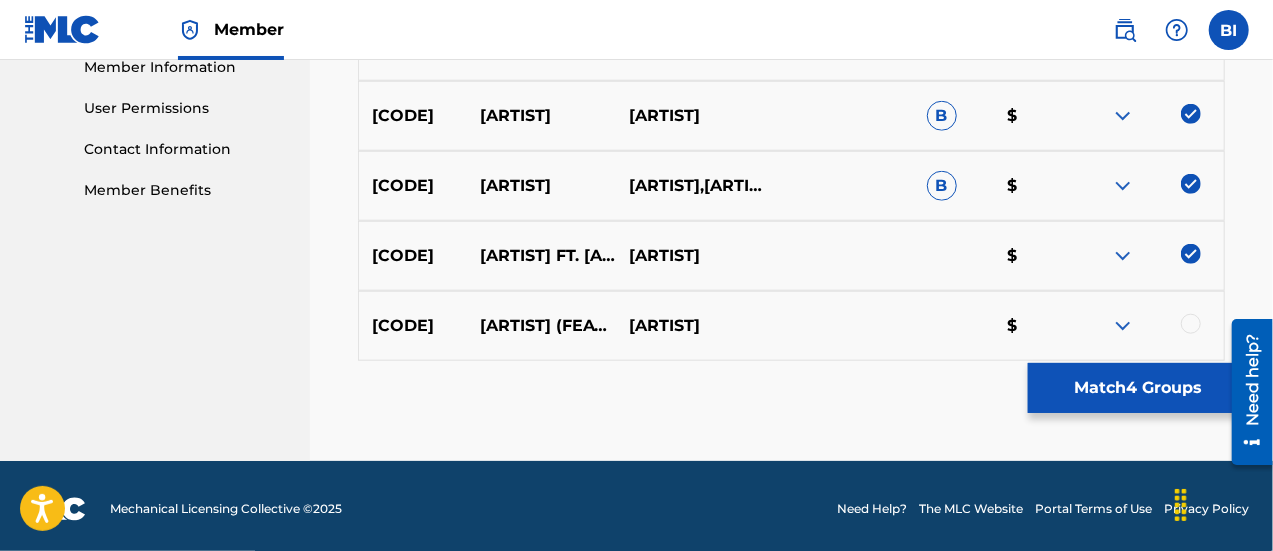 scroll, scrollTop: 924, scrollLeft: 0, axis: vertical 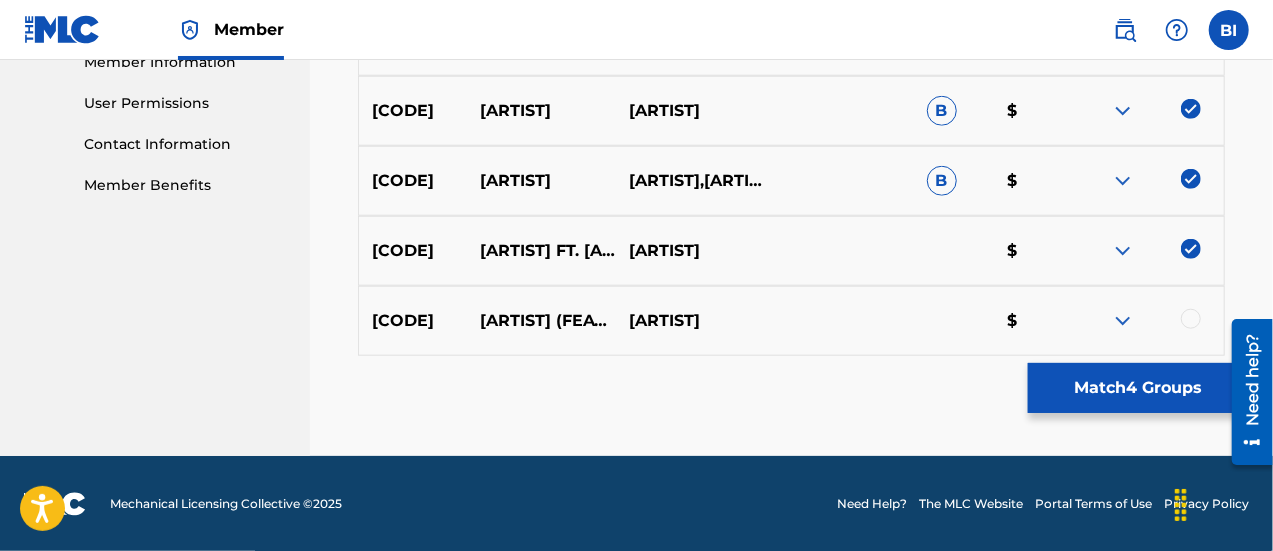 click at bounding box center (1191, 319) 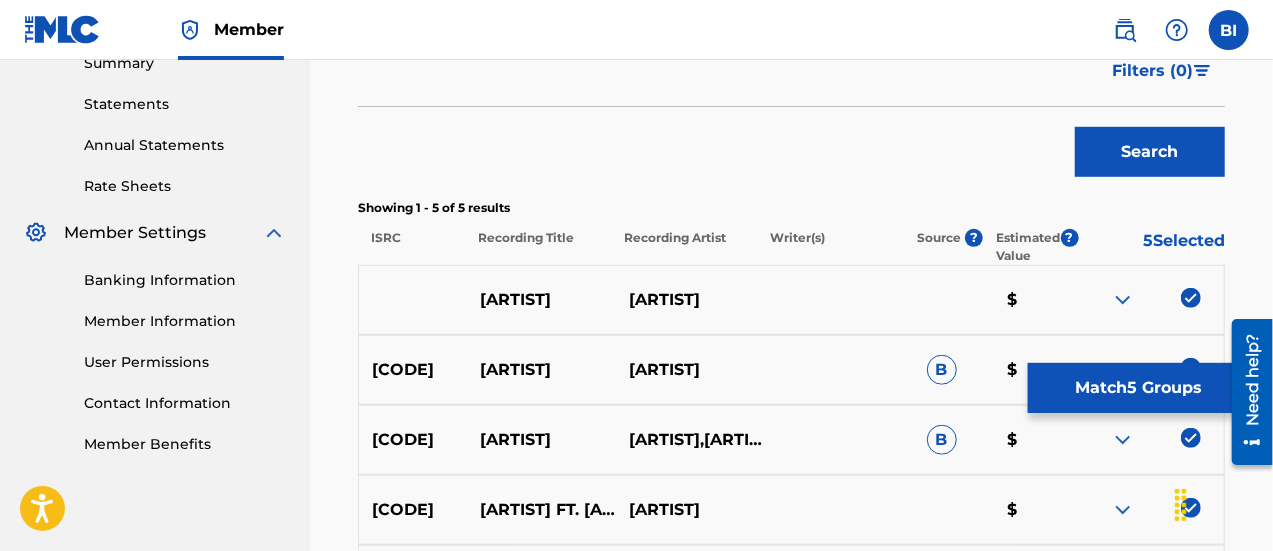 scroll, scrollTop: 666, scrollLeft: 0, axis: vertical 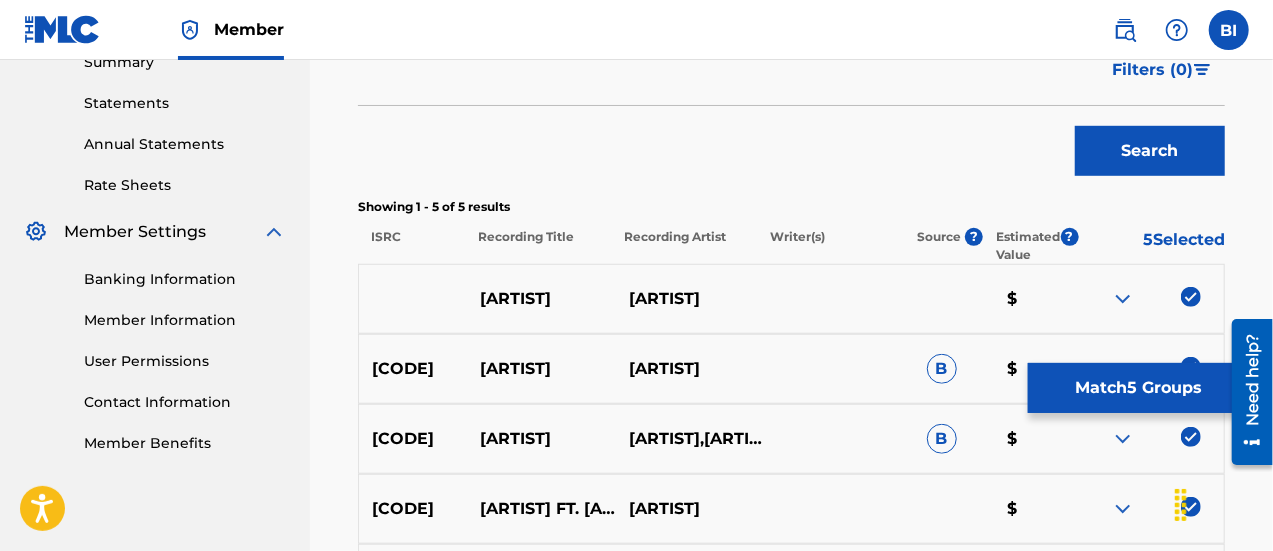 click on "Match  5 Groups" at bounding box center [1138, 388] 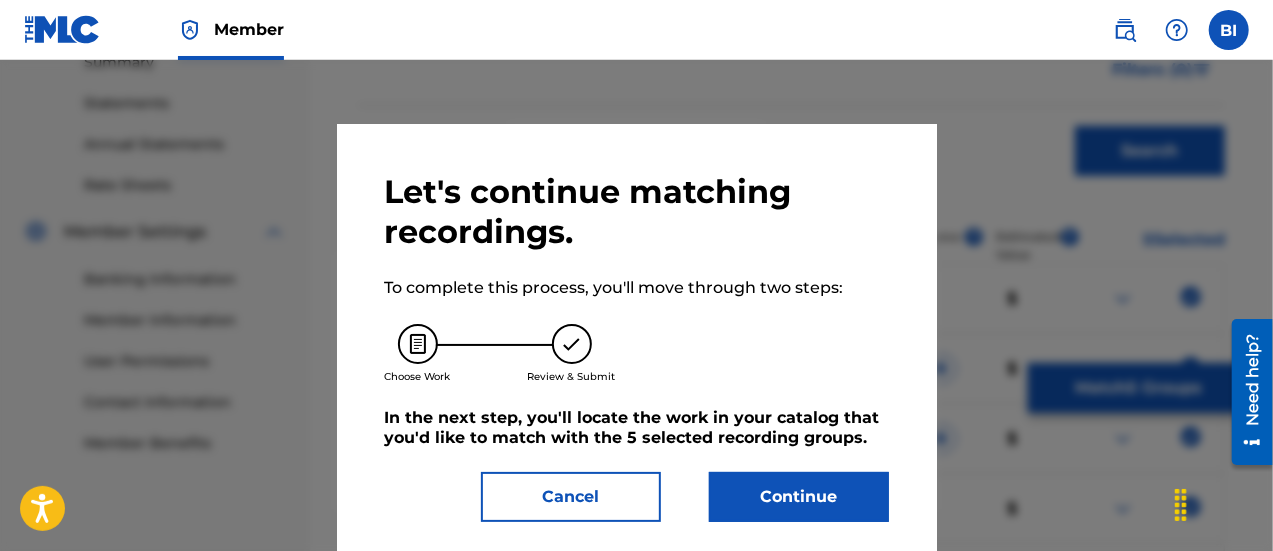 scroll, scrollTop: 18, scrollLeft: 0, axis: vertical 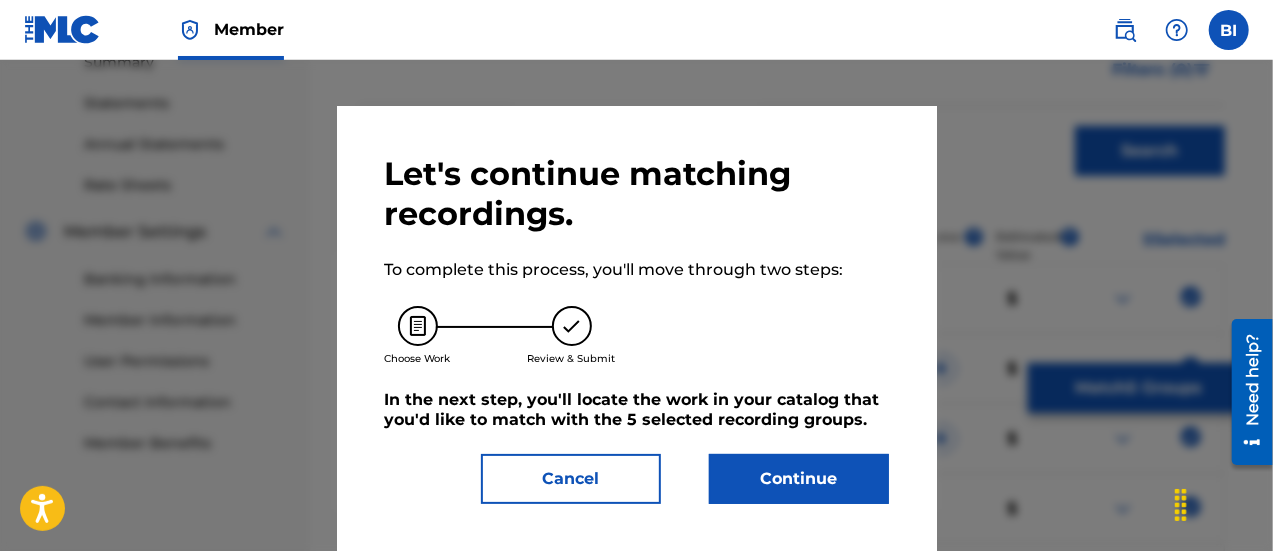 click on "Continue" at bounding box center (799, 479) 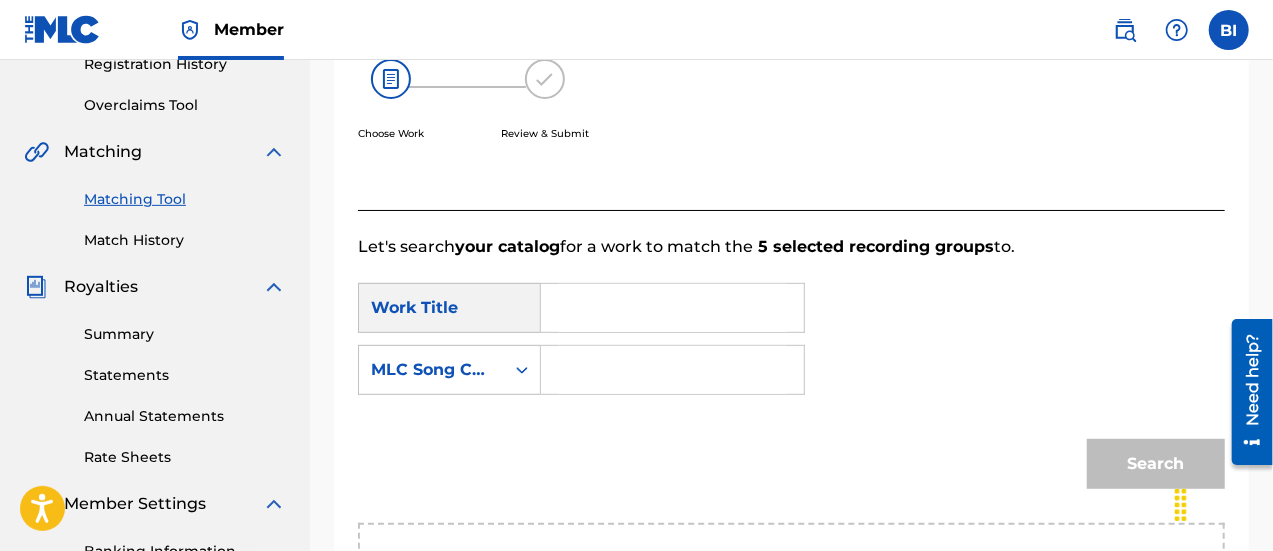scroll, scrollTop: 390, scrollLeft: 0, axis: vertical 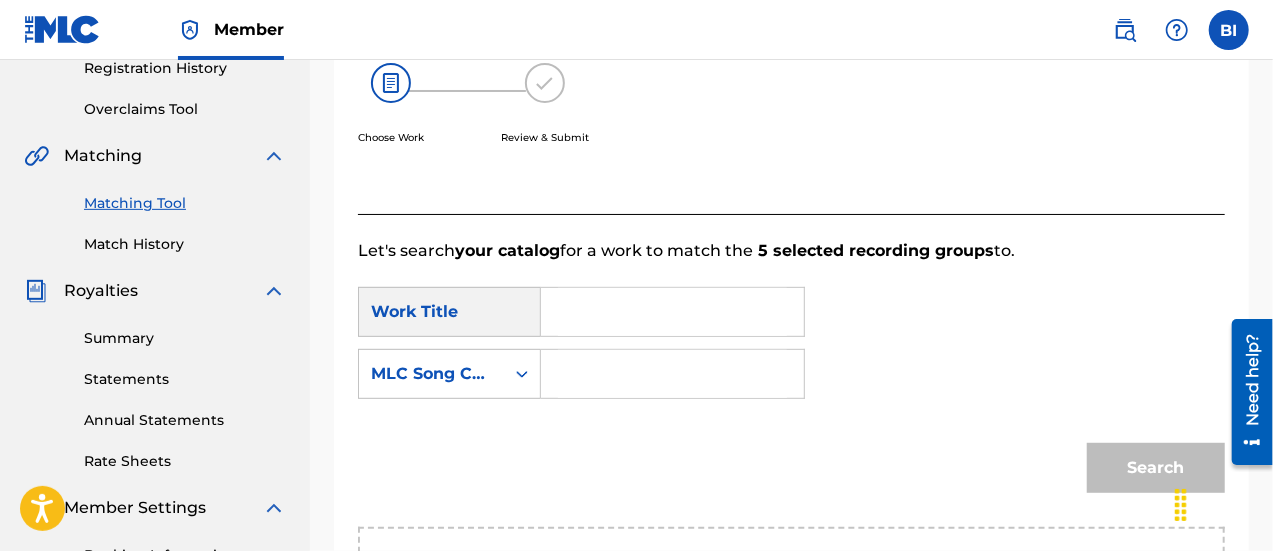 click at bounding box center [672, 312] 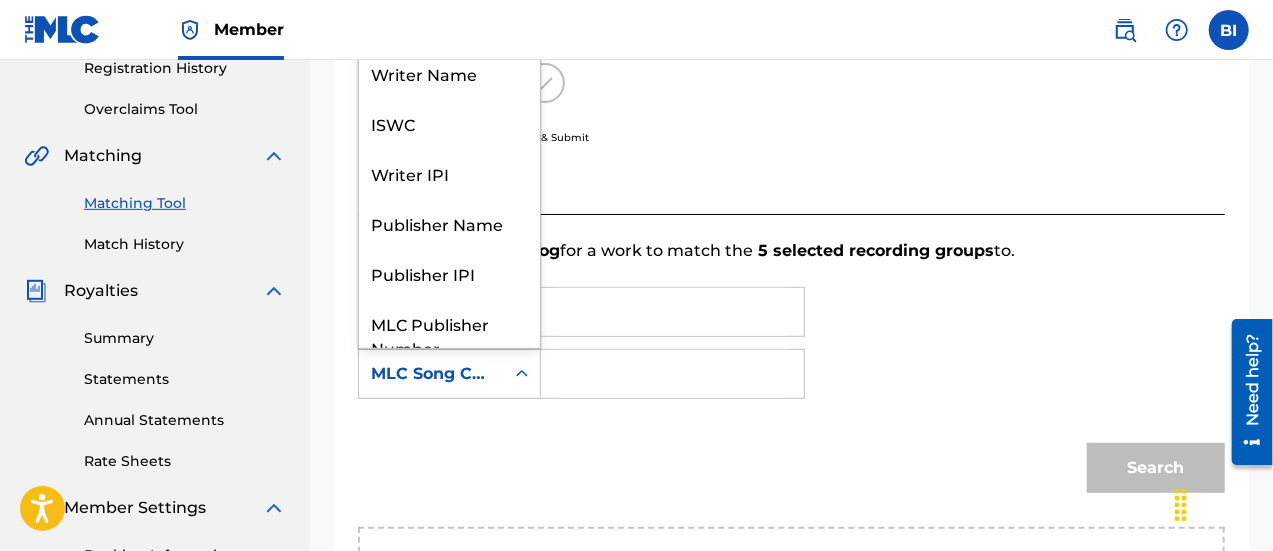 click on "MLC Song Code" at bounding box center [431, 374] 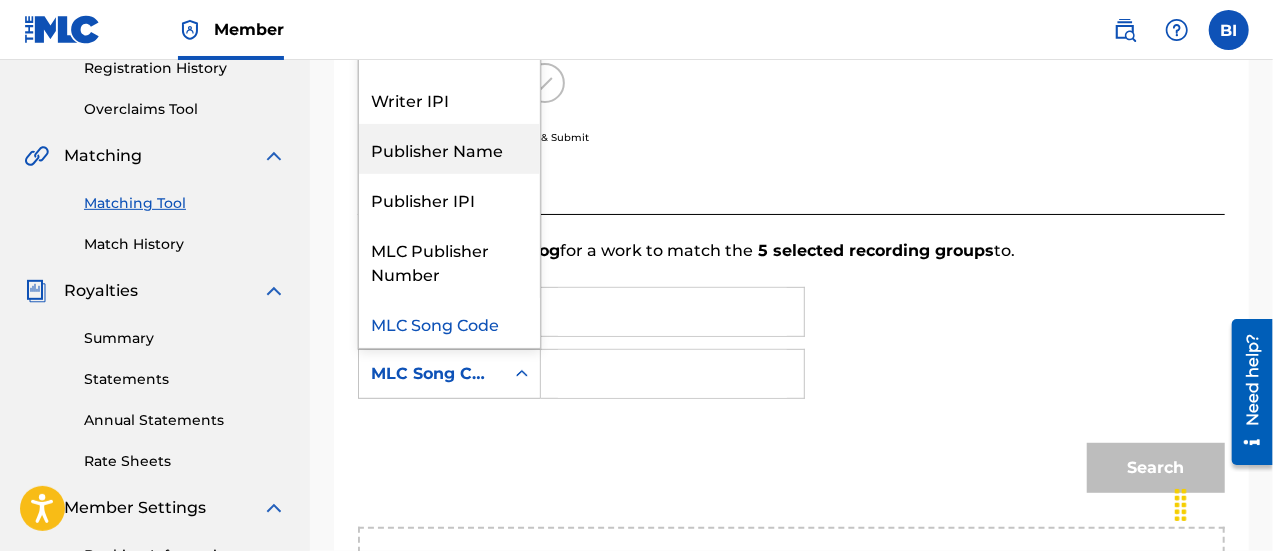 scroll, scrollTop: 0, scrollLeft: 0, axis: both 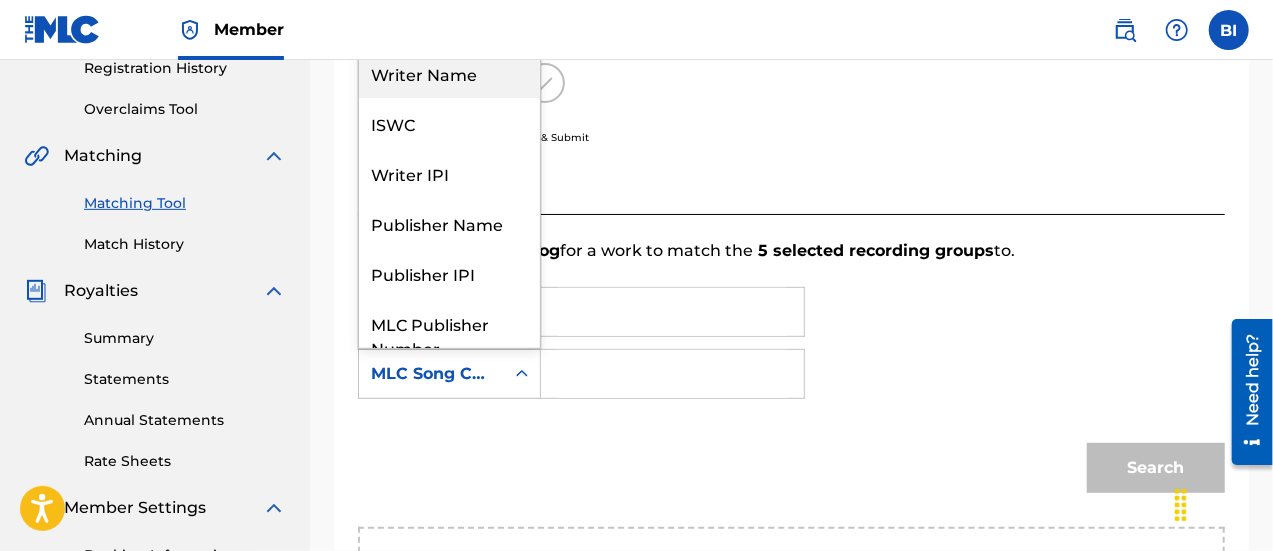 click on "Writer Name" at bounding box center (449, 73) 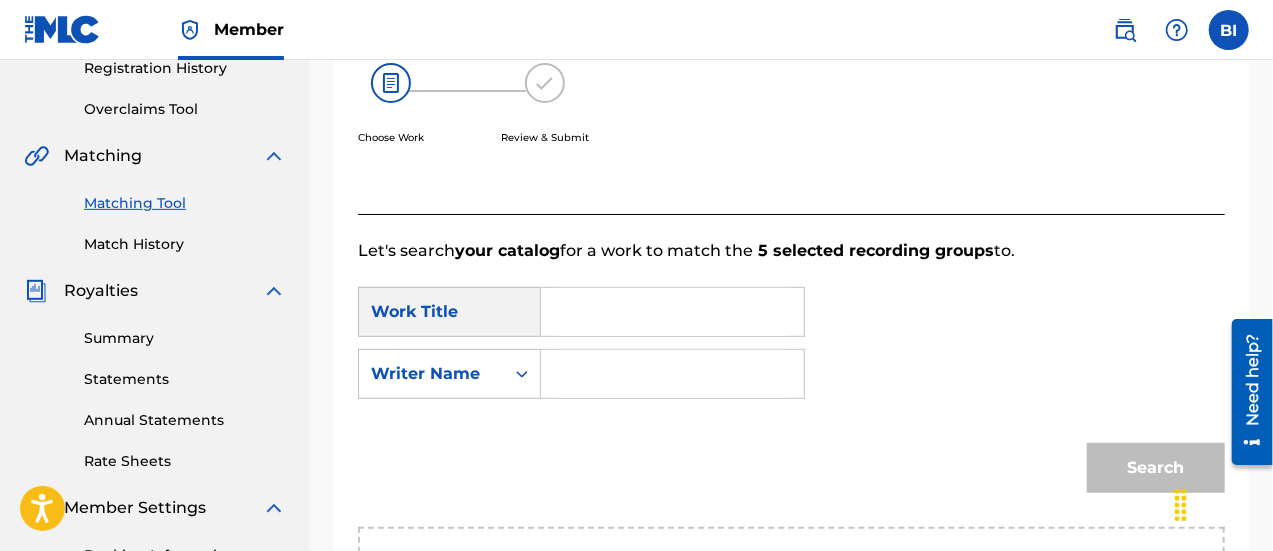 click on "Work Title SearchWithCriteria2254f43c-4adf-42b0-a8f0-30f10ba8bc47 Writer Name" at bounding box center [791, 349] 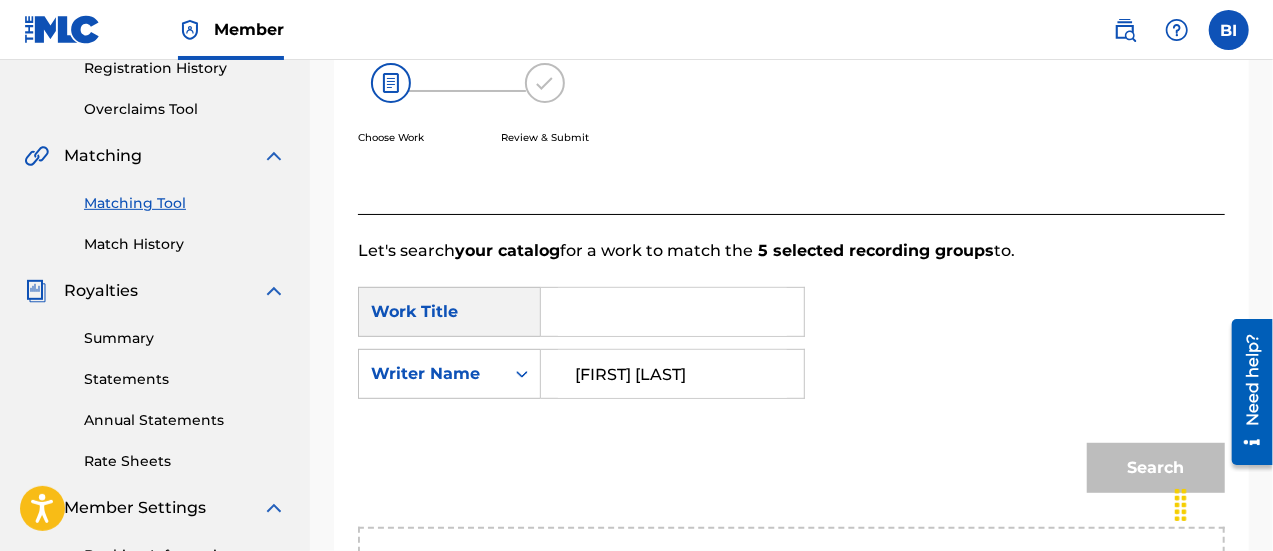 click on "[FIRST] [LAST]" at bounding box center [672, 374] 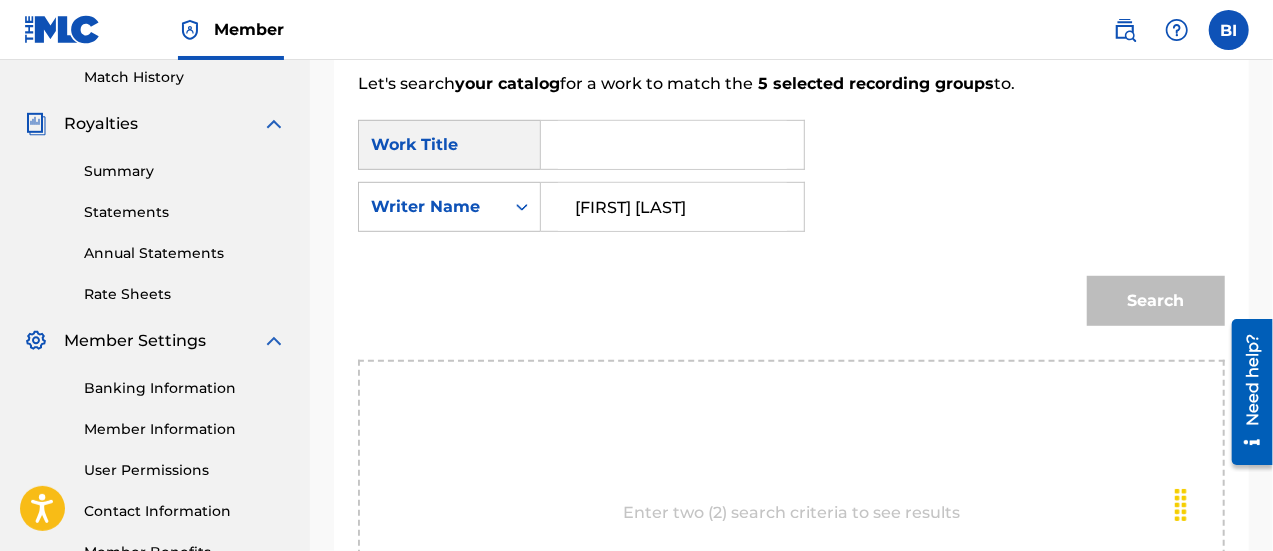 scroll, scrollTop: 559, scrollLeft: 0, axis: vertical 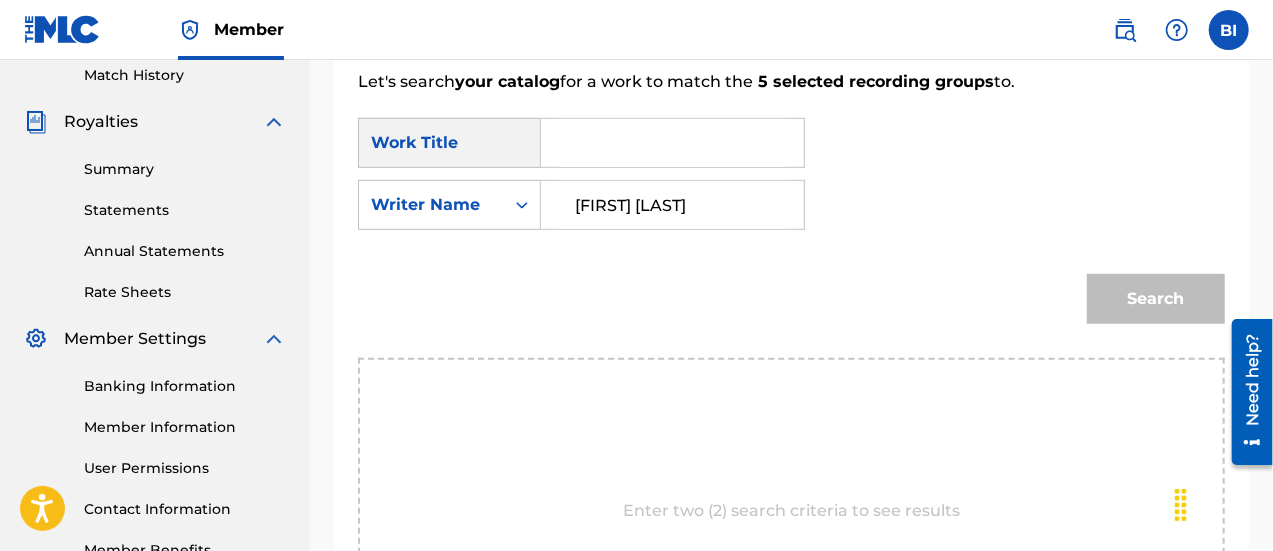 type on "[FIRST] [LAST]" 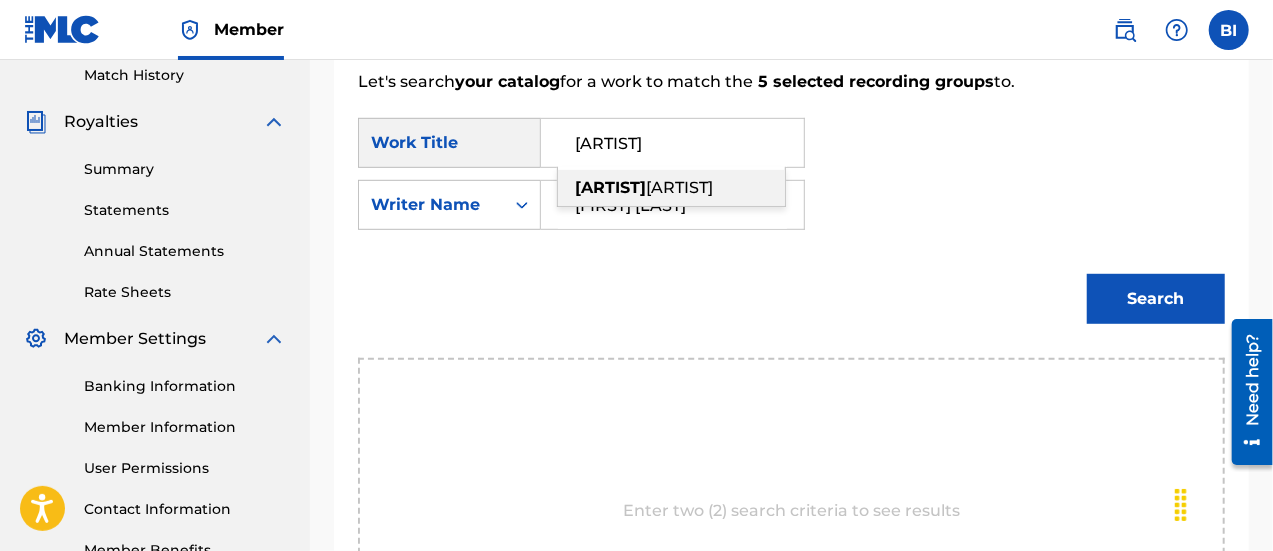 click on "[ARTIST]" at bounding box center [679, 187] 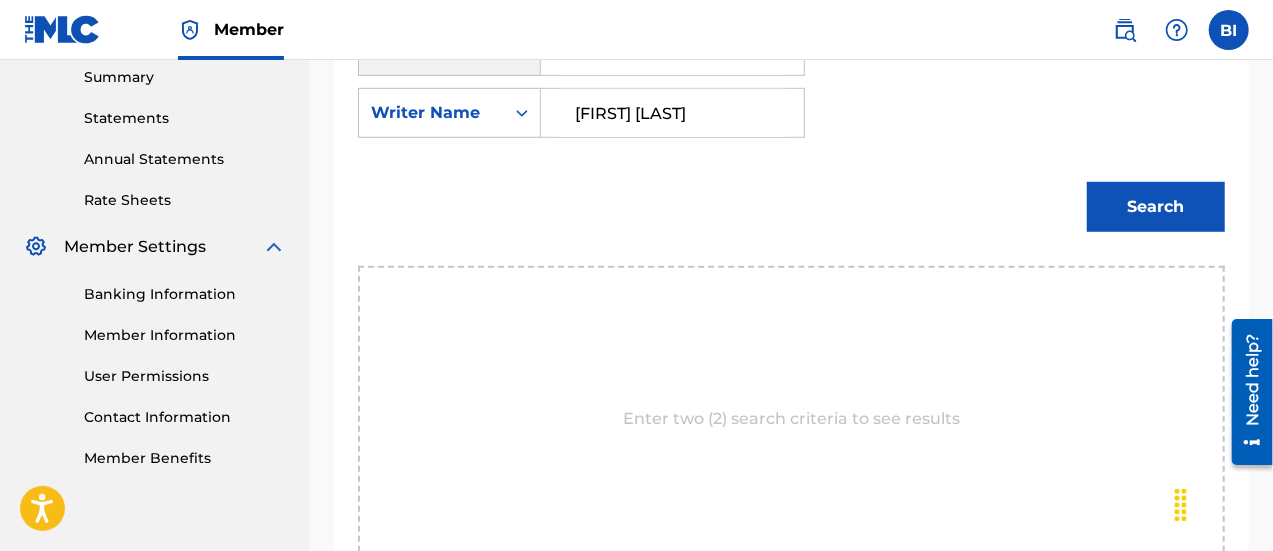 scroll, scrollTop: 653, scrollLeft: 0, axis: vertical 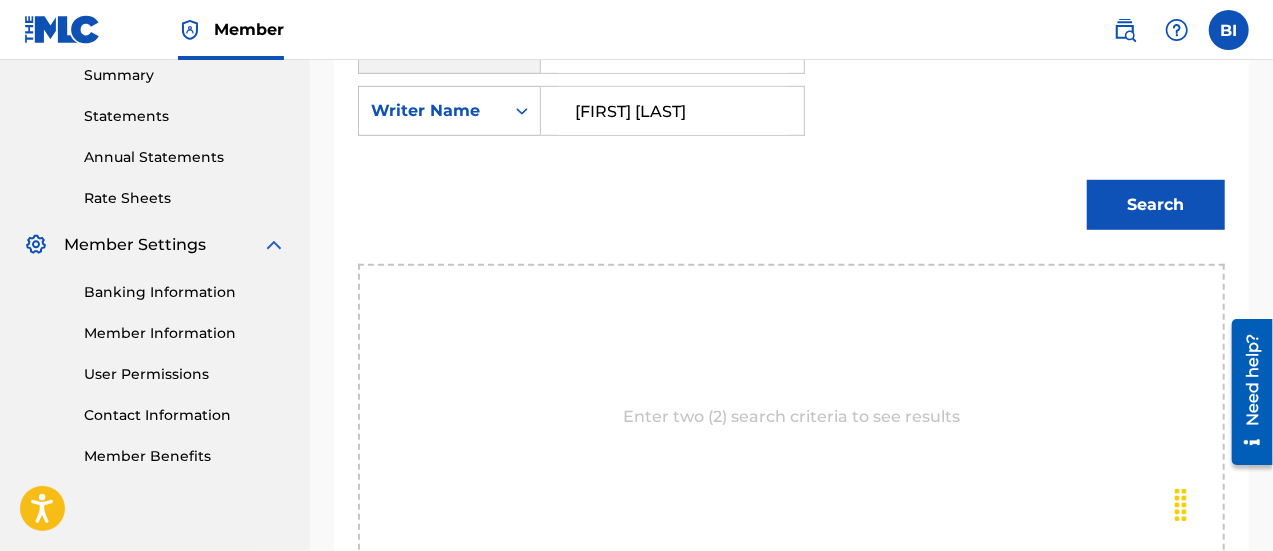 click on "Search" at bounding box center [1156, 205] 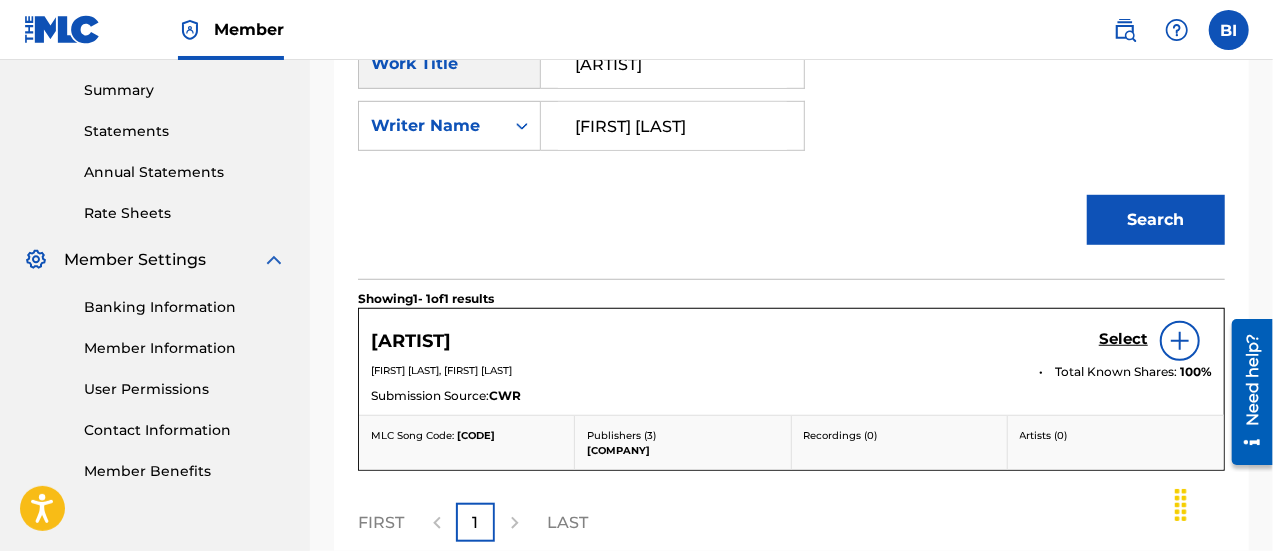 scroll, scrollTop: 631, scrollLeft: 0, axis: vertical 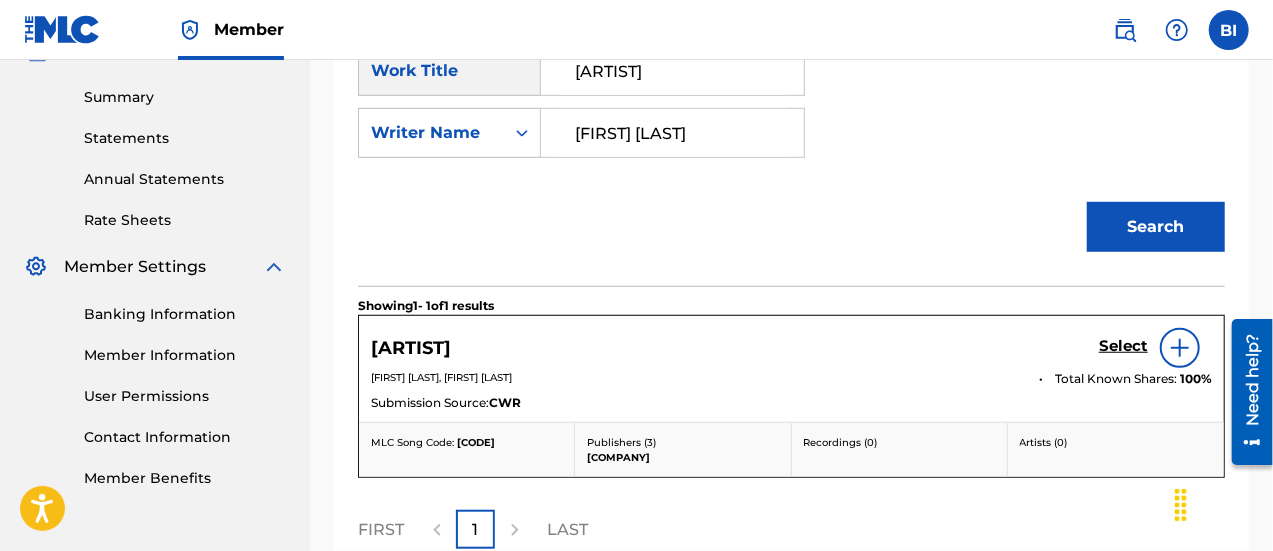 click at bounding box center [1180, 348] 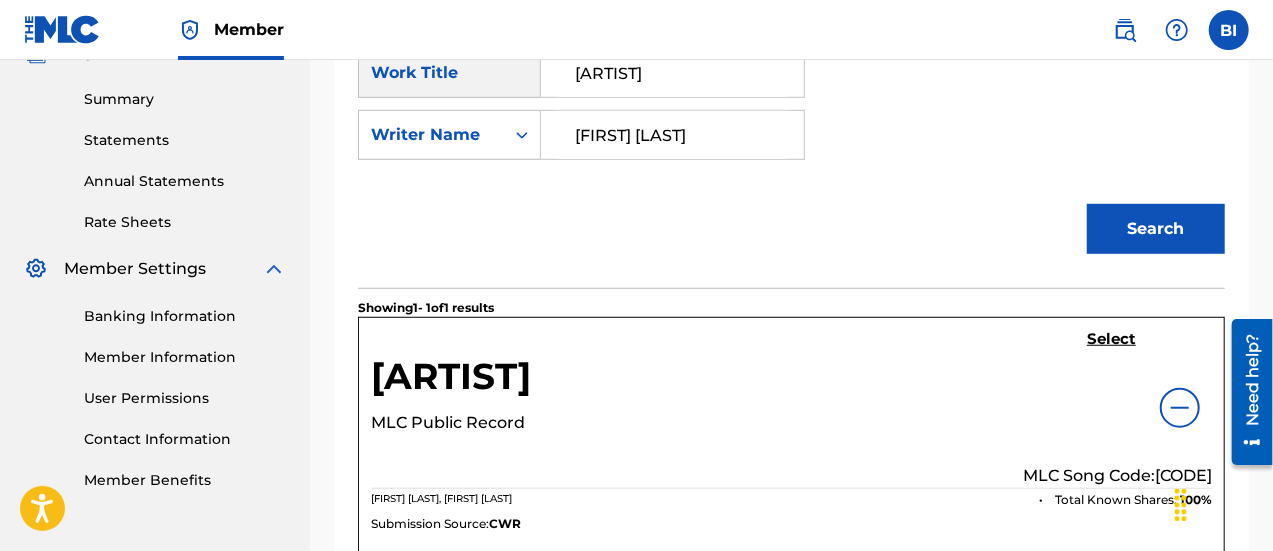 scroll, scrollTop: 628, scrollLeft: 0, axis: vertical 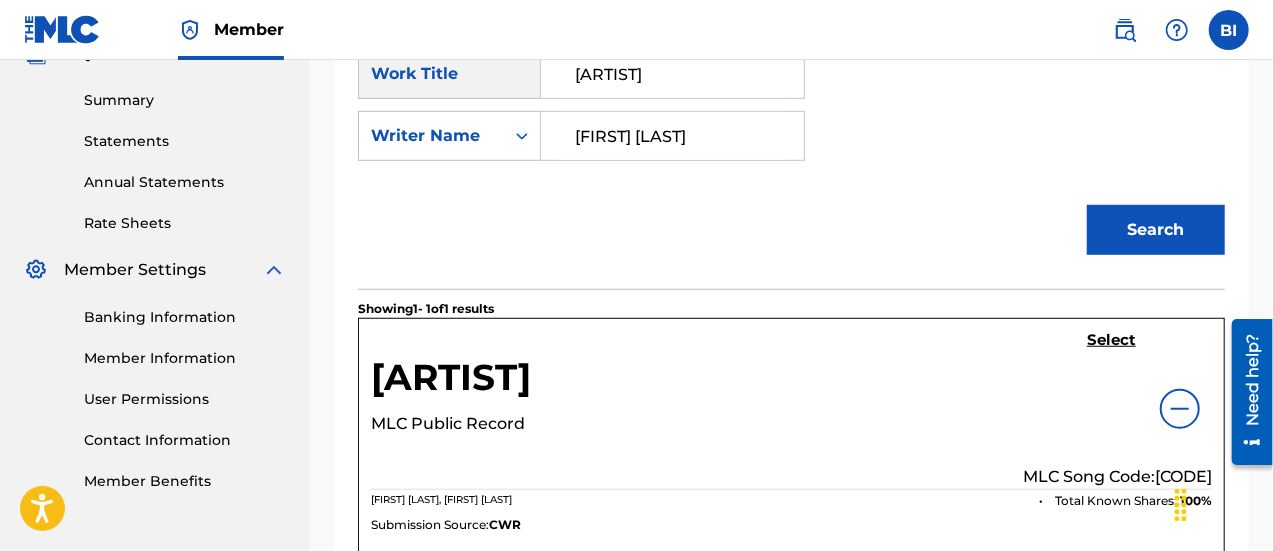 click on "Select" at bounding box center (1111, 340) 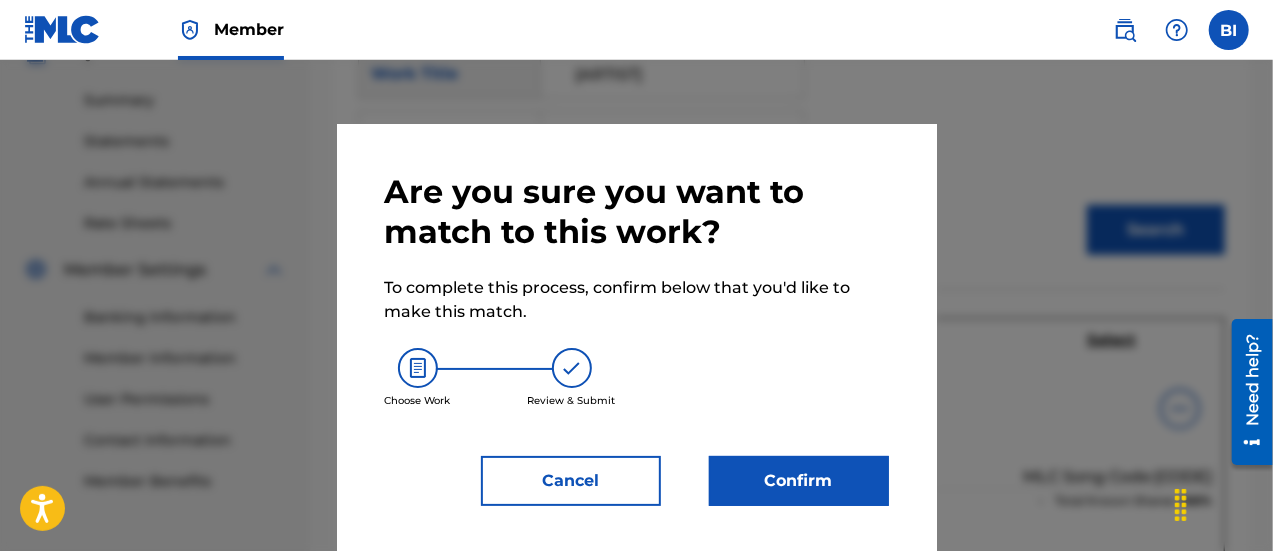 click on "Confirm" at bounding box center [799, 481] 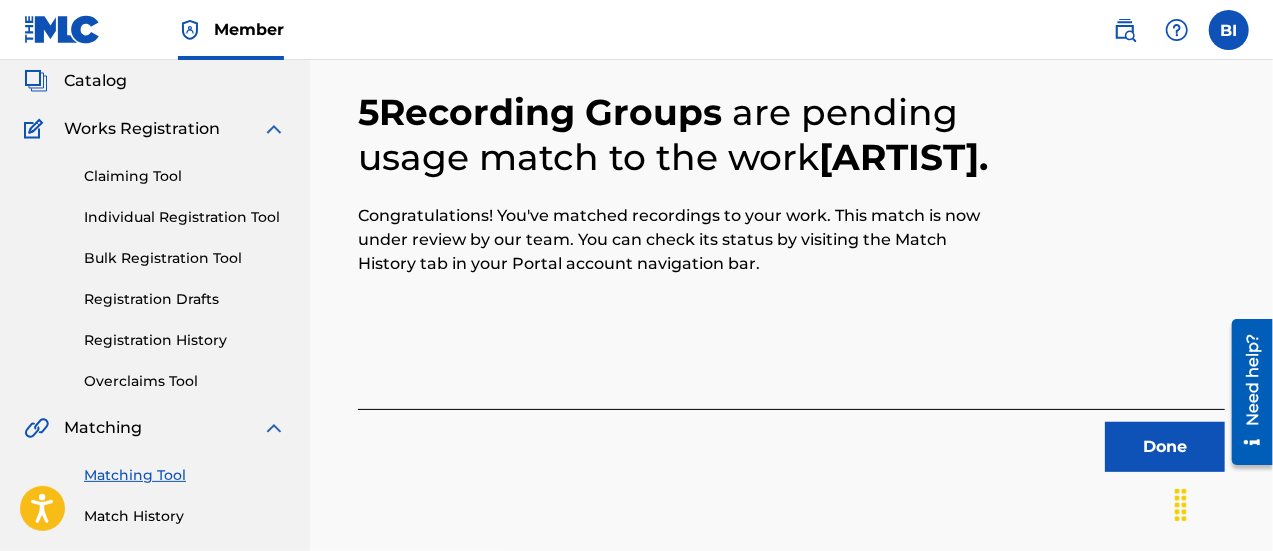 scroll, scrollTop: 119, scrollLeft: 0, axis: vertical 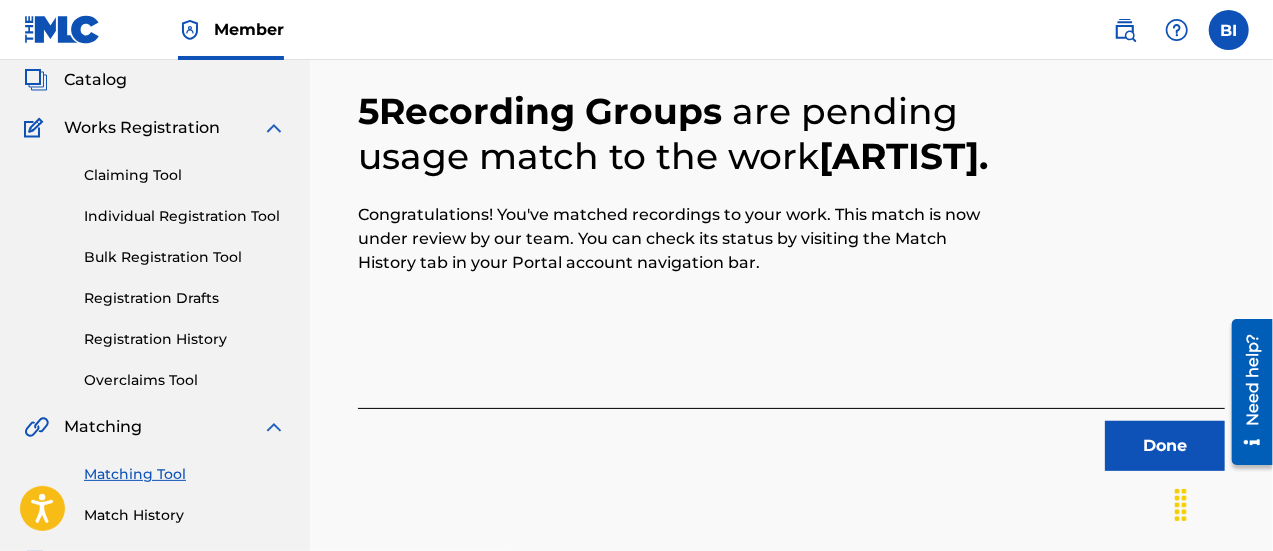 click on "Done" at bounding box center (1165, 446) 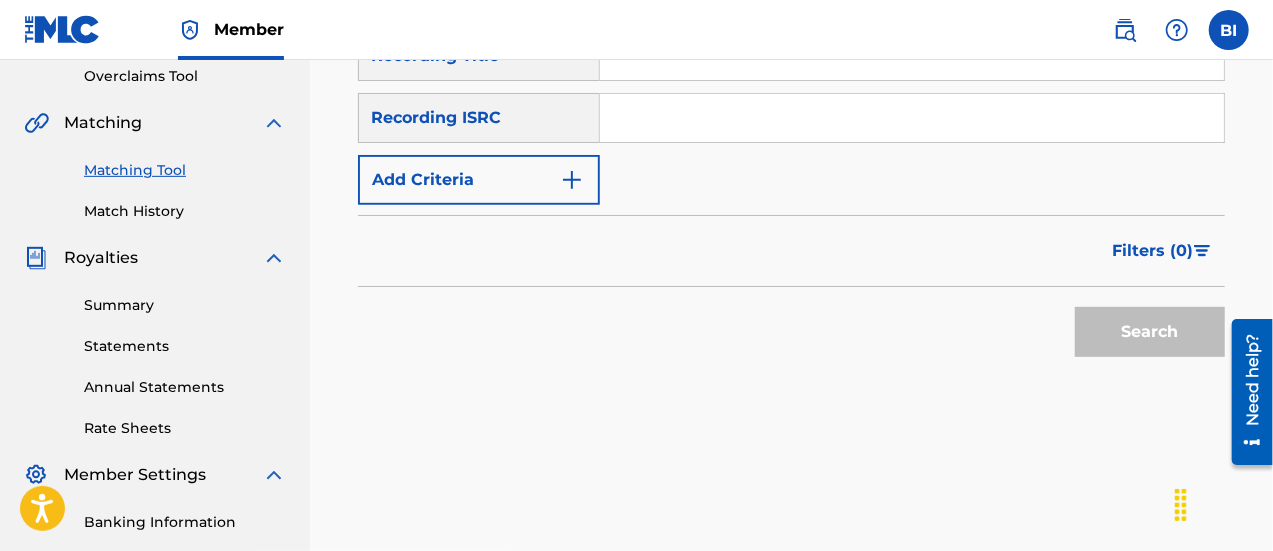 scroll, scrollTop: 353, scrollLeft: 0, axis: vertical 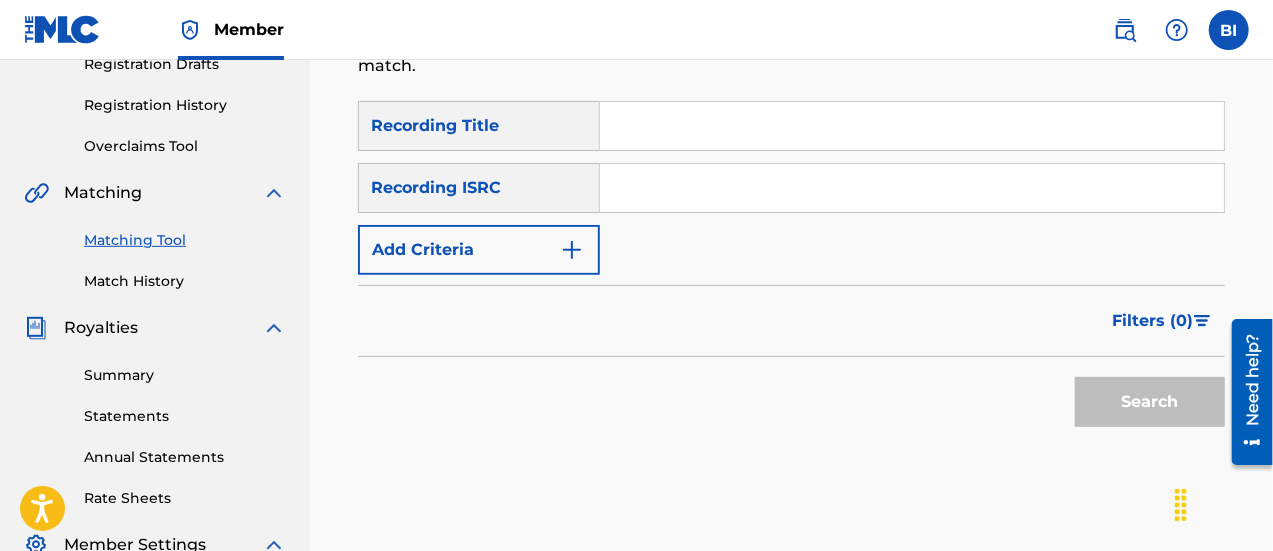 click on "Match History" at bounding box center (185, 281) 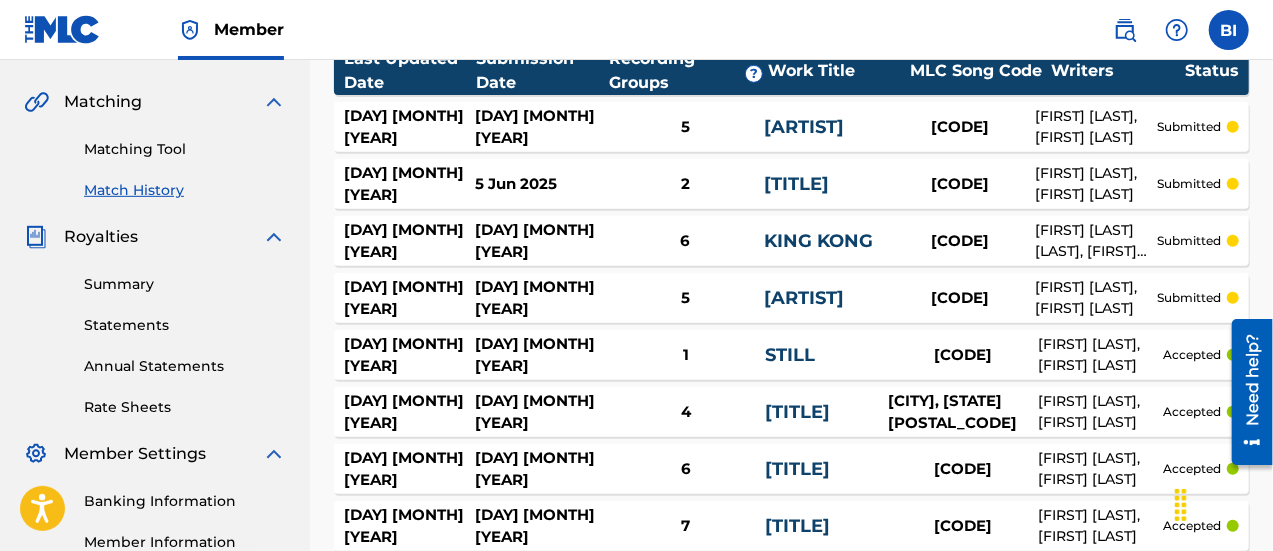 scroll, scrollTop: 437, scrollLeft: 0, axis: vertical 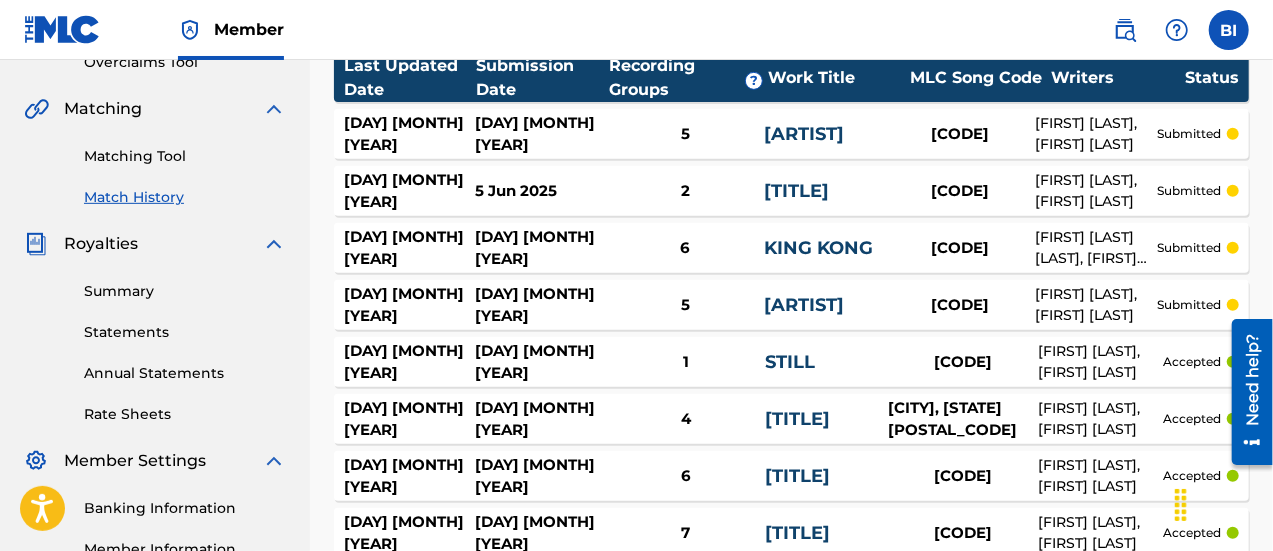 click on "[FIRST] [LAST], [FIRST] [LAST]" at bounding box center (1096, 305) 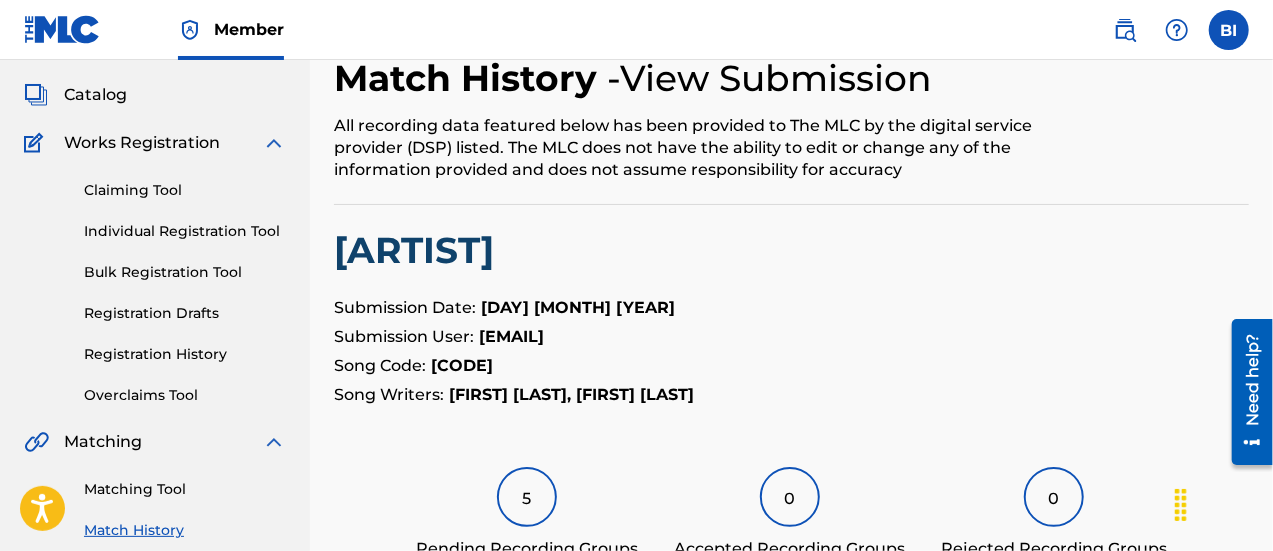 scroll, scrollTop: 0, scrollLeft: 0, axis: both 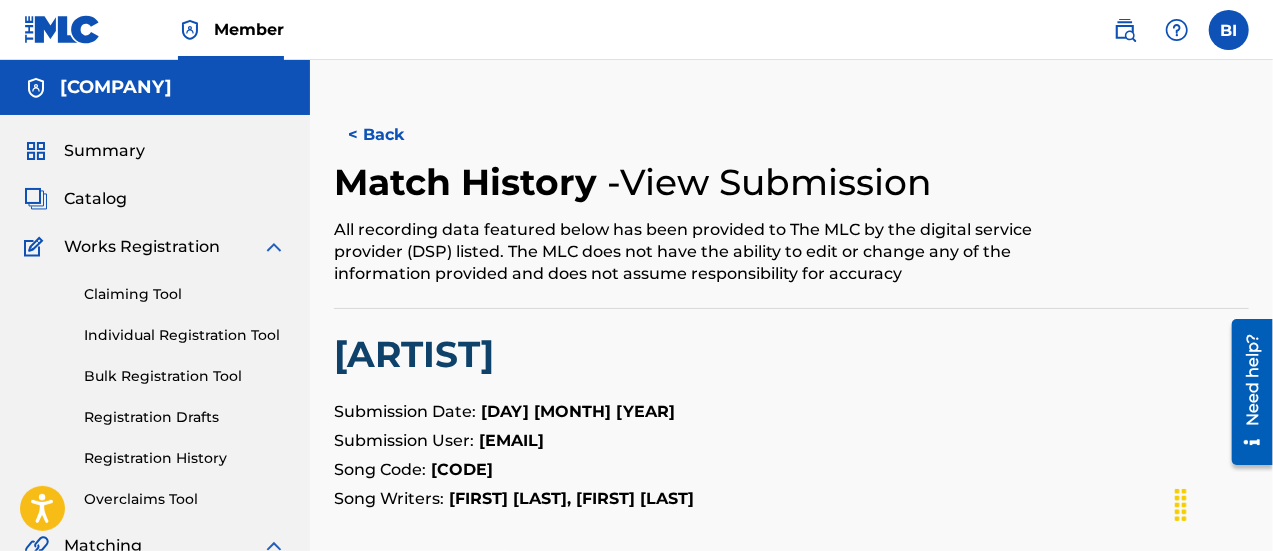 click on "< Back" at bounding box center [394, 135] 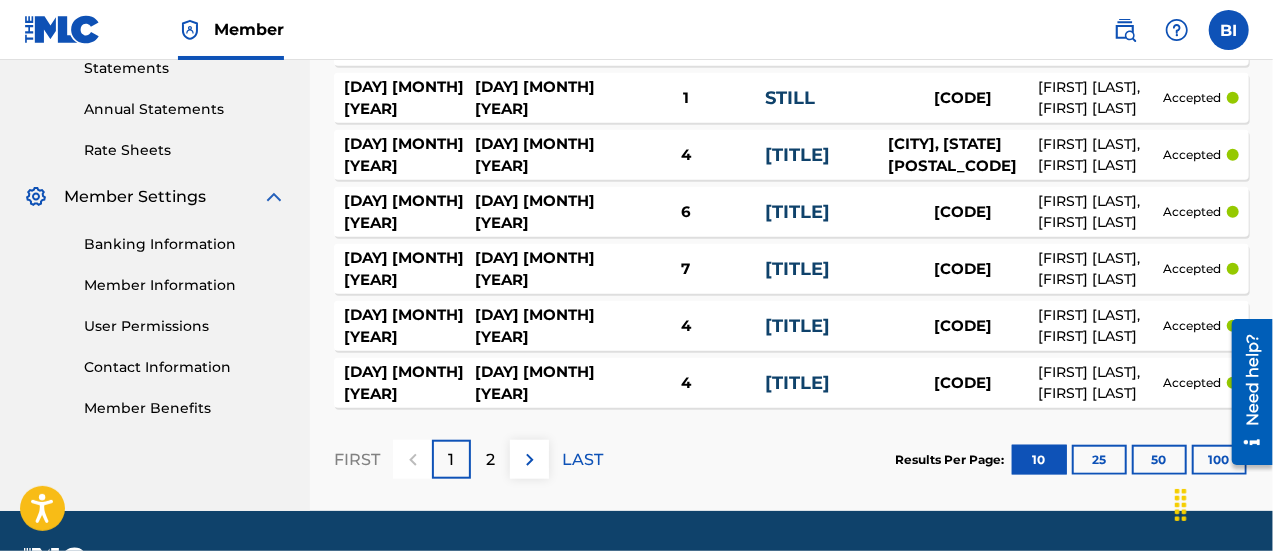scroll, scrollTop: 756, scrollLeft: 0, axis: vertical 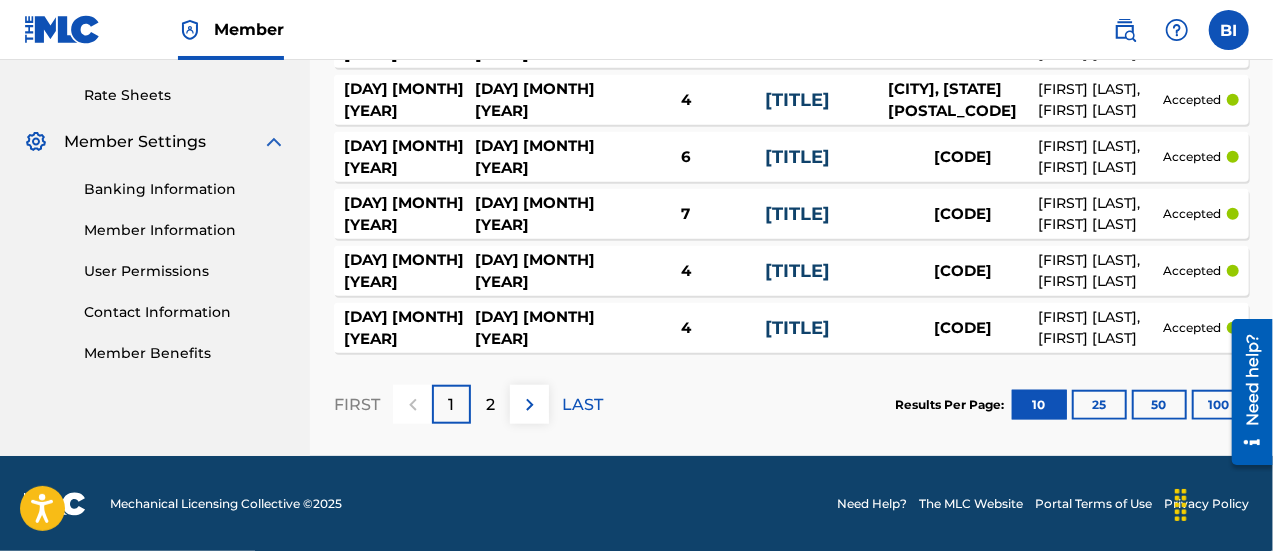 click on "2" at bounding box center (490, 405) 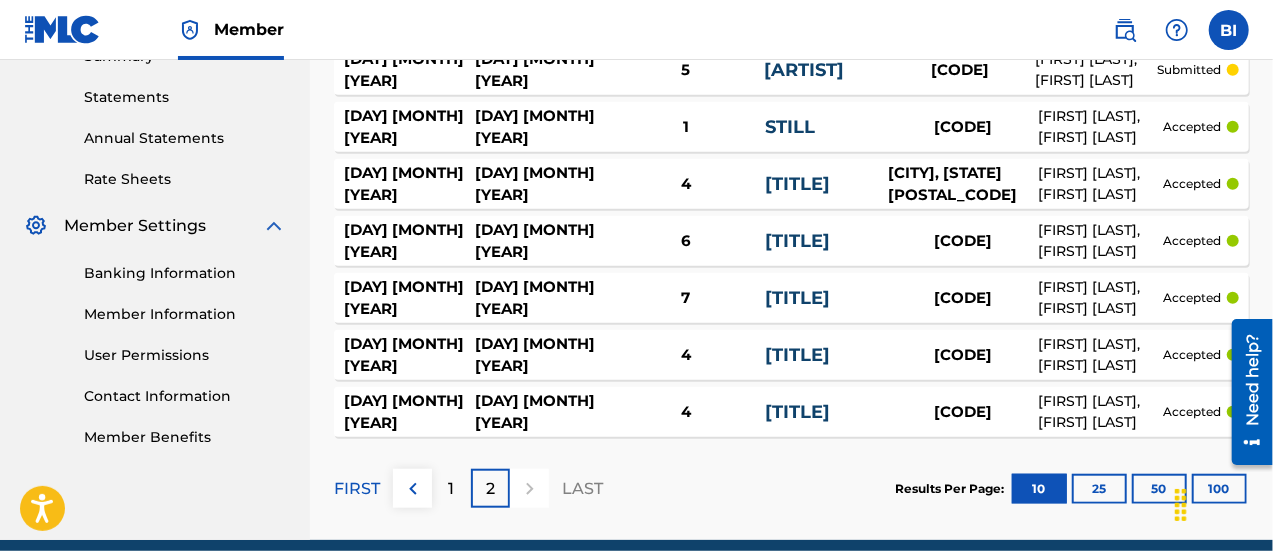 scroll, scrollTop: 756, scrollLeft: 0, axis: vertical 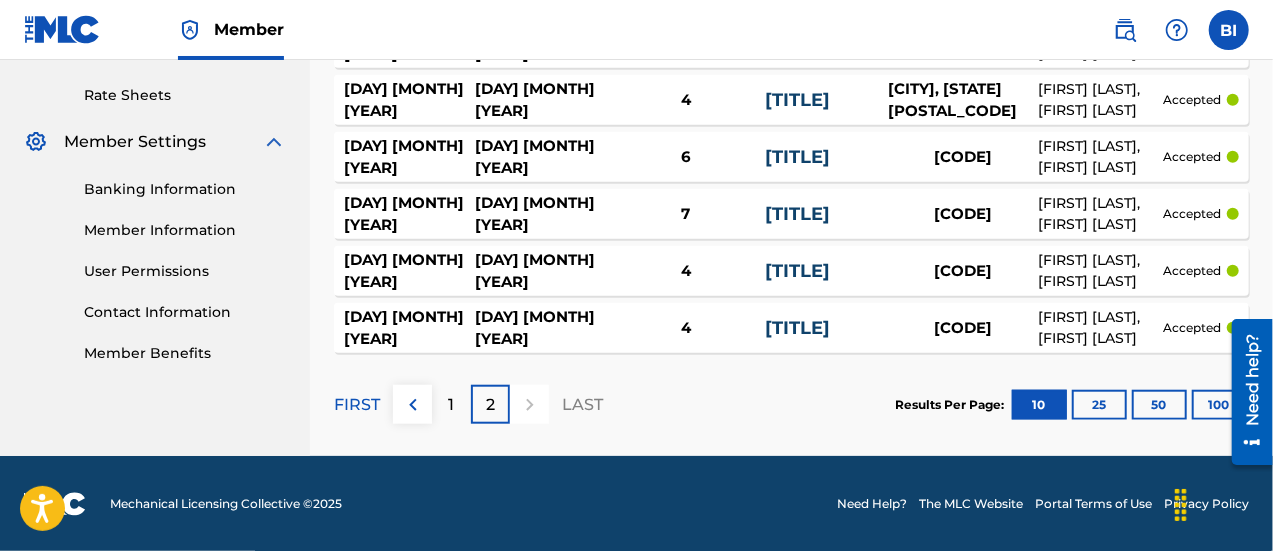 click on "25" at bounding box center [1099, 405] 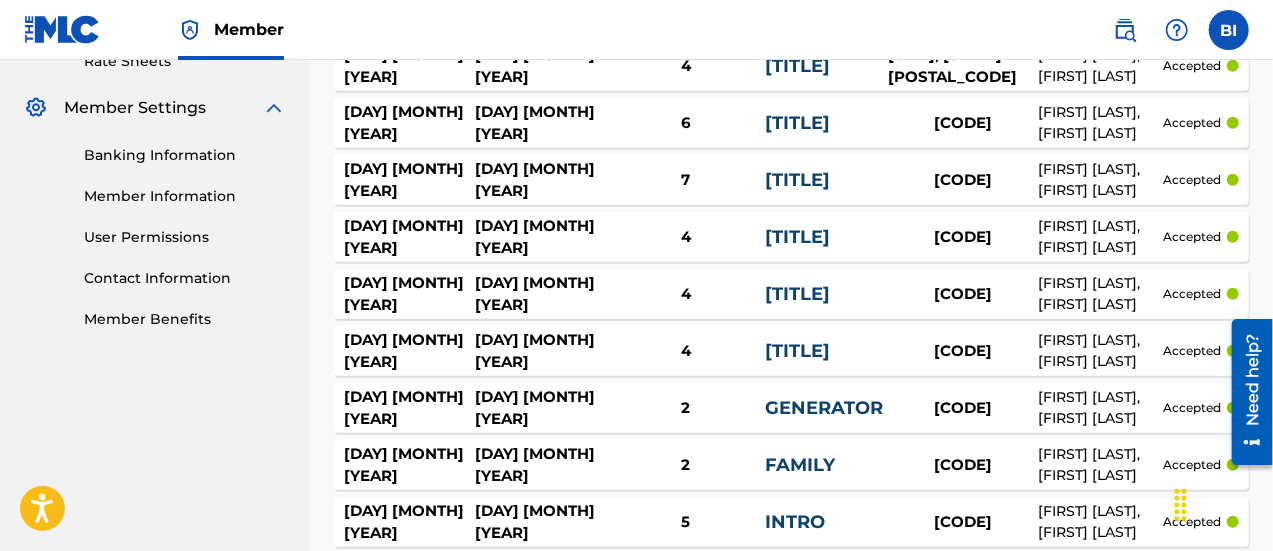 scroll, scrollTop: 776, scrollLeft: 0, axis: vertical 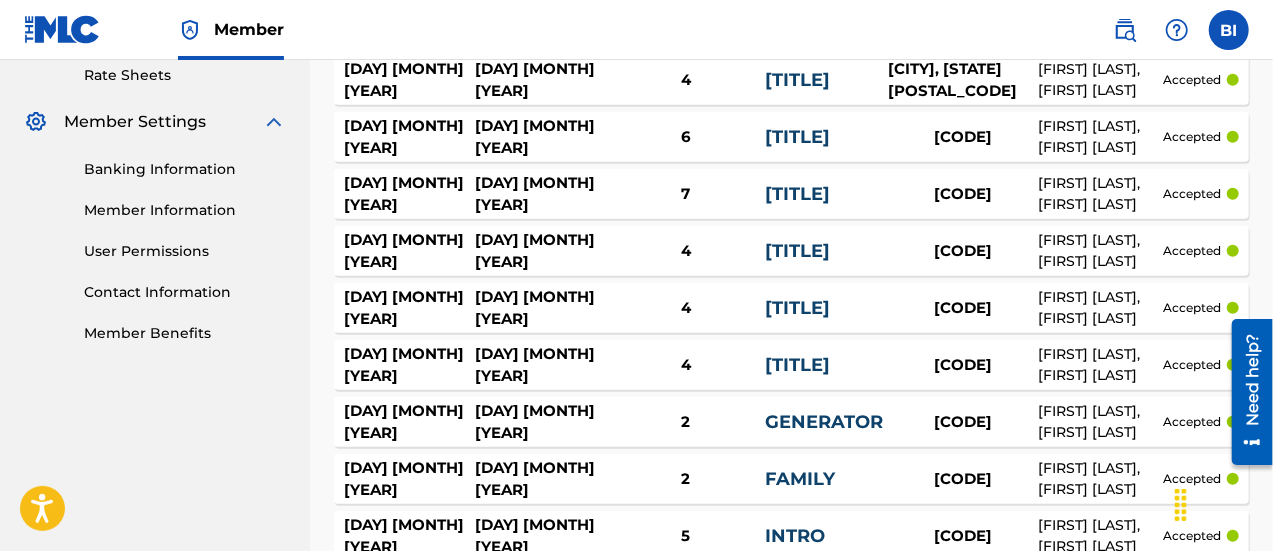 click on "Banking Information" at bounding box center [185, 169] 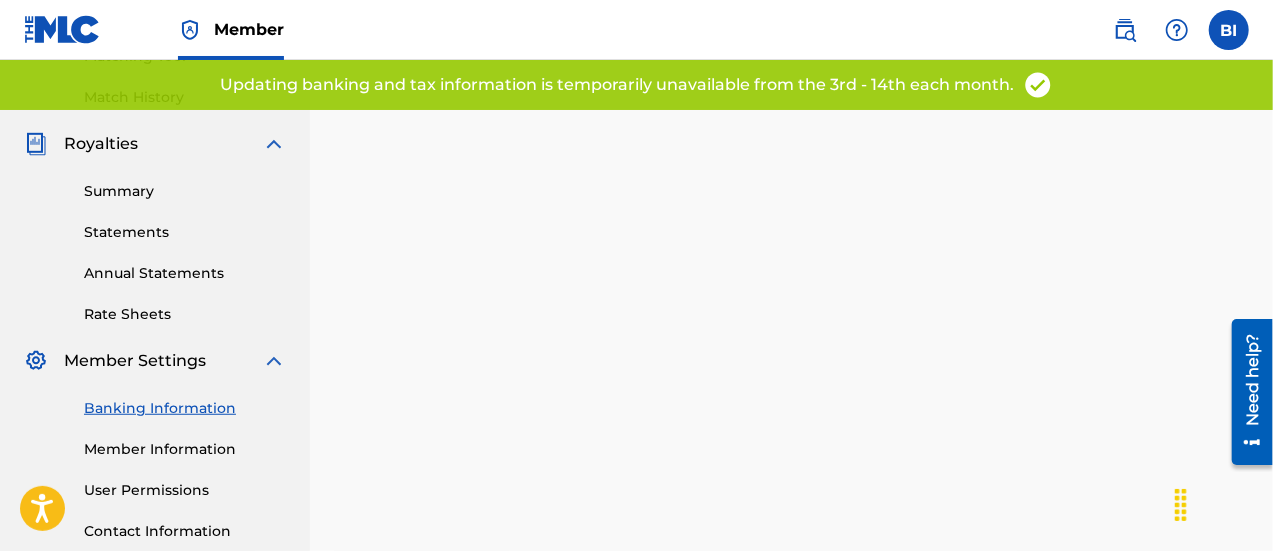 scroll, scrollTop: 541, scrollLeft: 0, axis: vertical 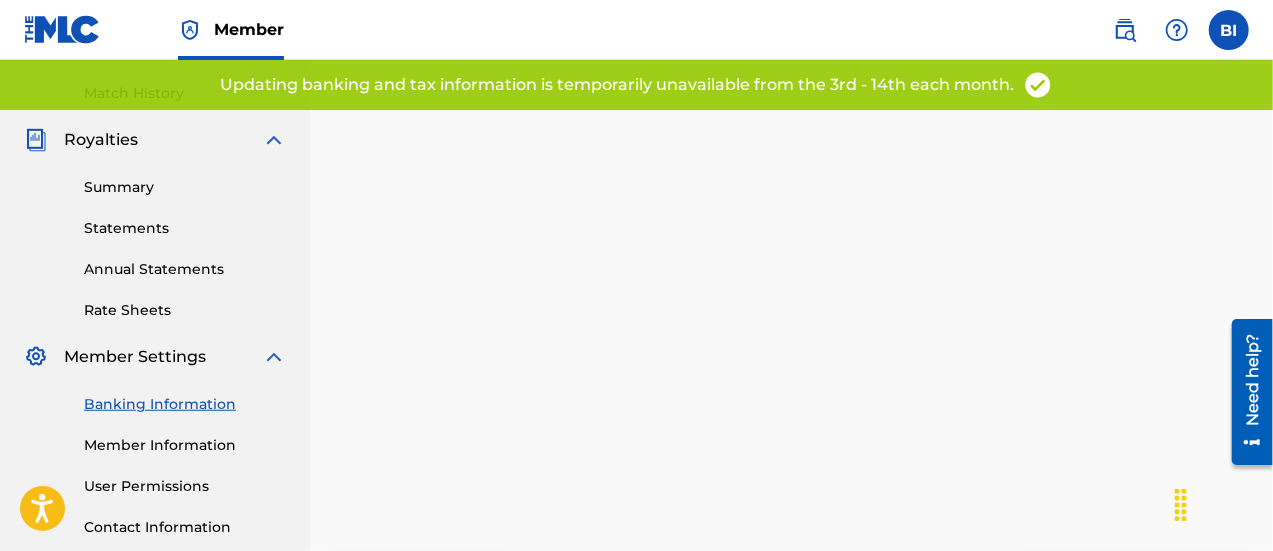 click on "Summary" at bounding box center [185, 187] 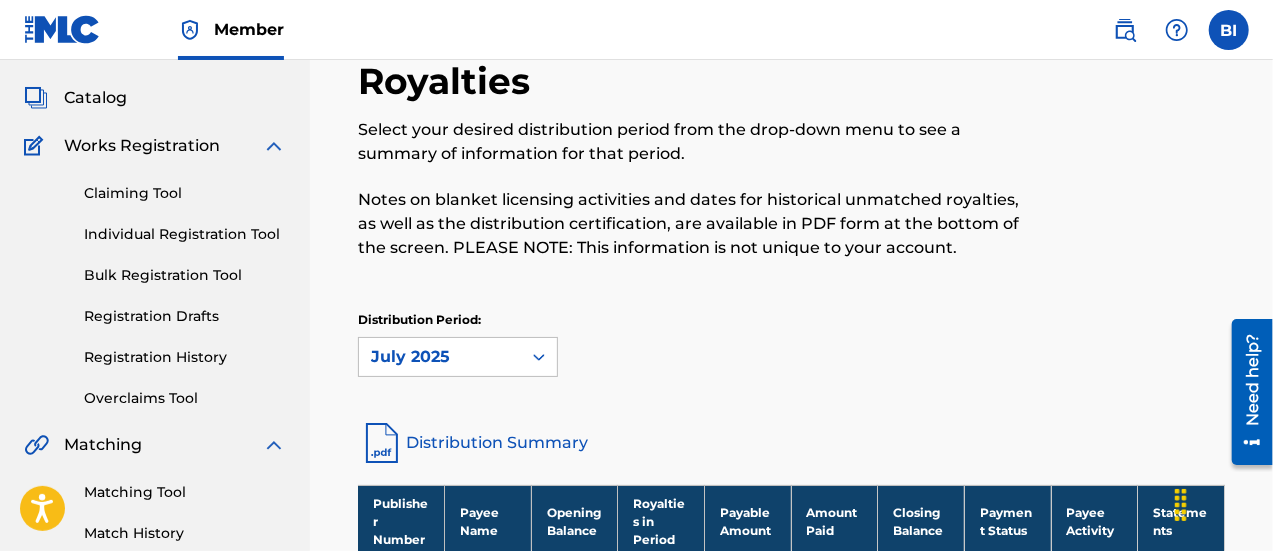 scroll, scrollTop: 99, scrollLeft: 0, axis: vertical 